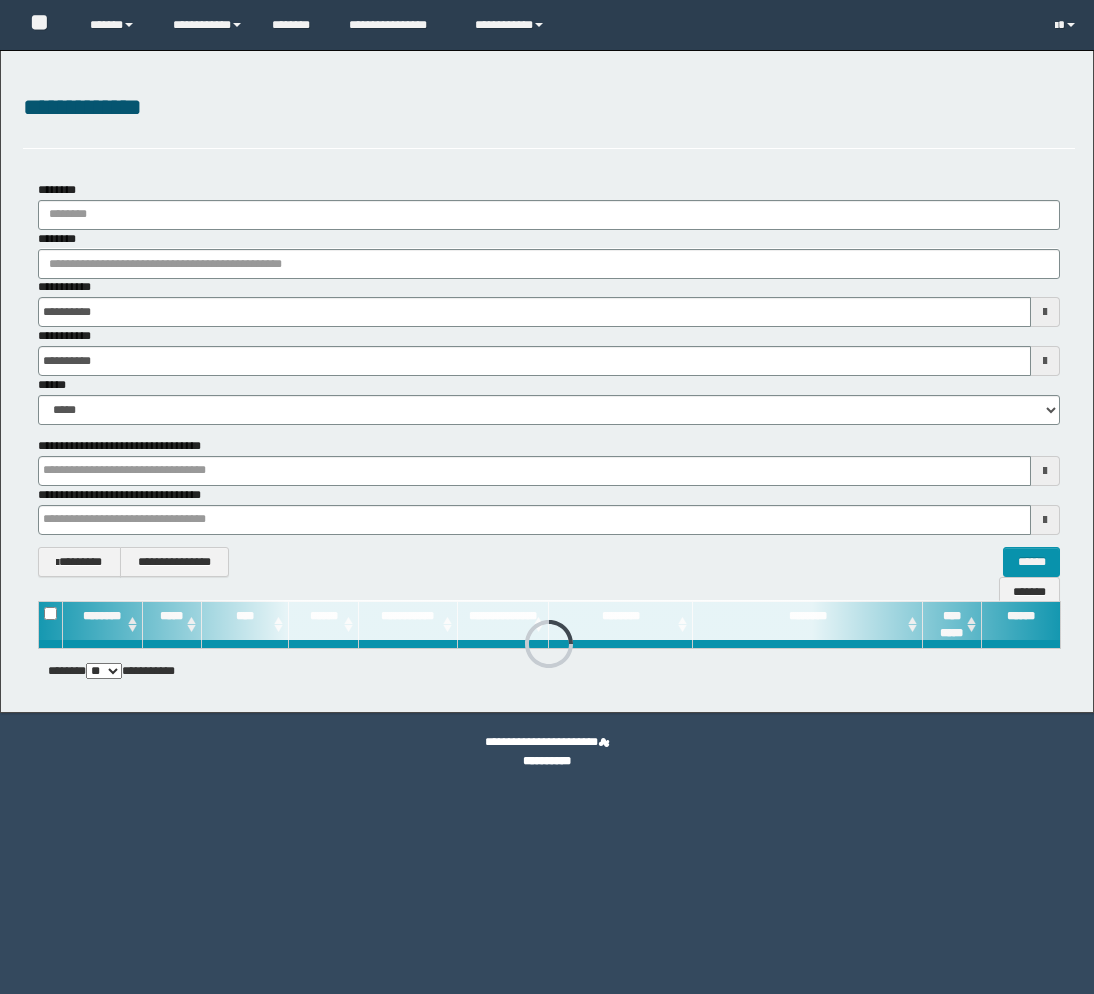 scroll, scrollTop: 0, scrollLeft: 0, axis: both 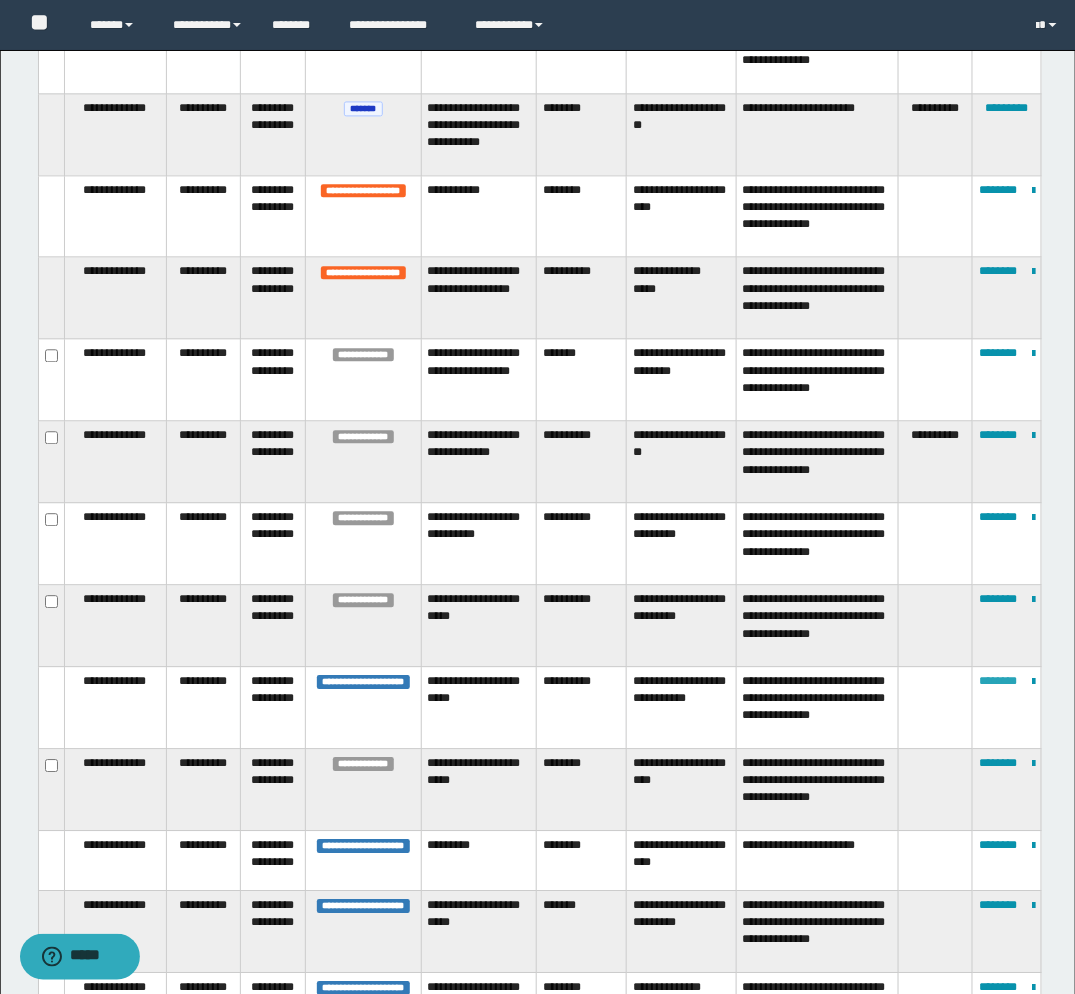 click on "********" at bounding box center [998, 681] 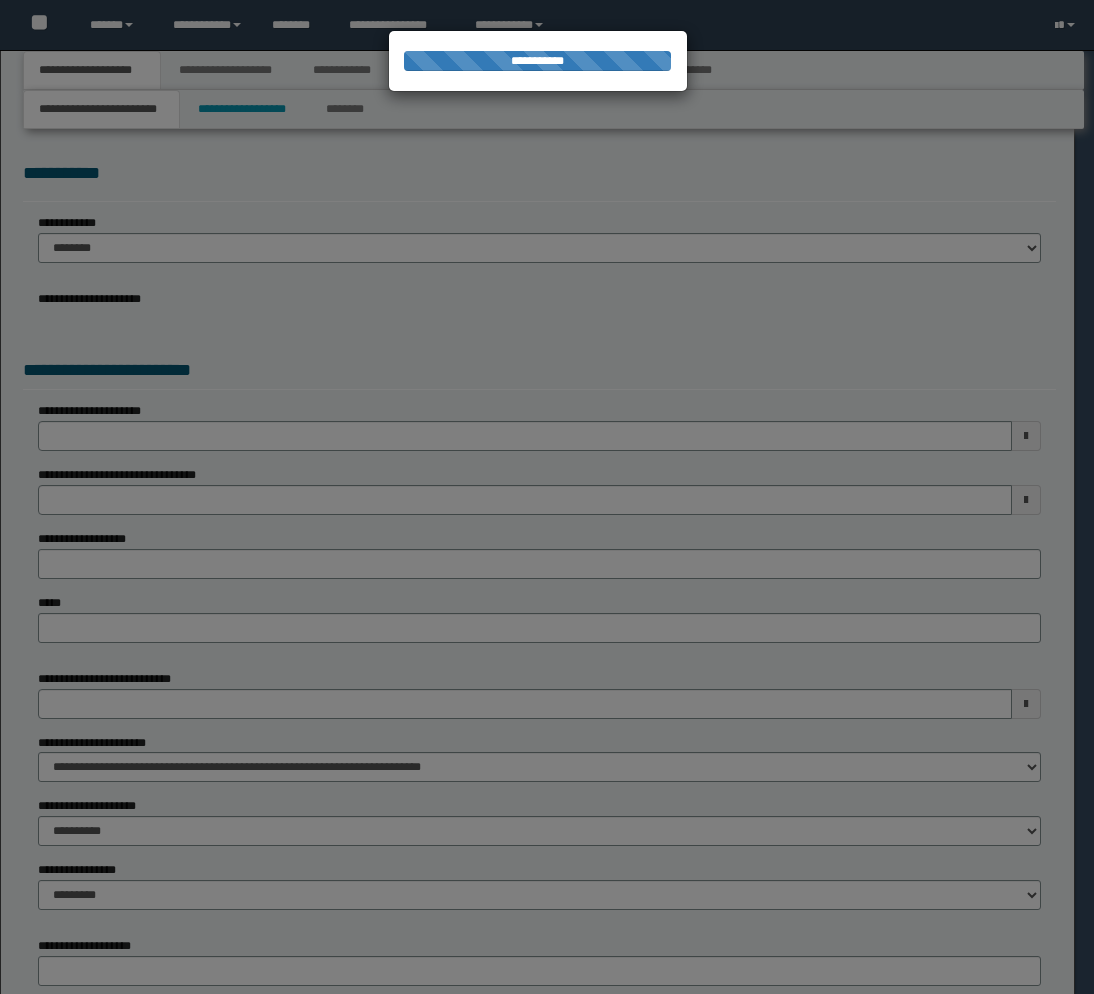 scroll, scrollTop: 0, scrollLeft: 0, axis: both 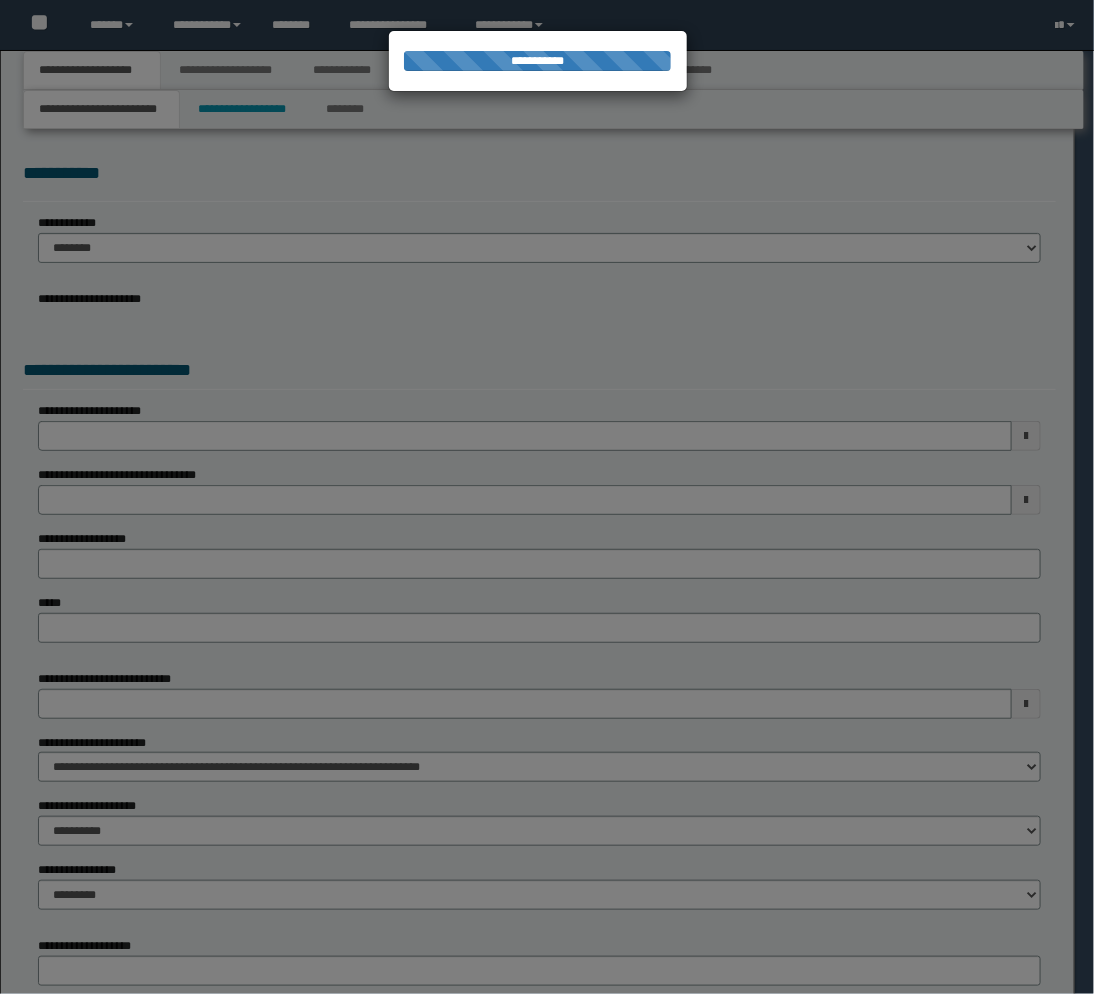 select on "*" 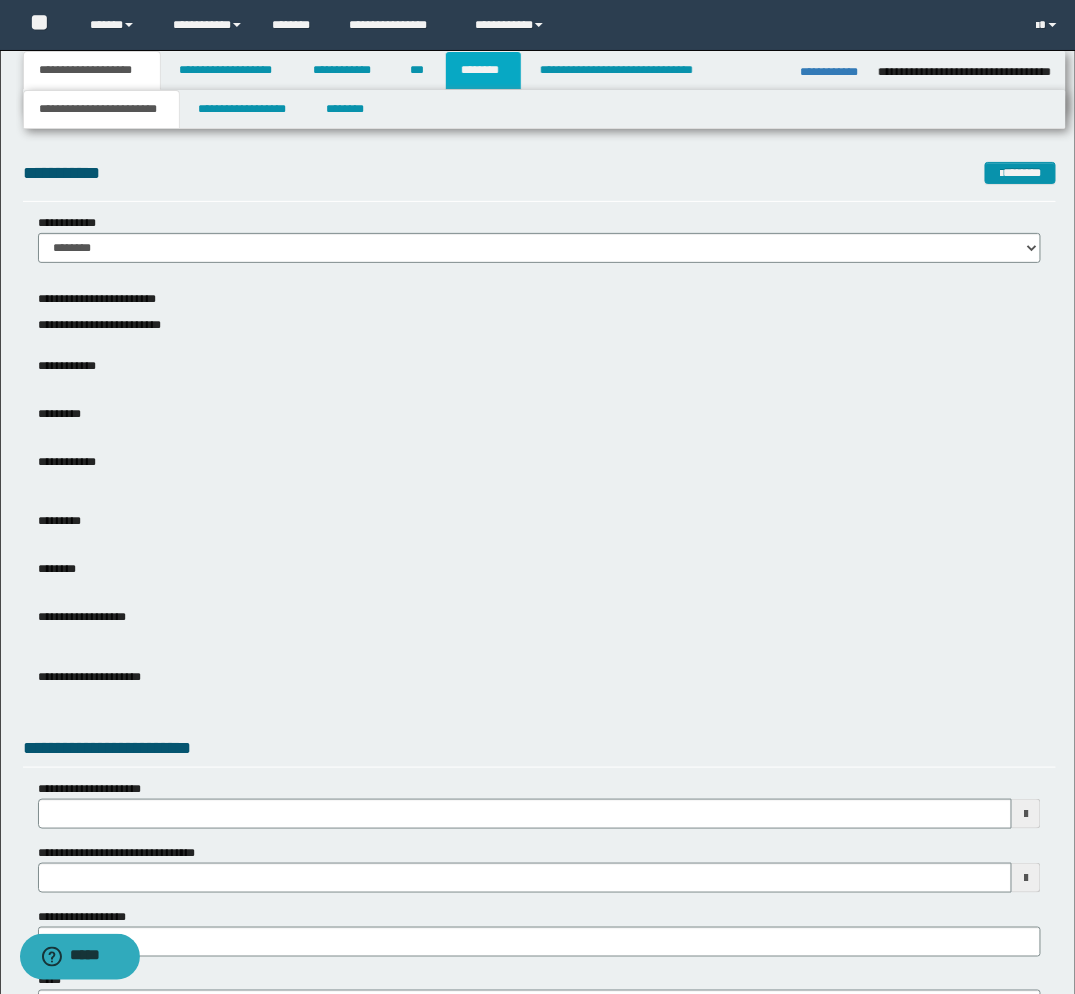 click on "********" at bounding box center (483, 70) 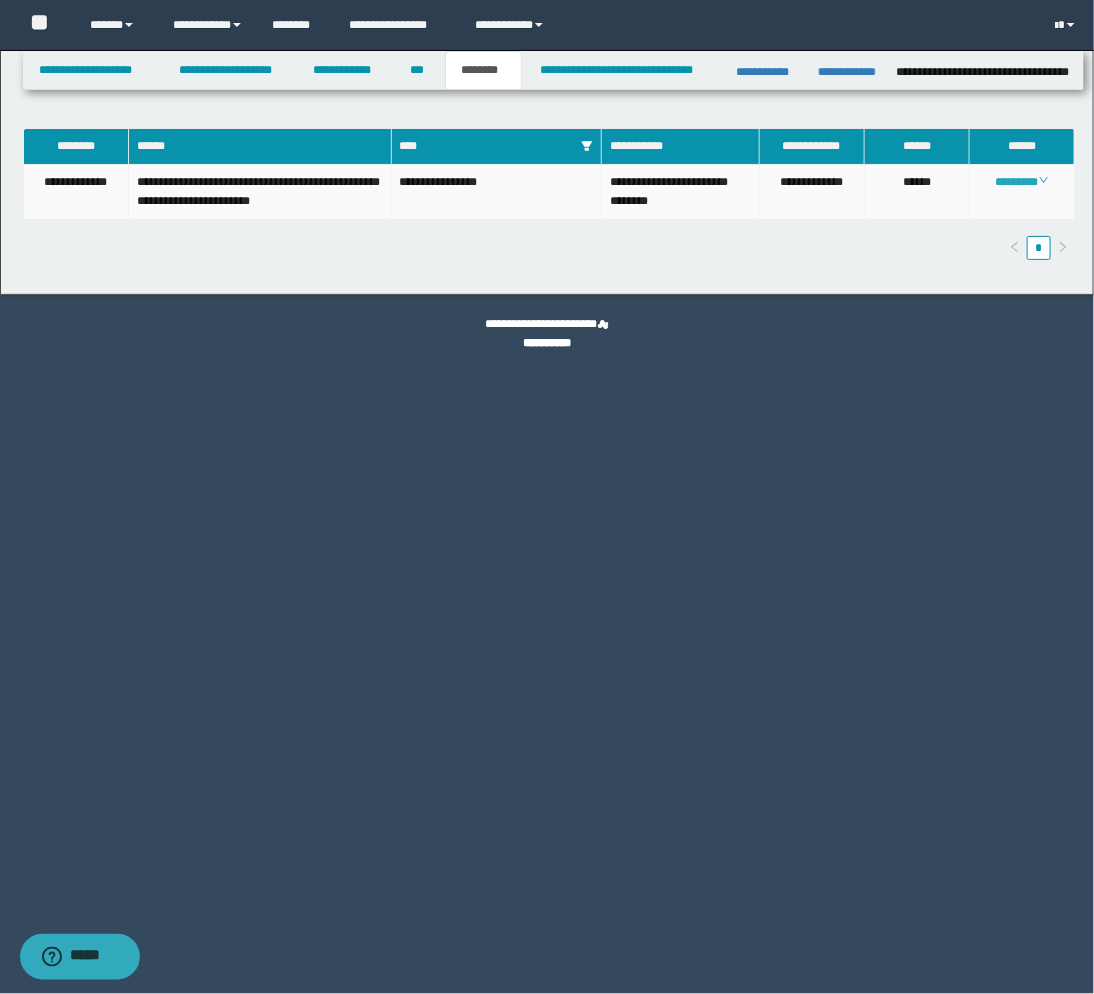 click on "********" at bounding box center (1022, 182) 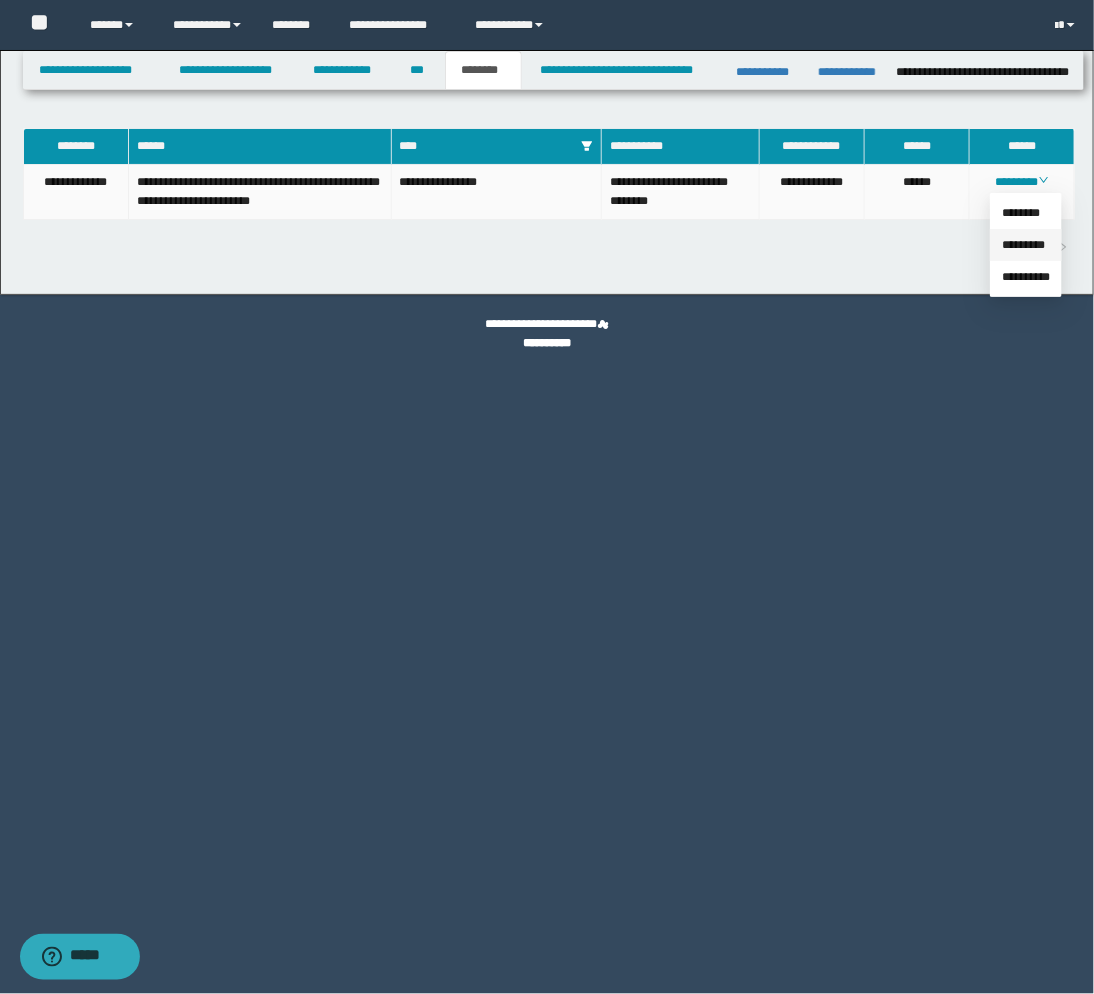 click on "*********" at bounding box center [1023, 245] 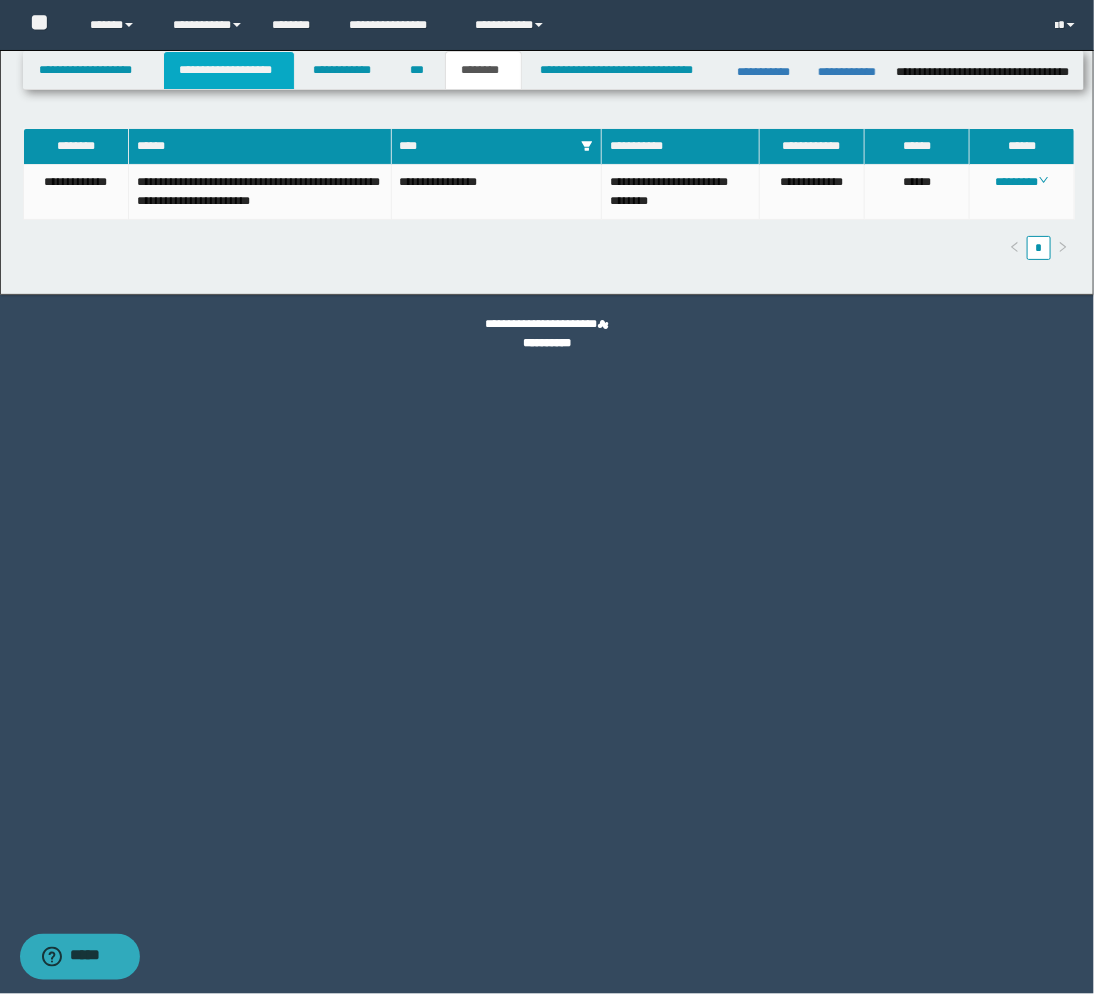 click on "**********" at bounding box center (229, 70) 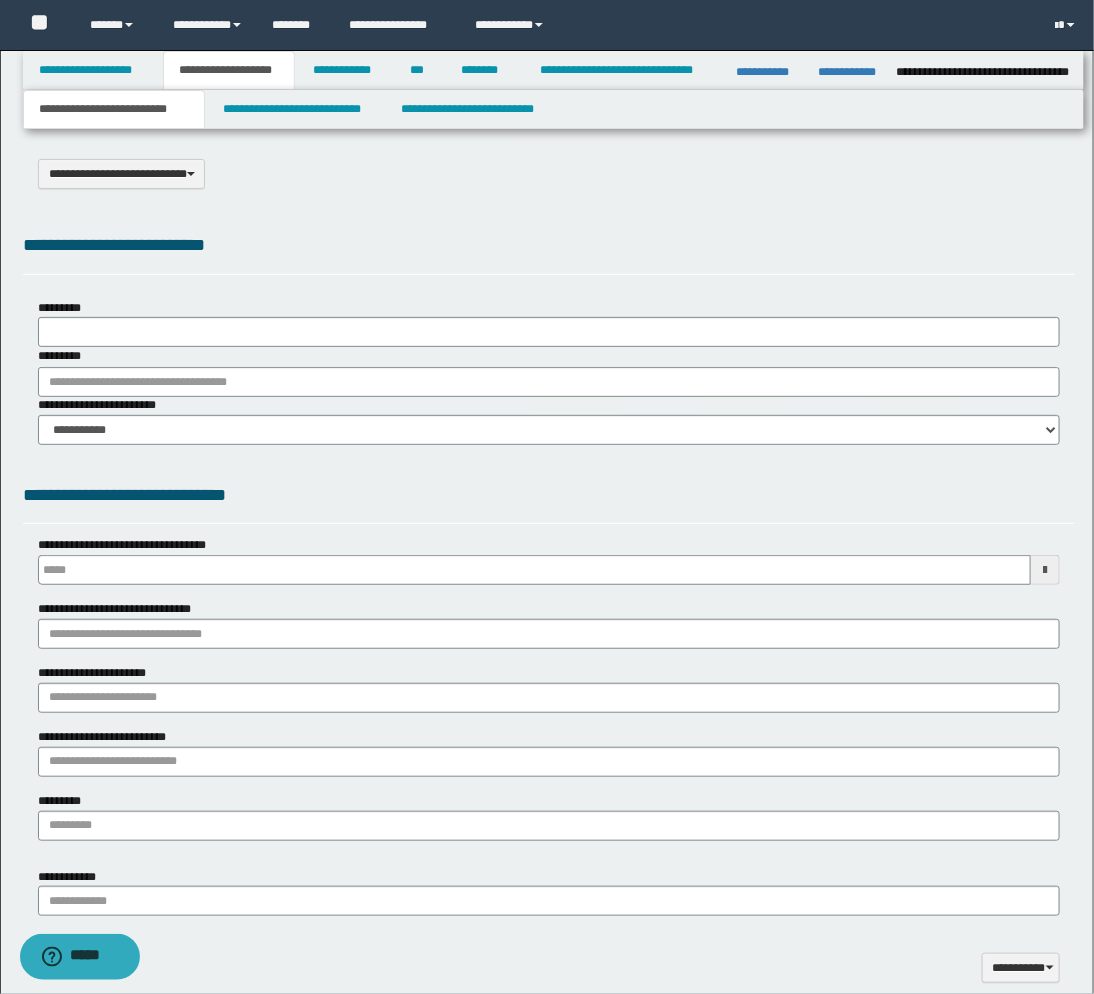 scroll, scrollTop: 0, scrollLeft: 0, axis: both 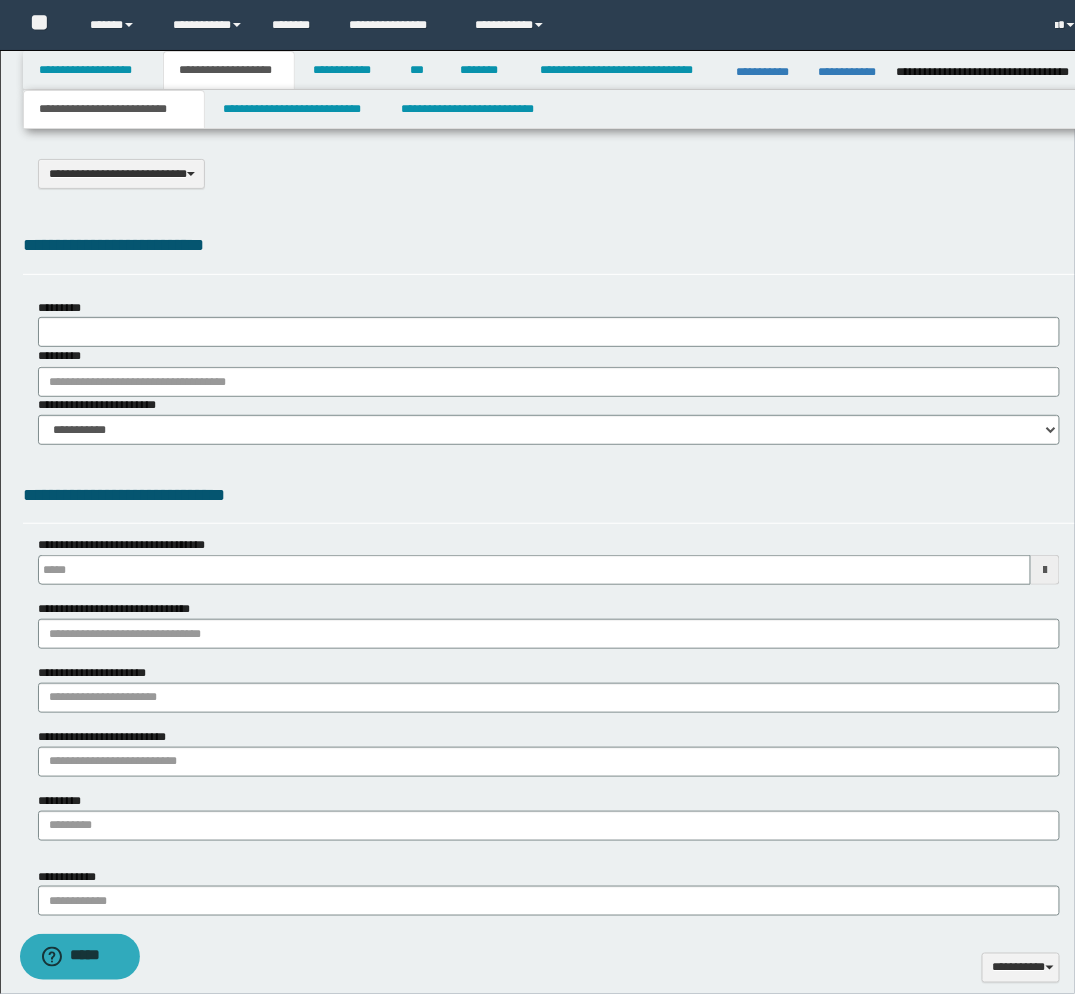 select on "*" 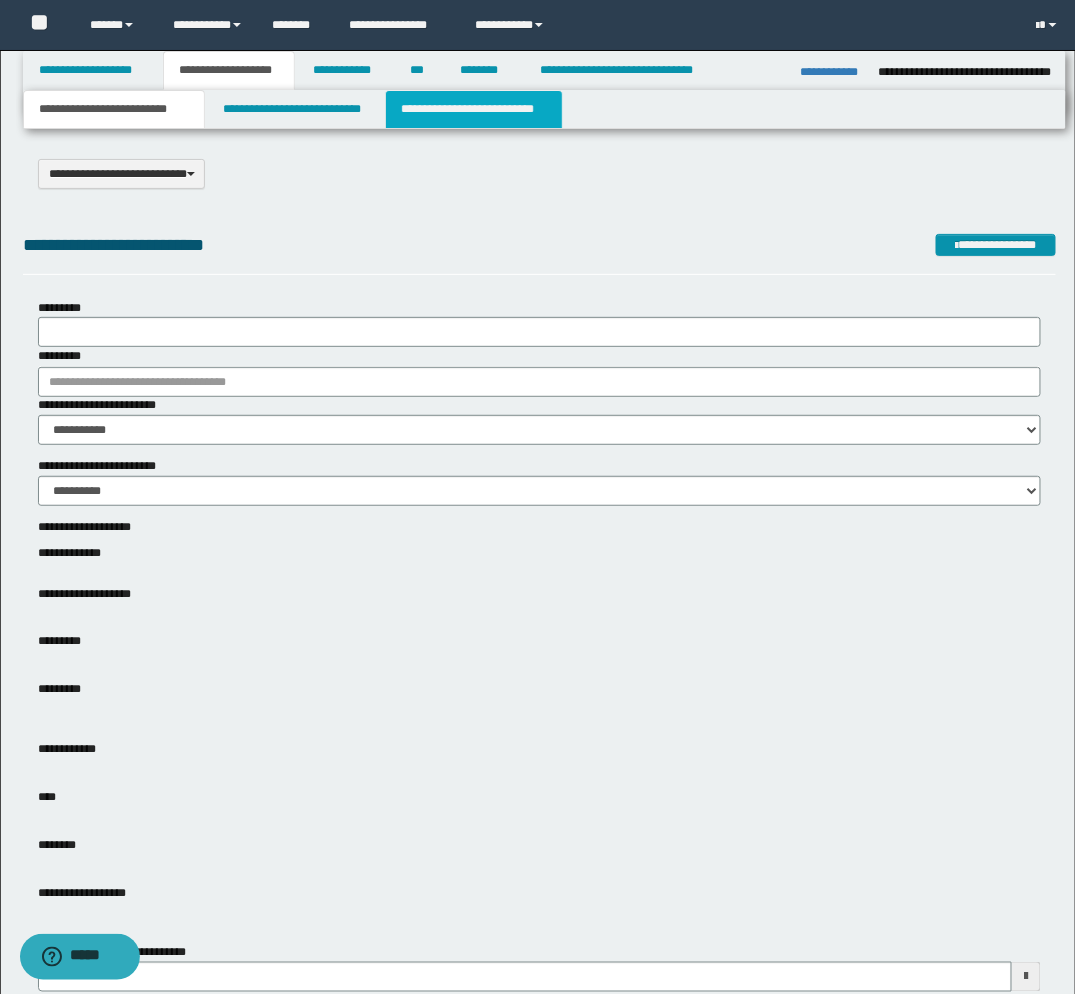 click on "**********" at bounding box center (474, 109) 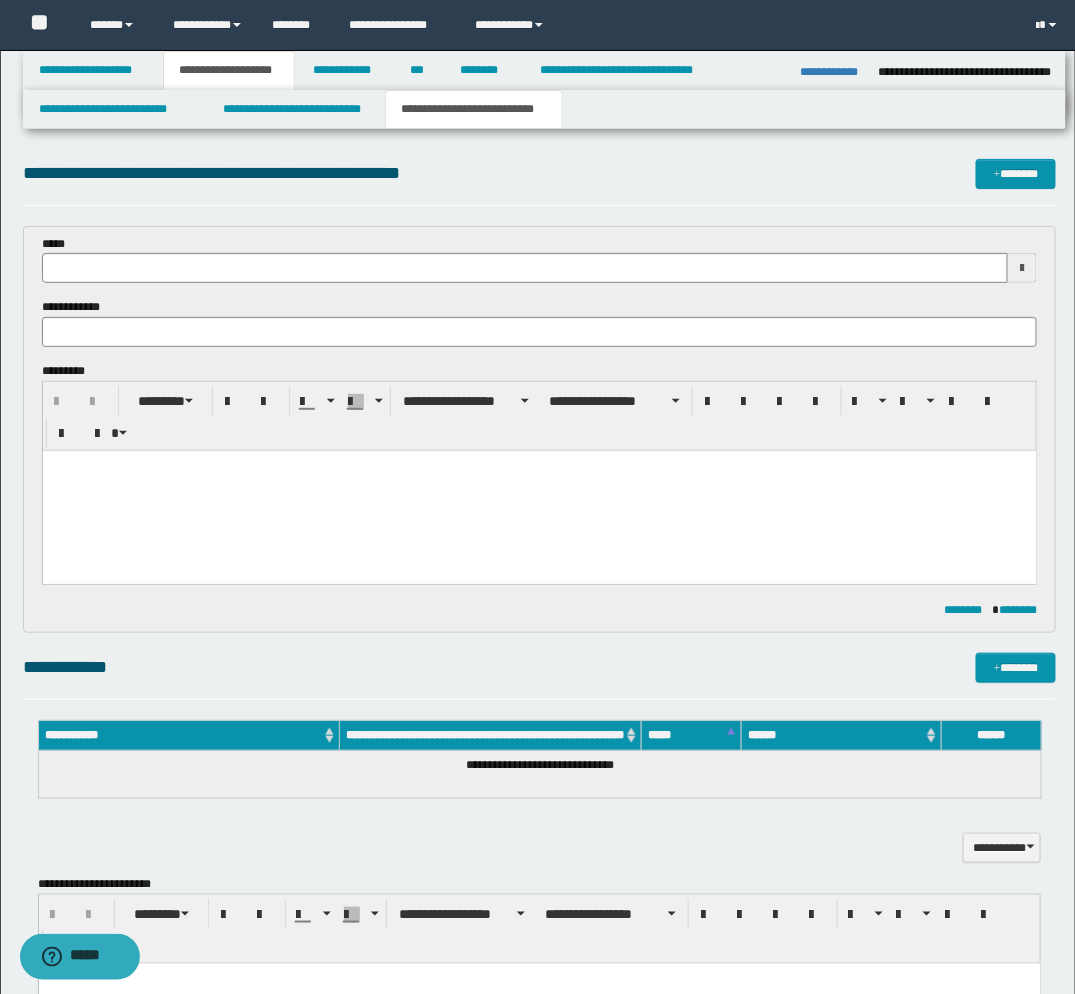 scroll, scrollTop: 444, scrollLeft: 0, axis: vertical 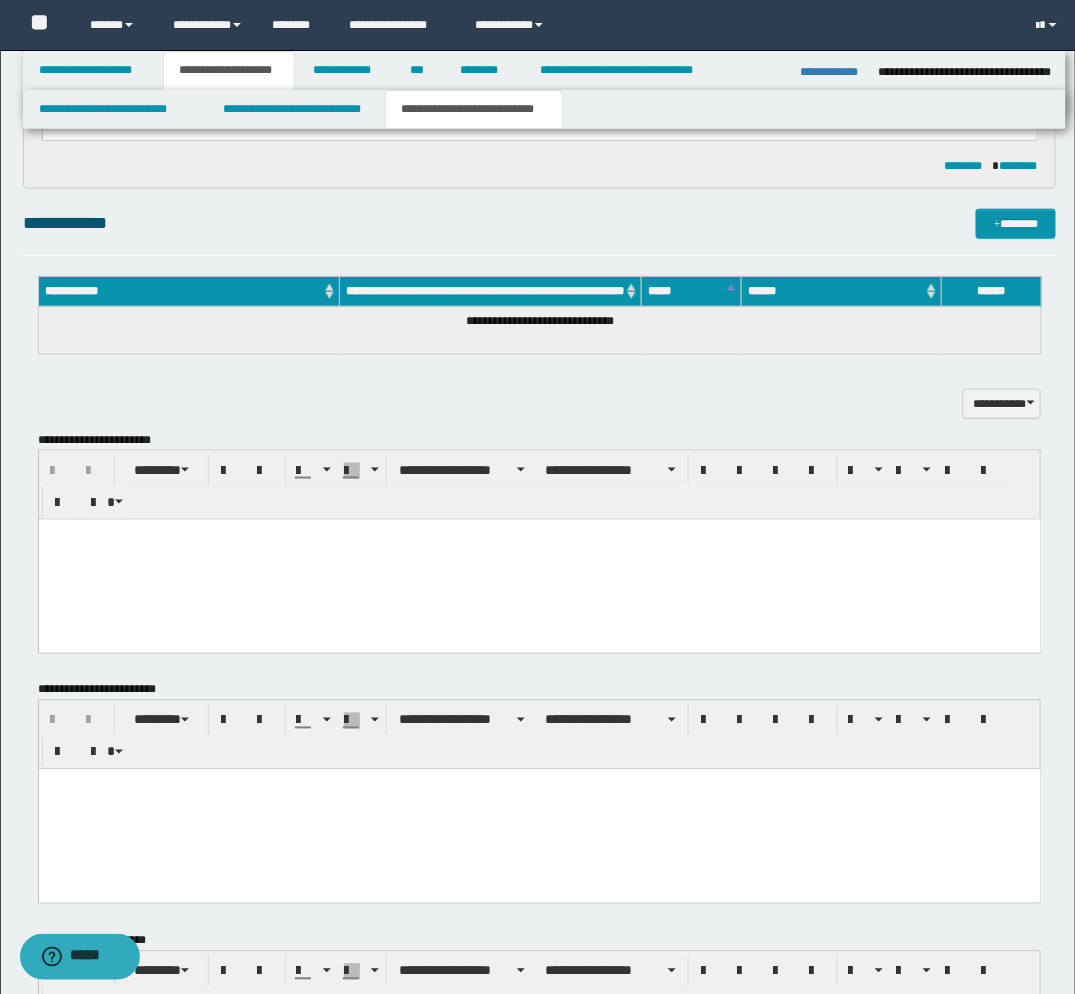 click at bounding box center [539, 534] 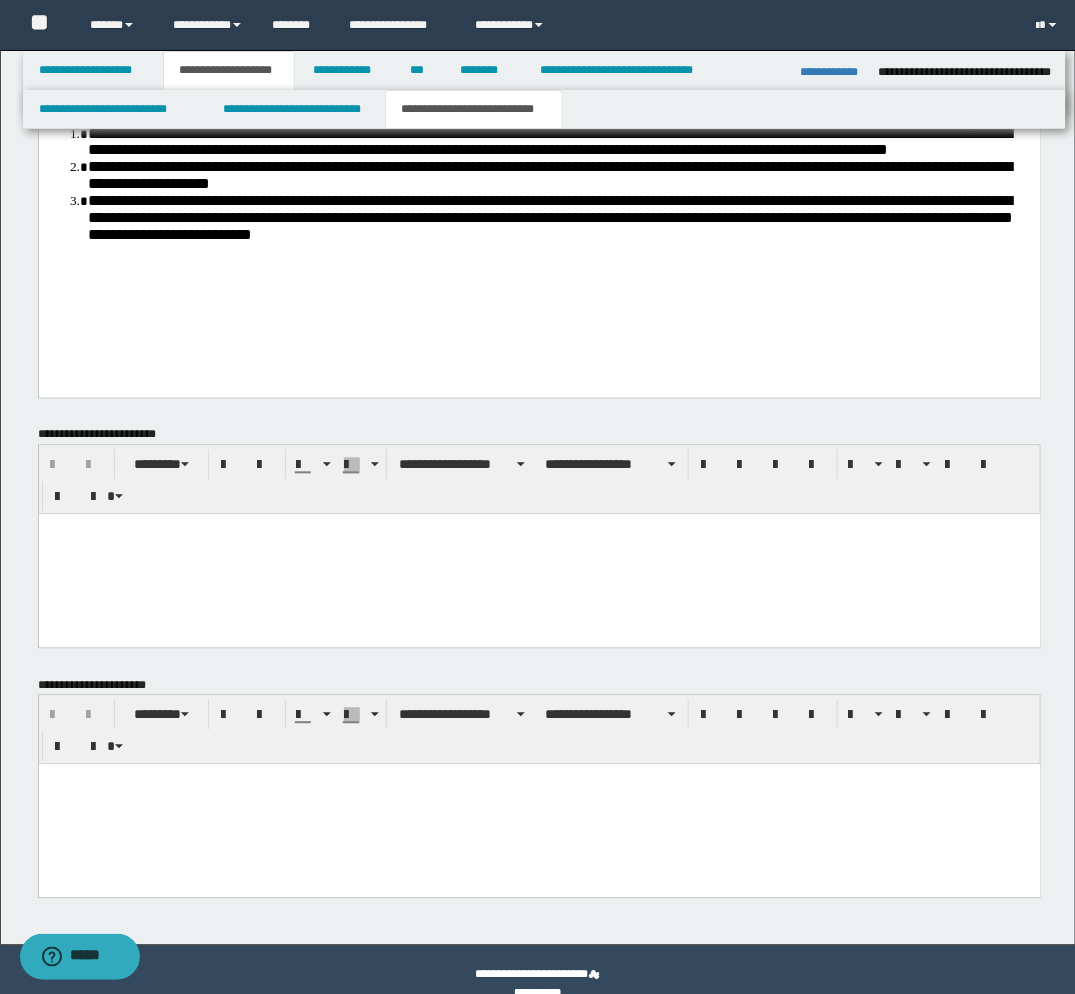 scroll, scrollTop: 857, scrollLeft: 0, axis: vertical 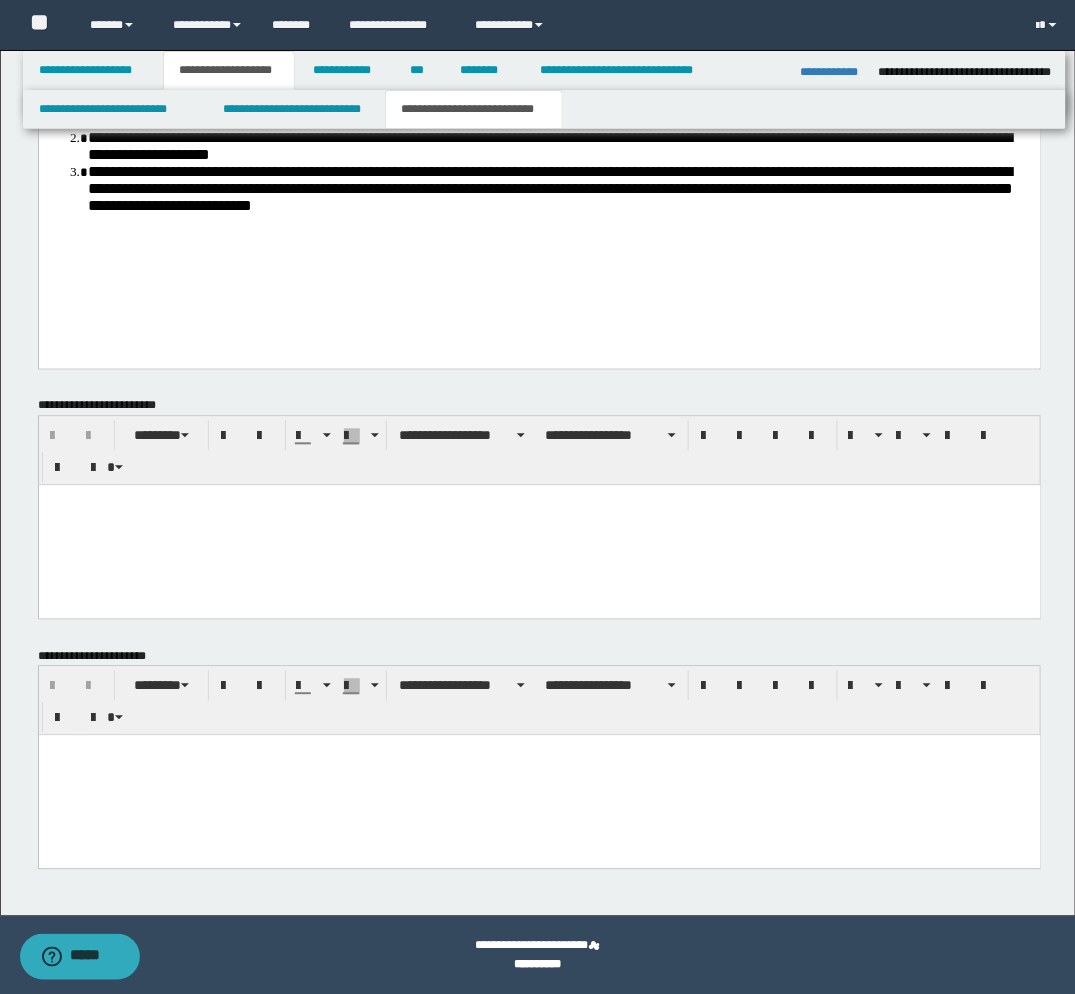 click at bounding box center [539, 751] 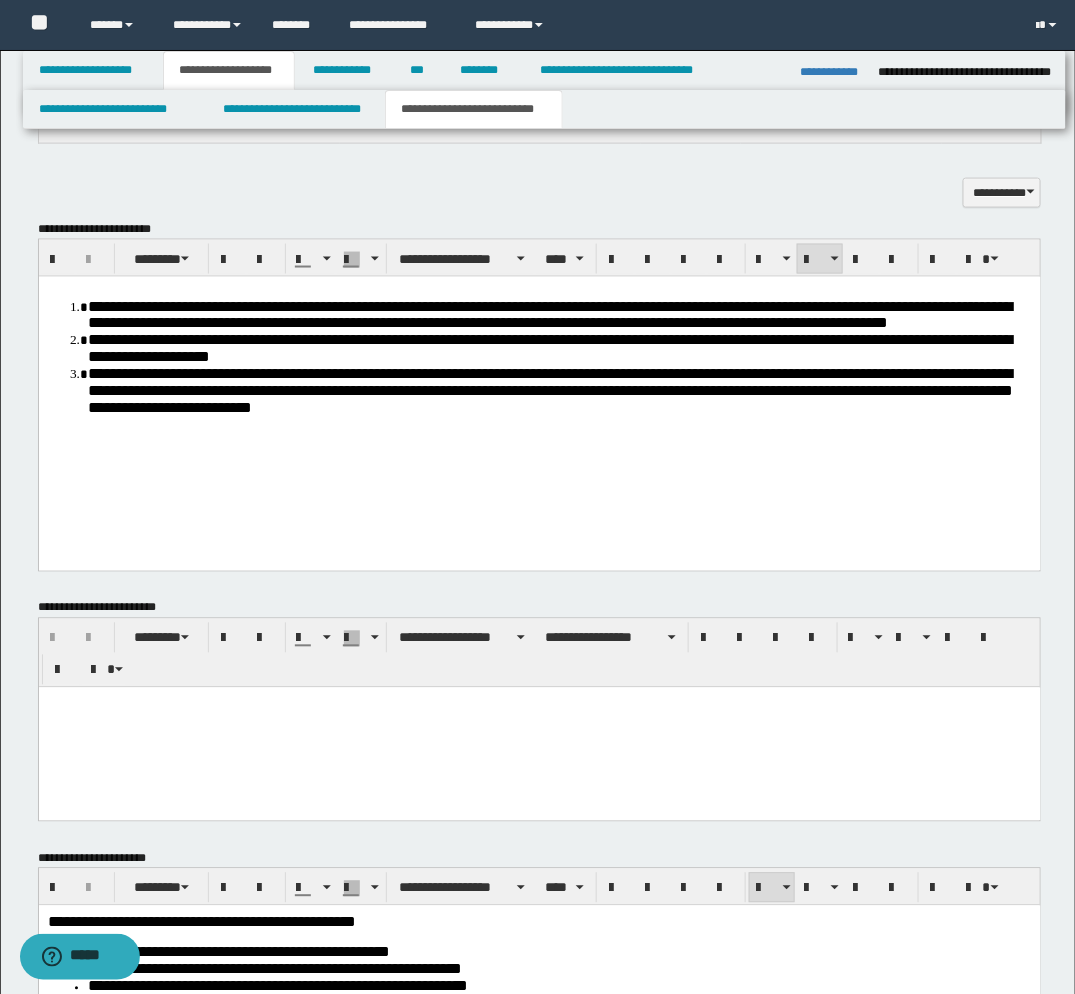 scroll, scrollTop: 635, scrollLeft: 0, axis: vertical 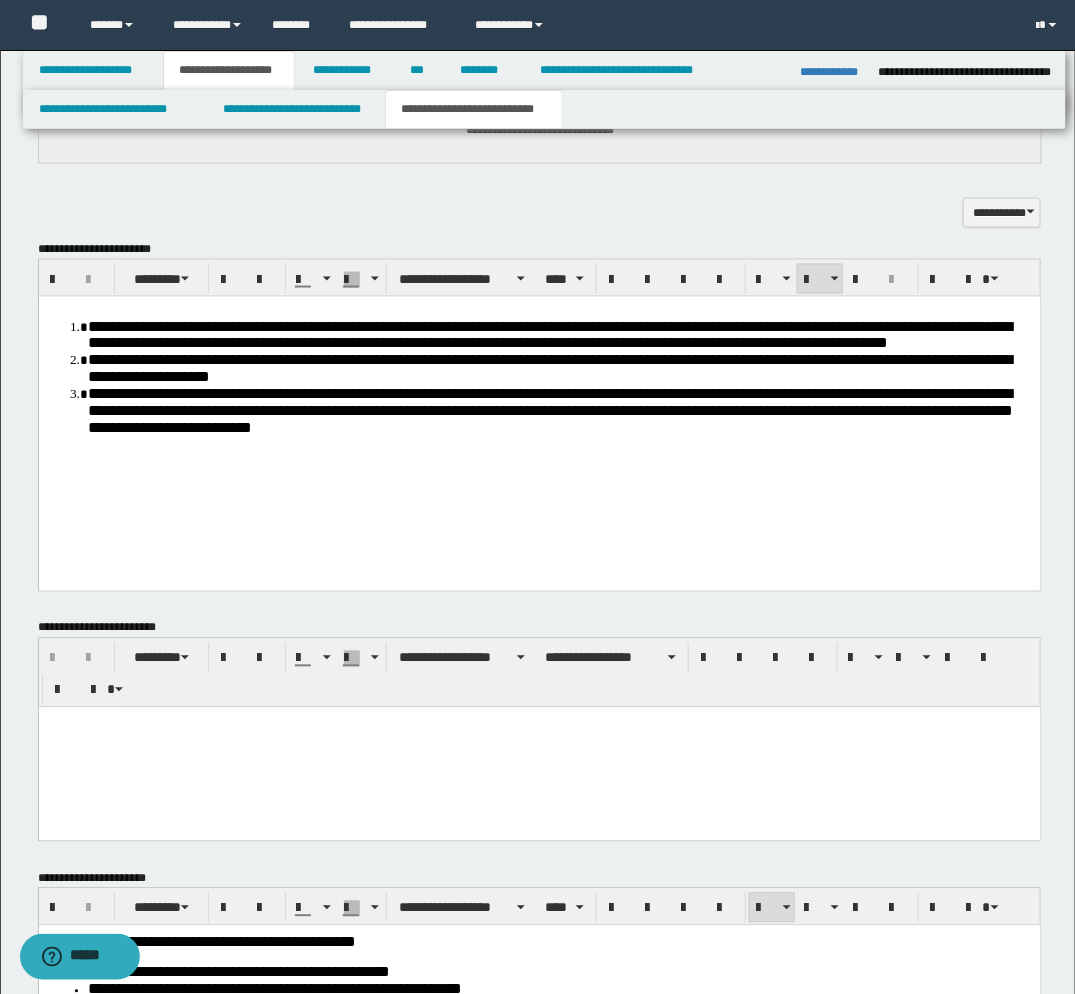 click on "**********" at bounding box center (549, 334) 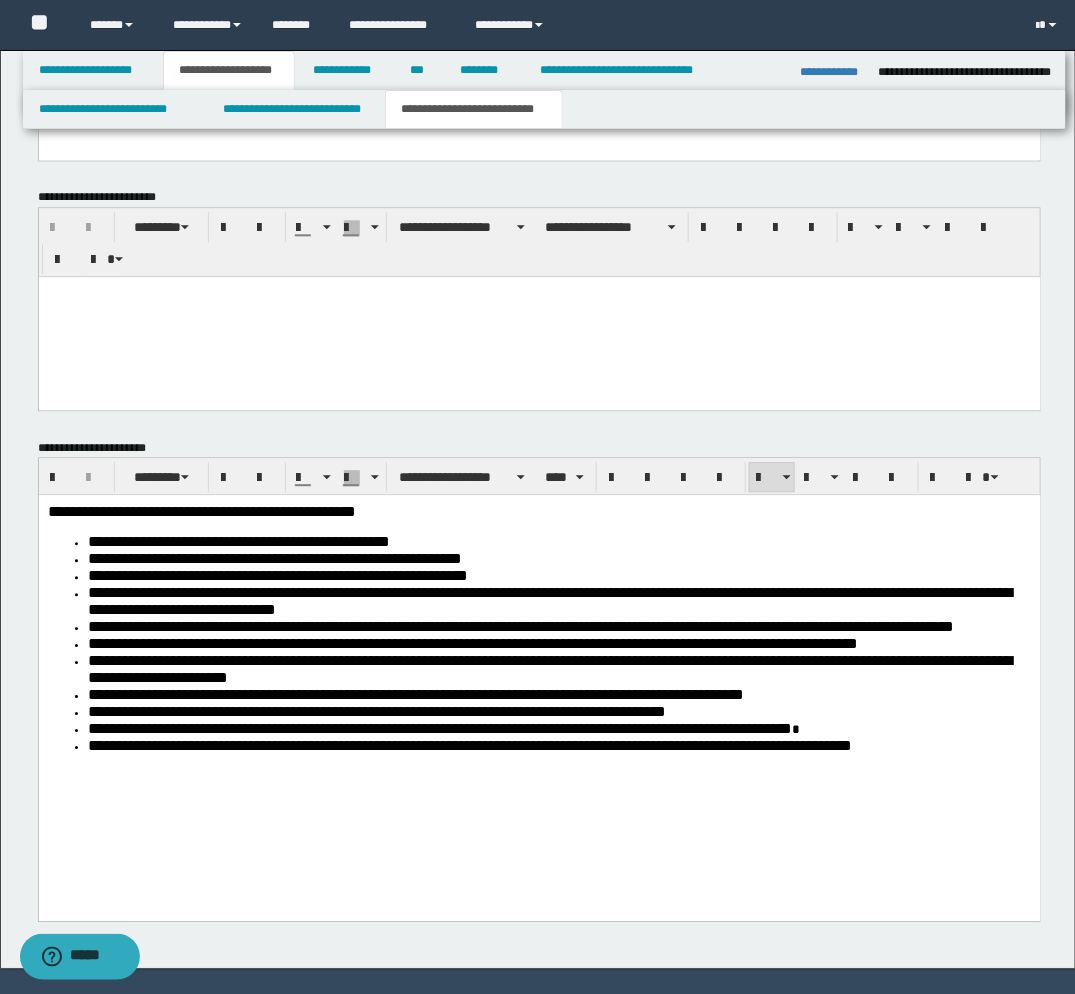 scroll, scrollTop: 1080, scrollLeft: 0, axis: vertical 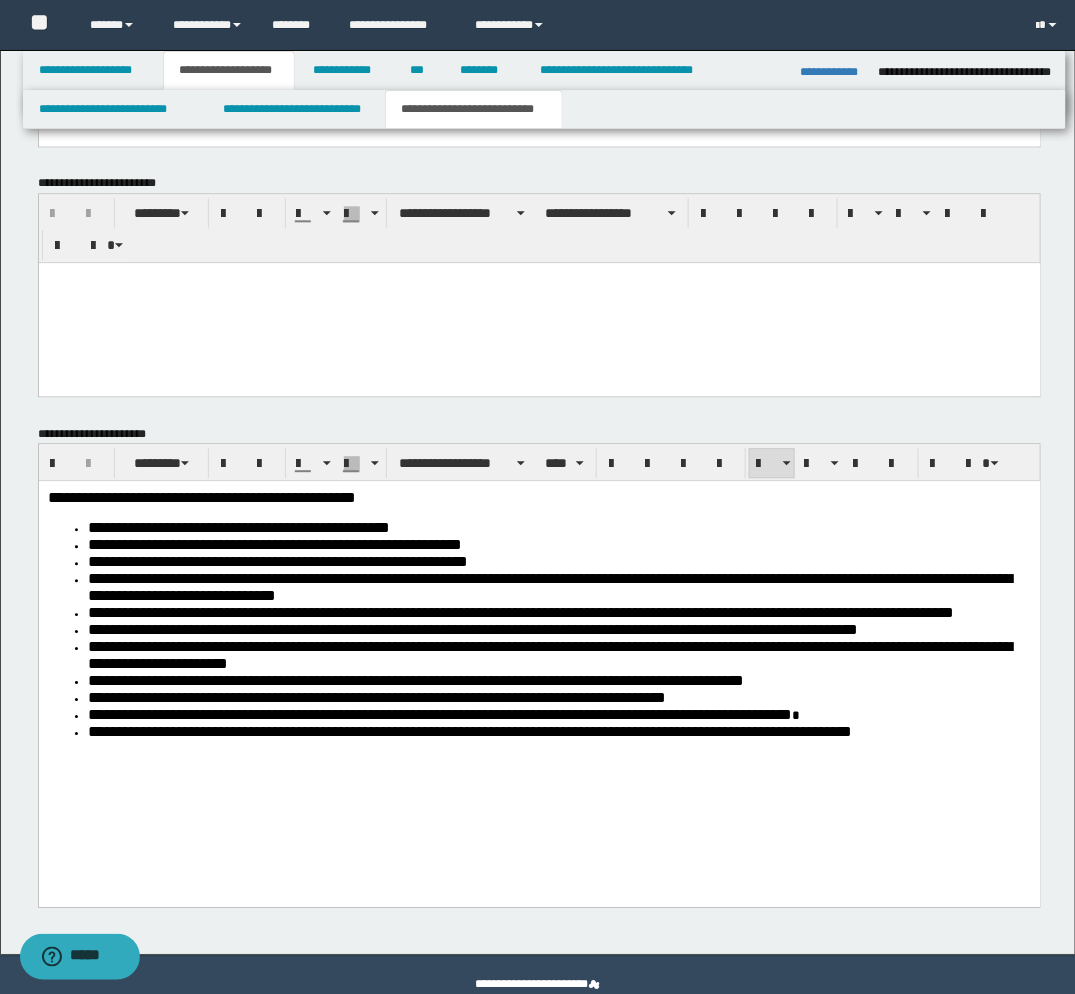 click at bounding box center [539, 302] 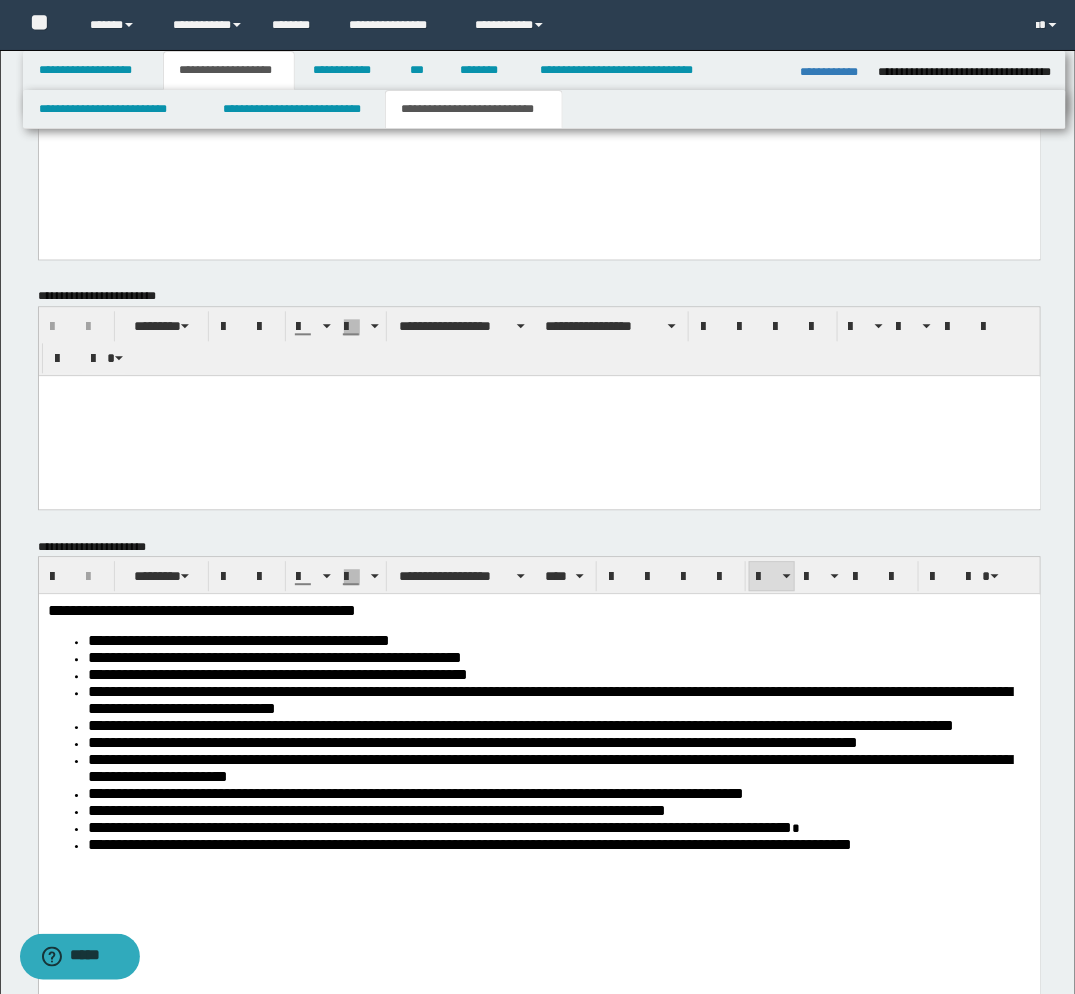 scroll, scrollTop: 968, scrollLeft: 0, axis: vertical 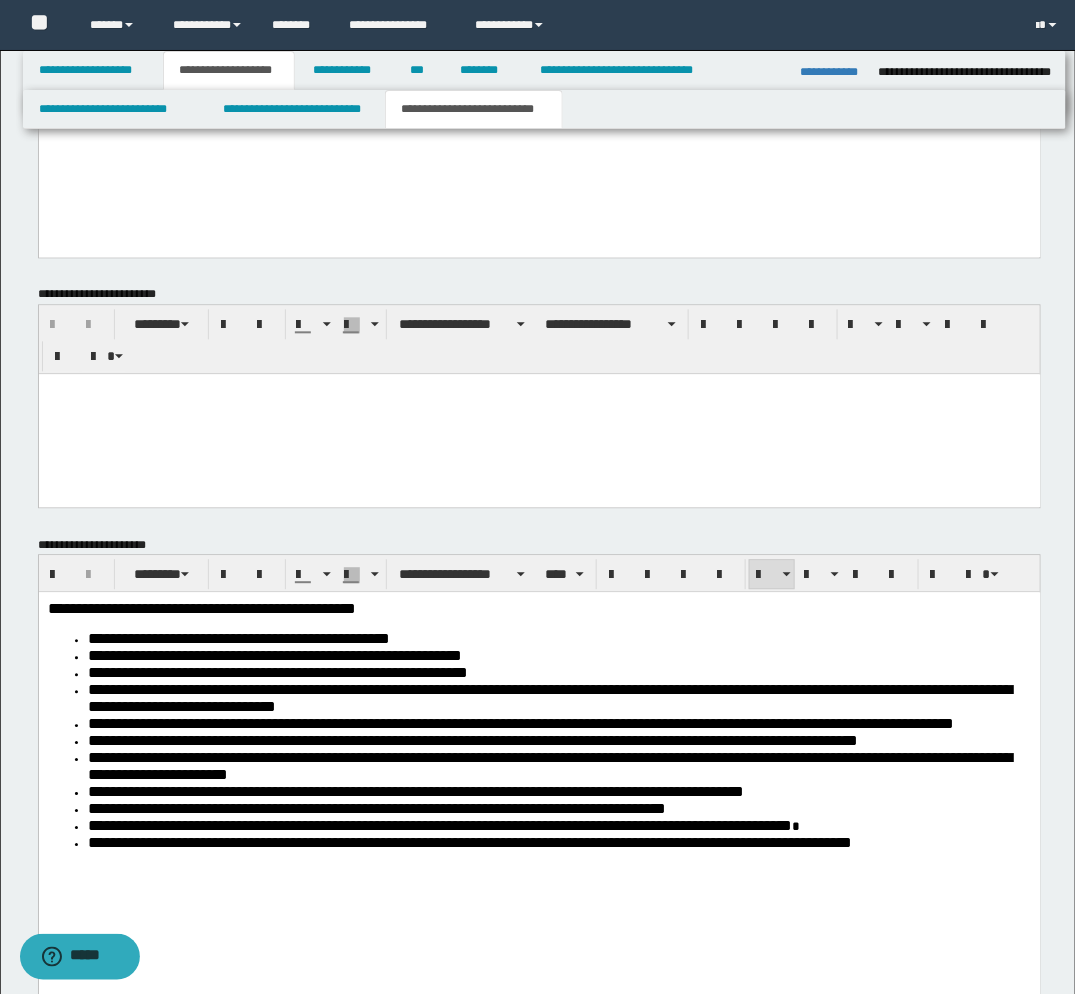 click at bounding box center [539, 414] 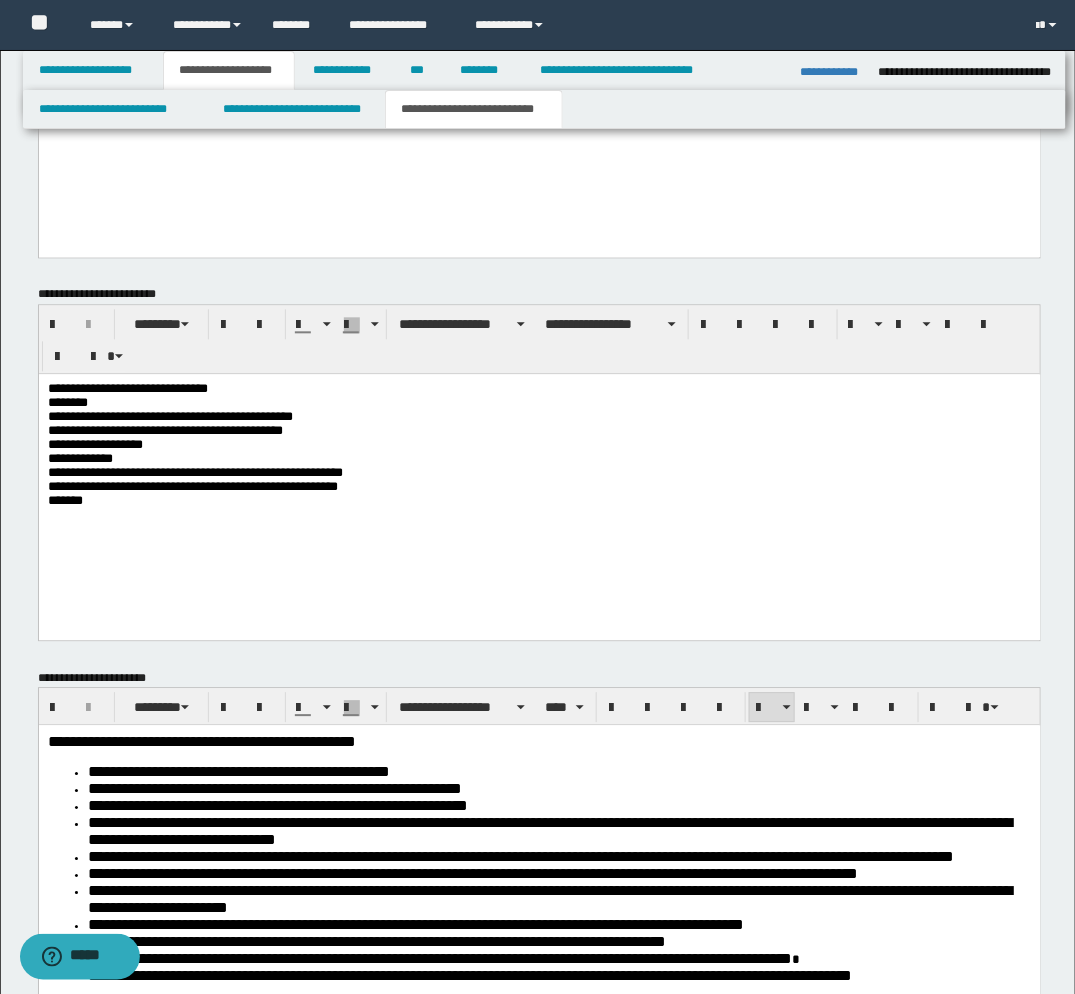 click on "**********" at bounding box center [538, 457] 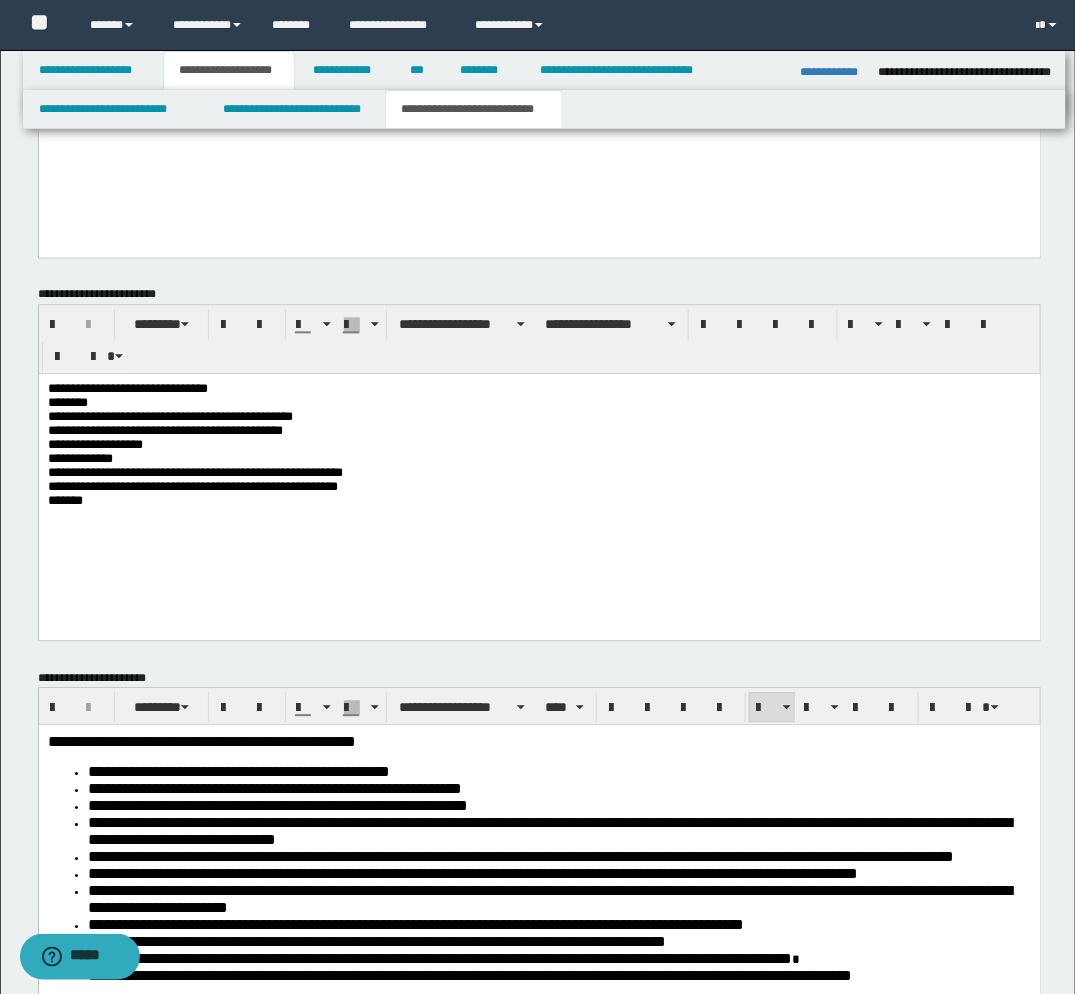 type 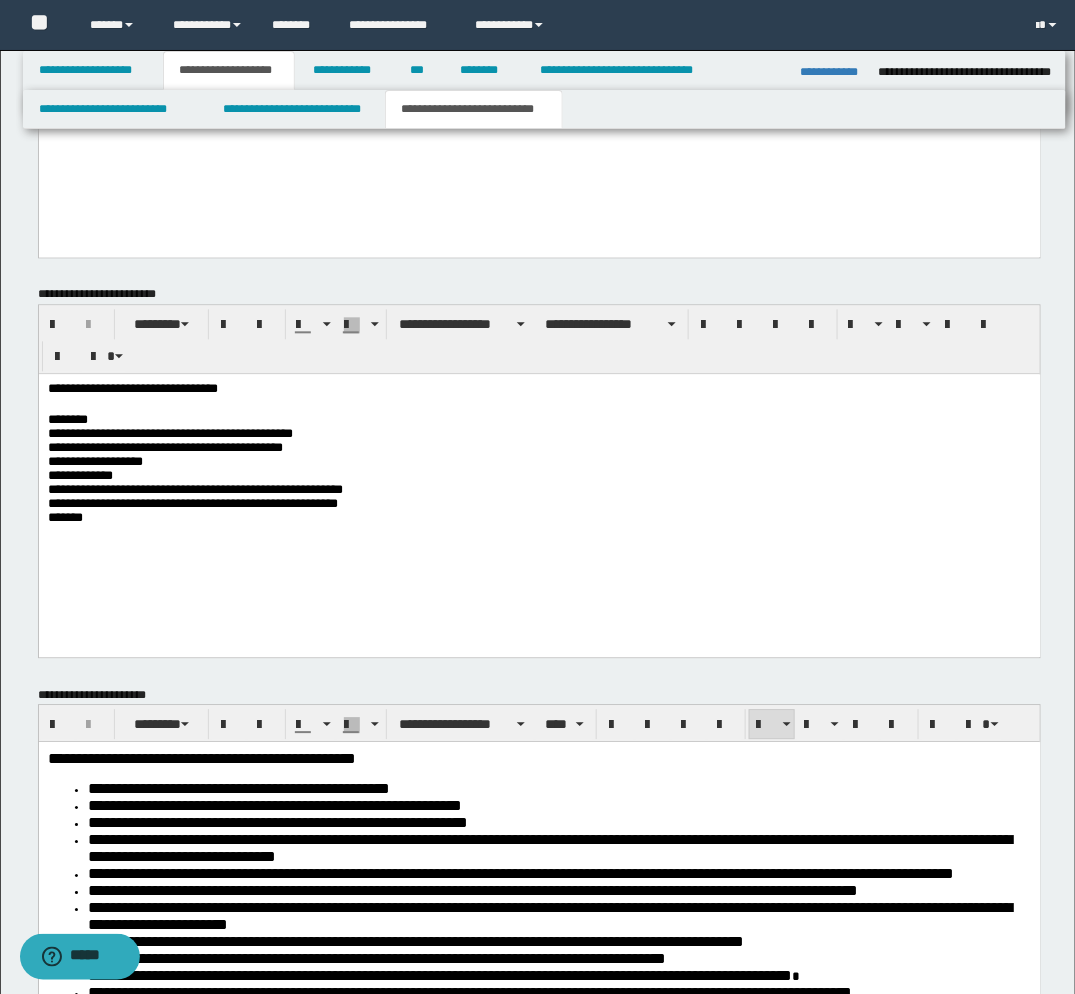 click on "**********" at bounding box center (538, 474) 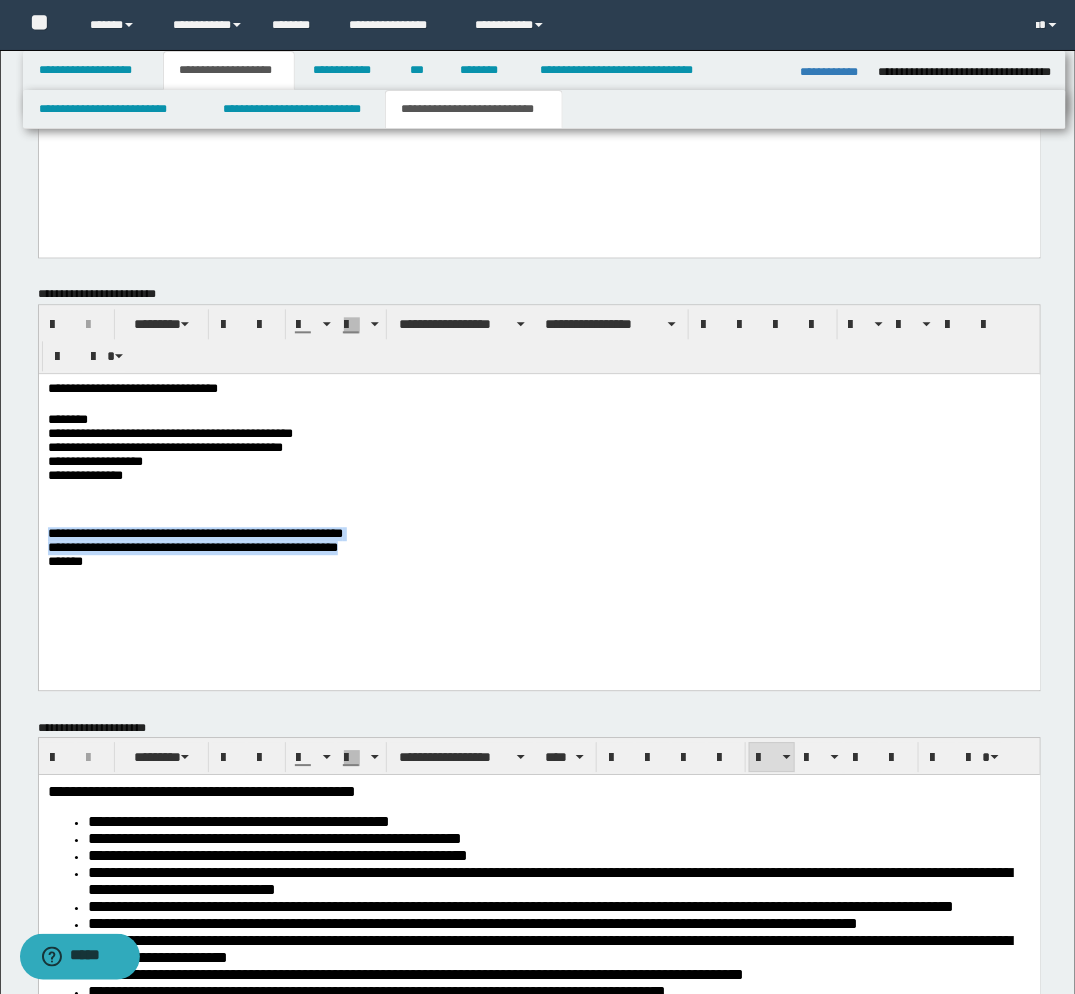 drag, startPoint x: 432, startPoint y: 553, endPoint x: 72, endPoint y: 919, distance: 513.3771 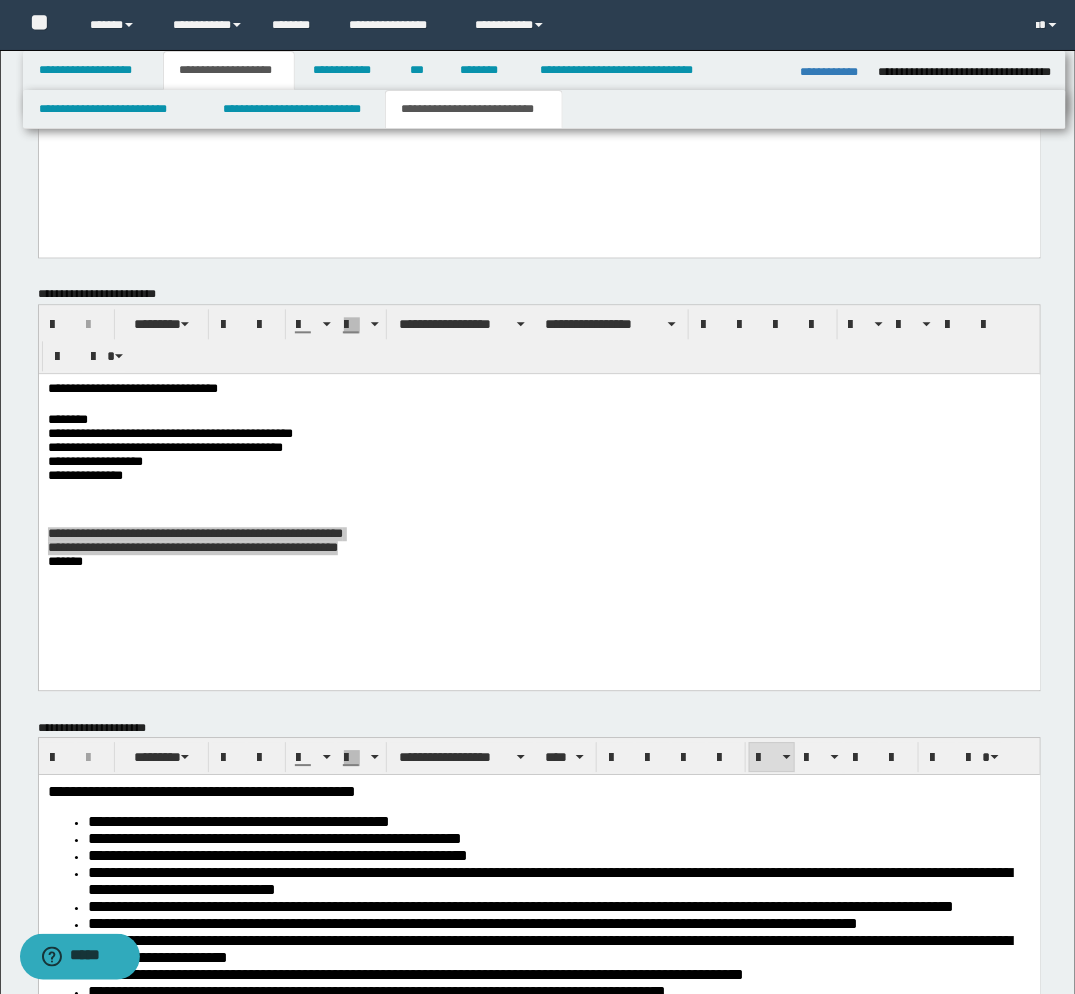 click on "**********" at bounding box center [540, 489] 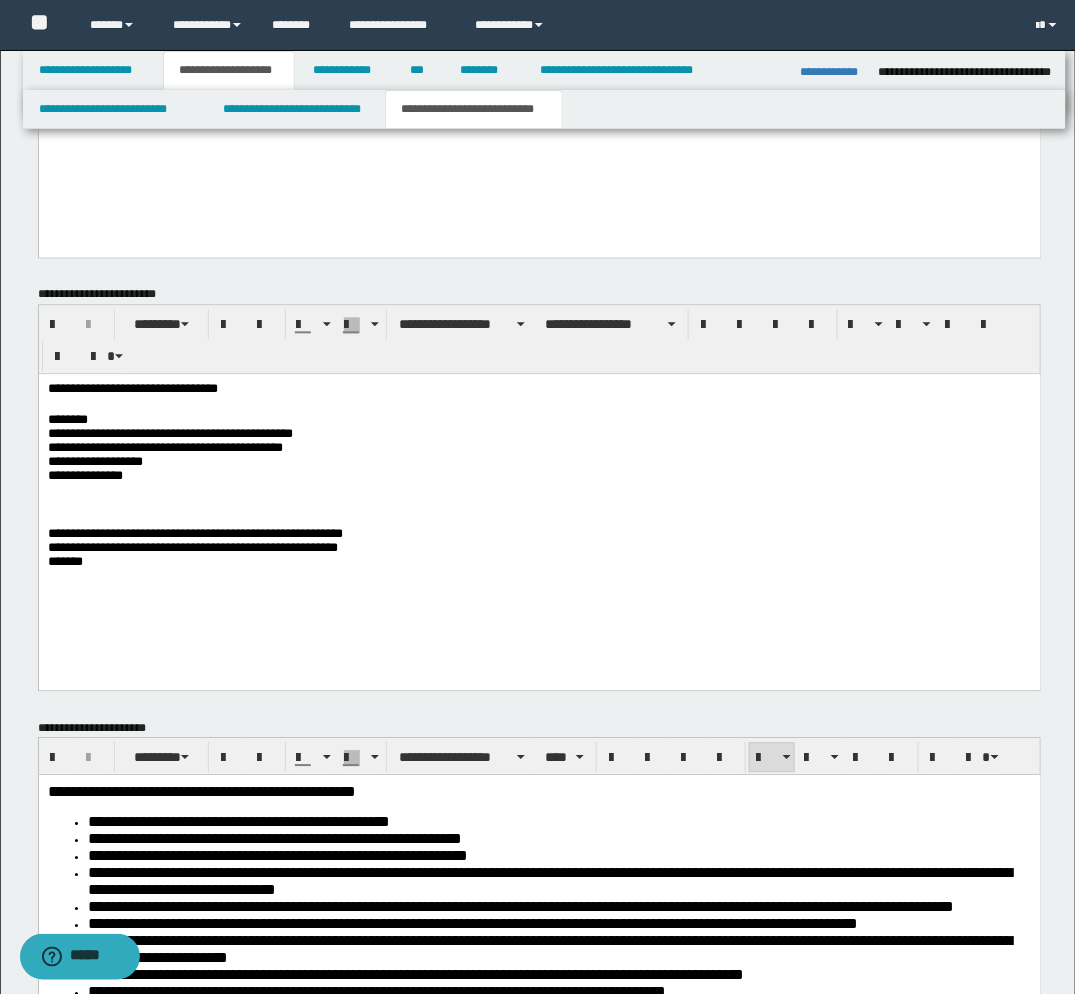 click on "**********" at bounding box center (539, 505) 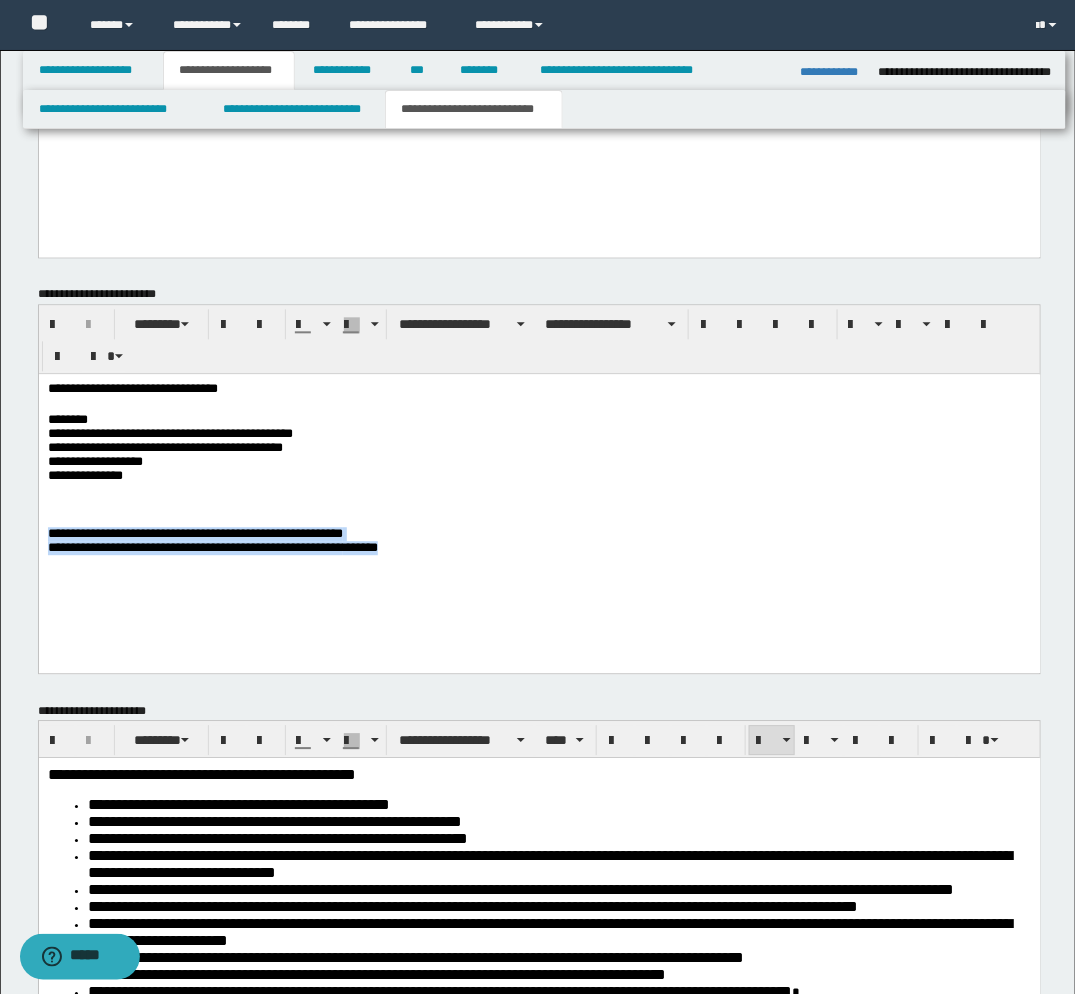 drag, startPoint x: 499, startPoint y: 553, endPoint x: 39, endPoint y: 542, distance: 460.1315 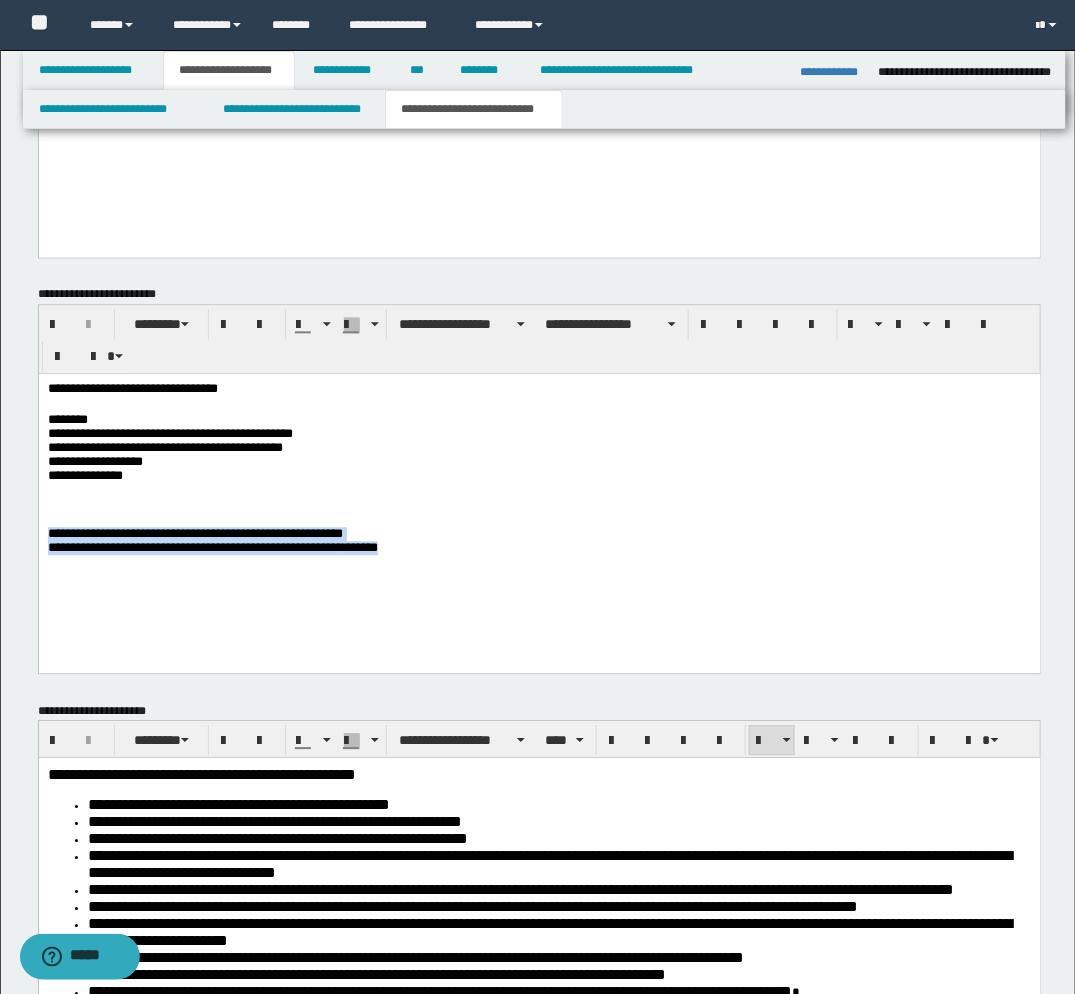 click on "**********" at bounding box center [539, 497] 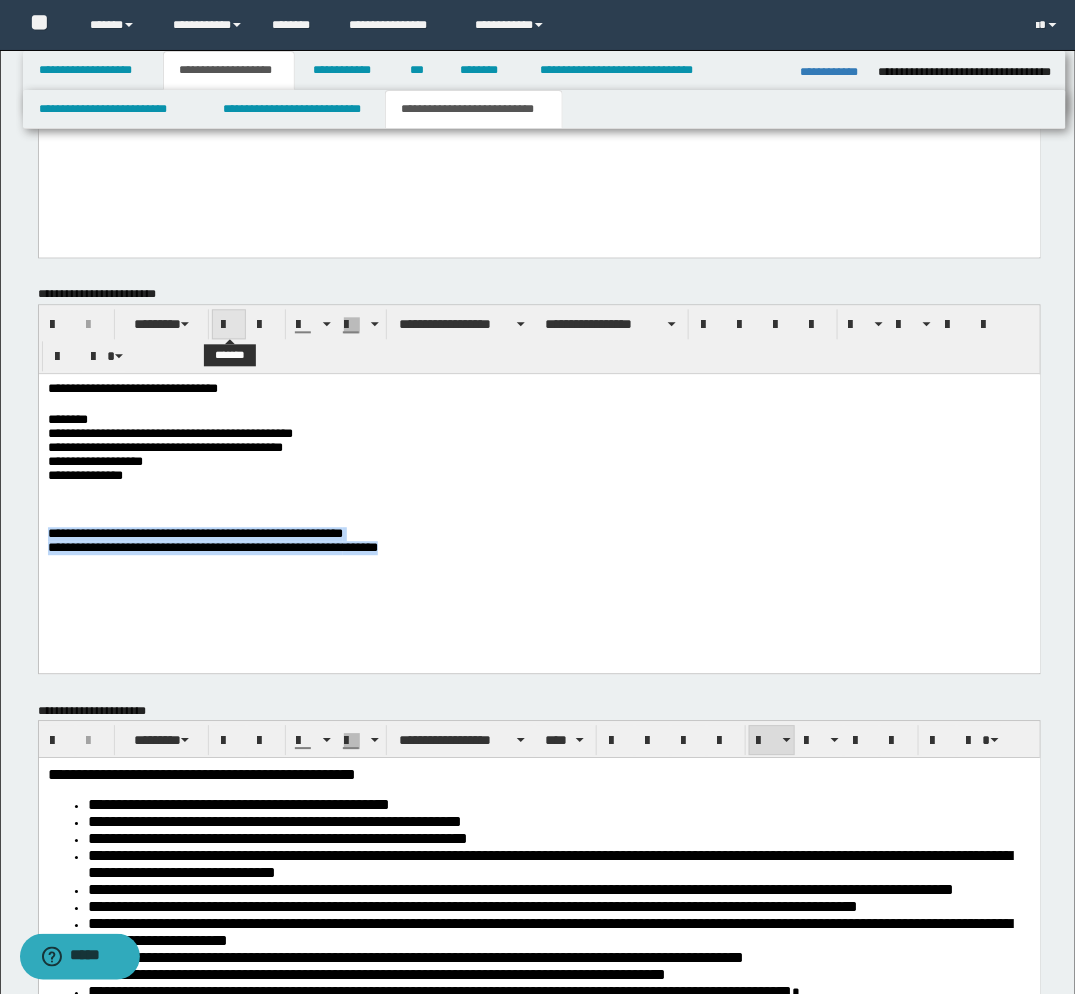 click at bounding box center [229, 326] 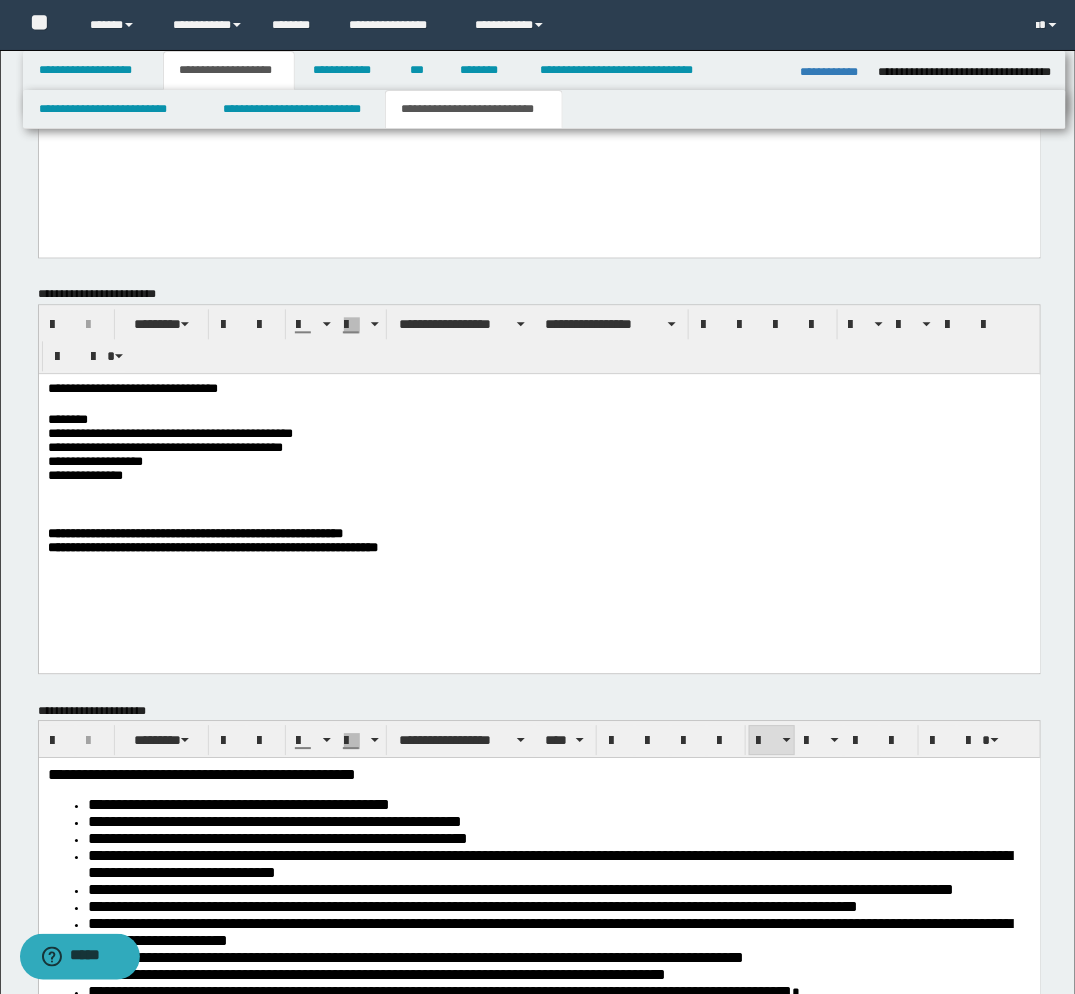 click on "**********" at bounding box center [538, 449] 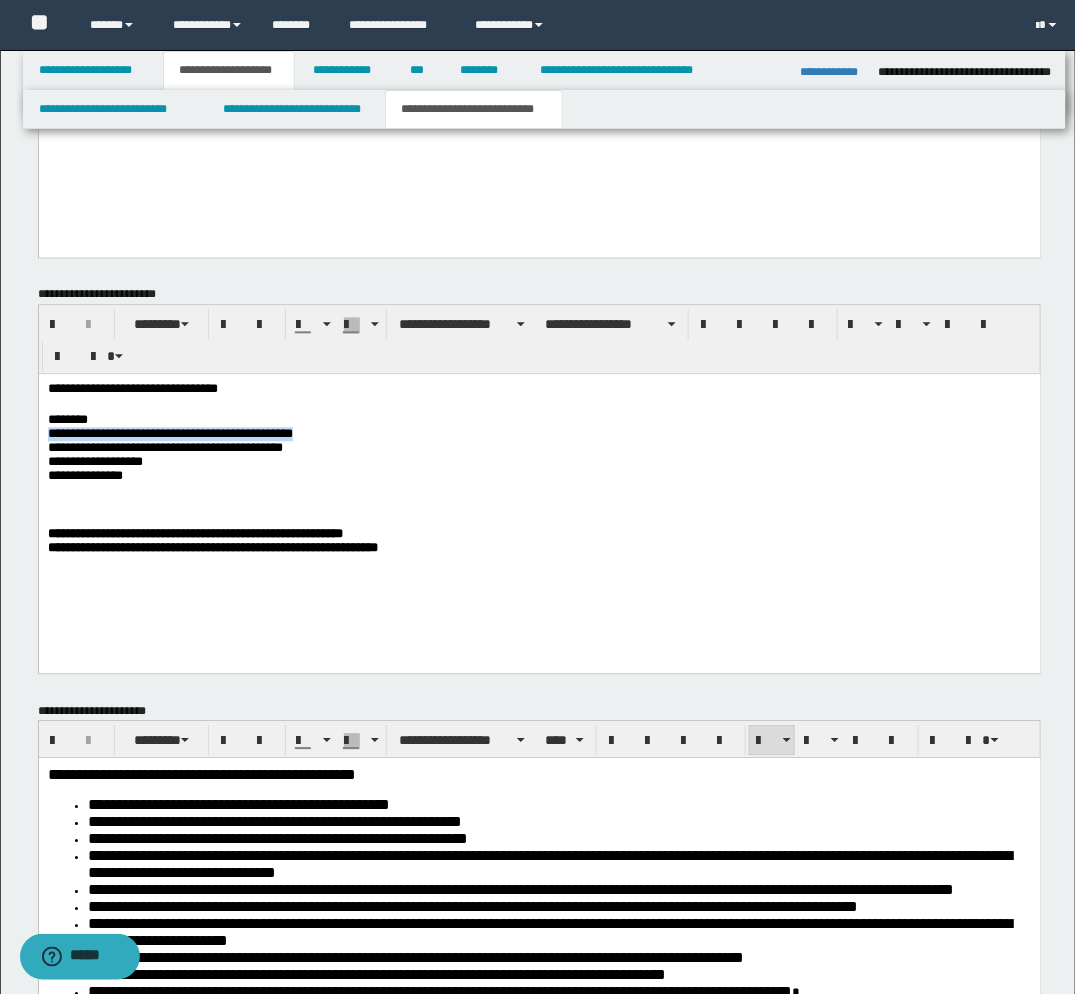 drag, startPoint x: 426, startPoint y: 440, endPoint x: 74, endPoint y: 817, distance: 515.7839 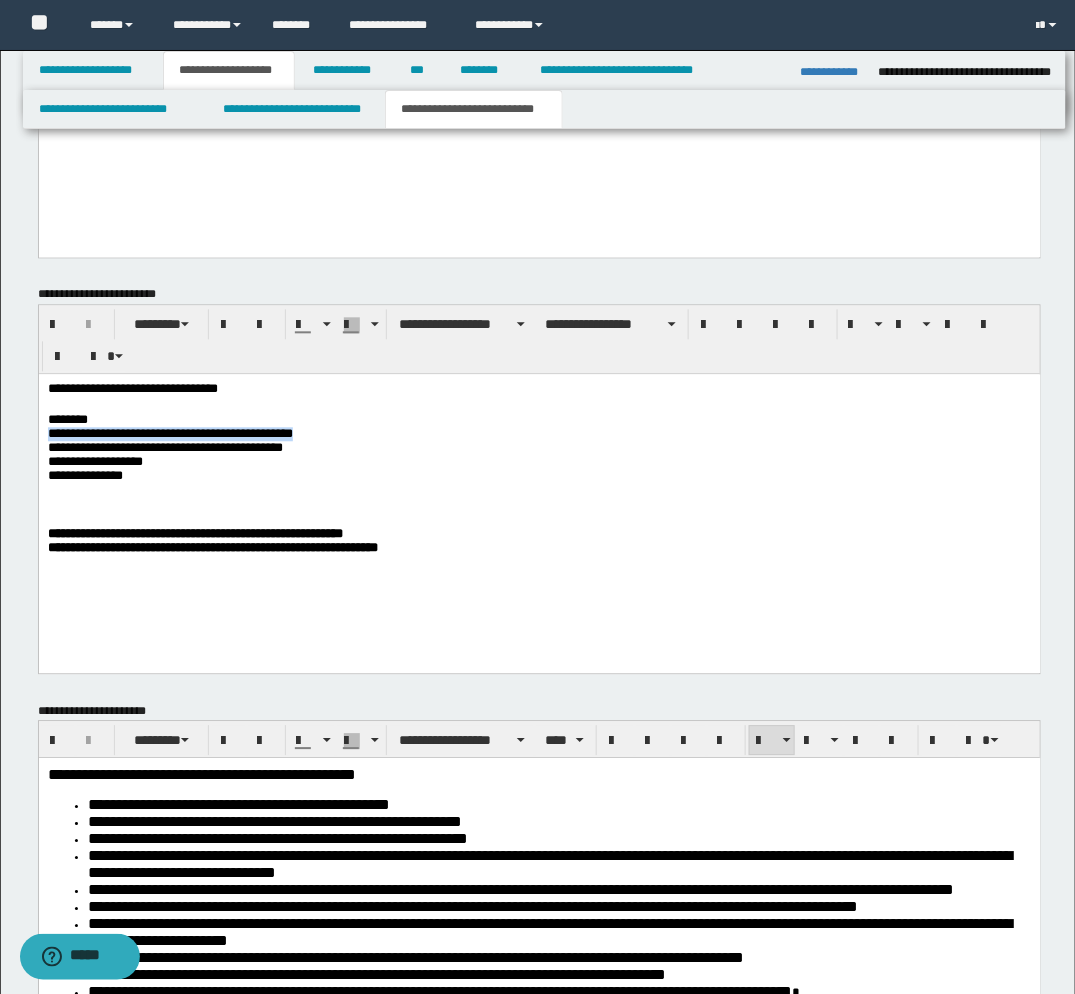 click on "**********" at bounding box center (539, 497) 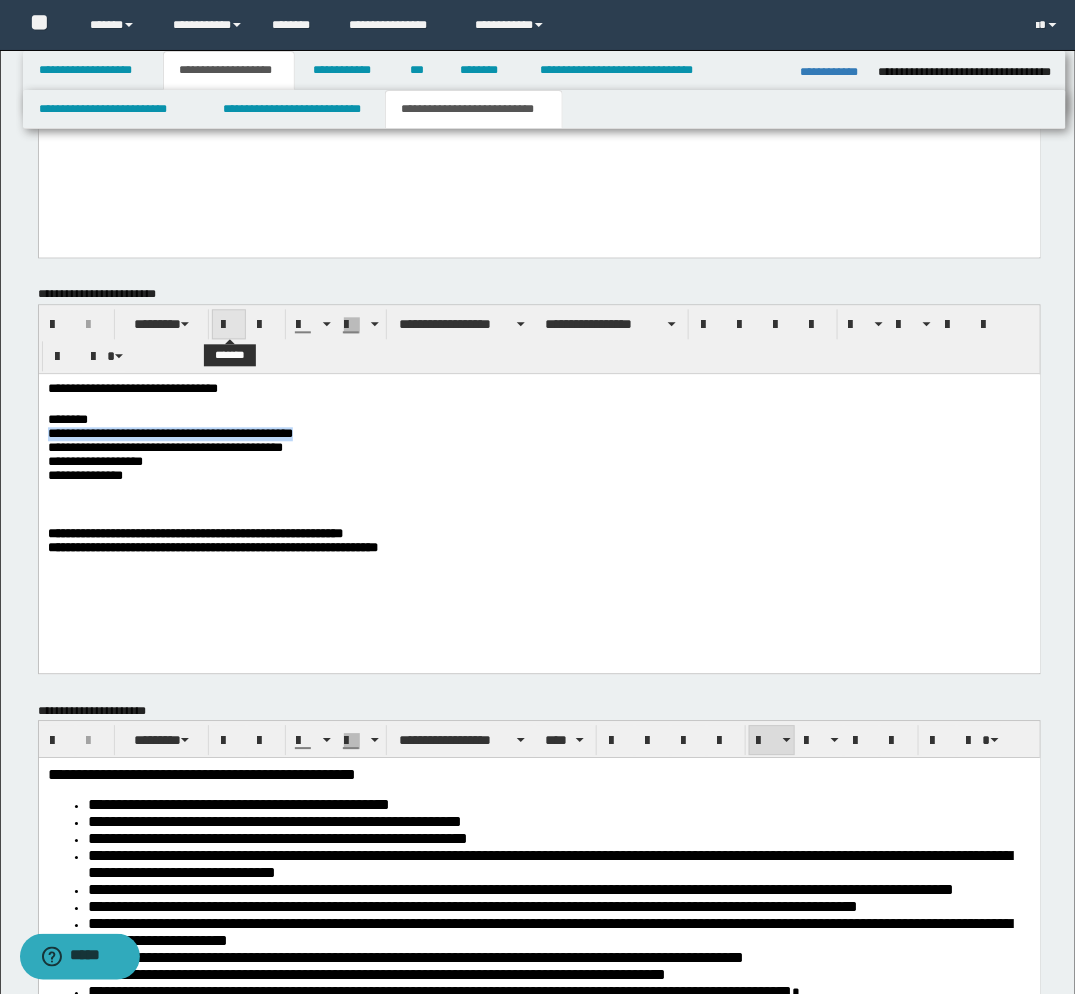 click at bounding box center (229, 326) 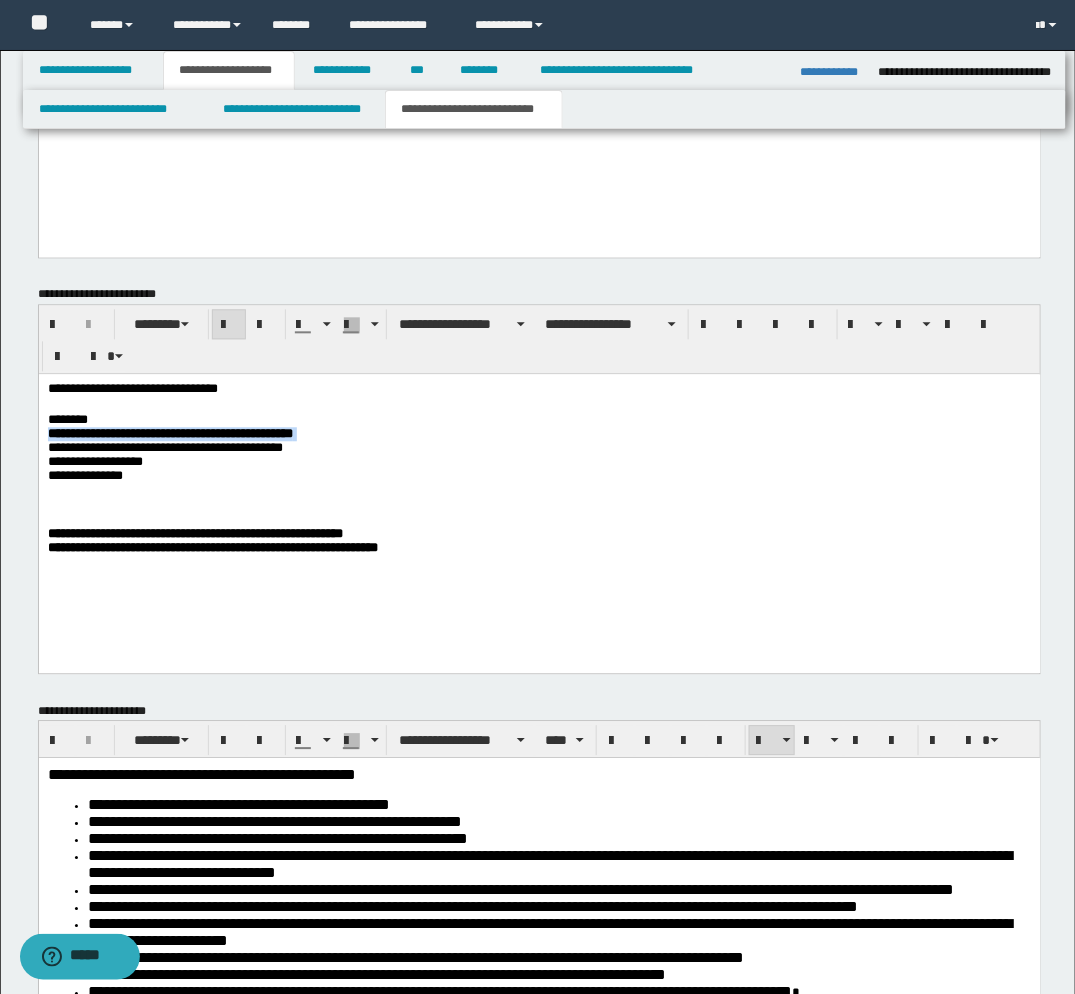 click on "**********" at bounding box center (538, 449) 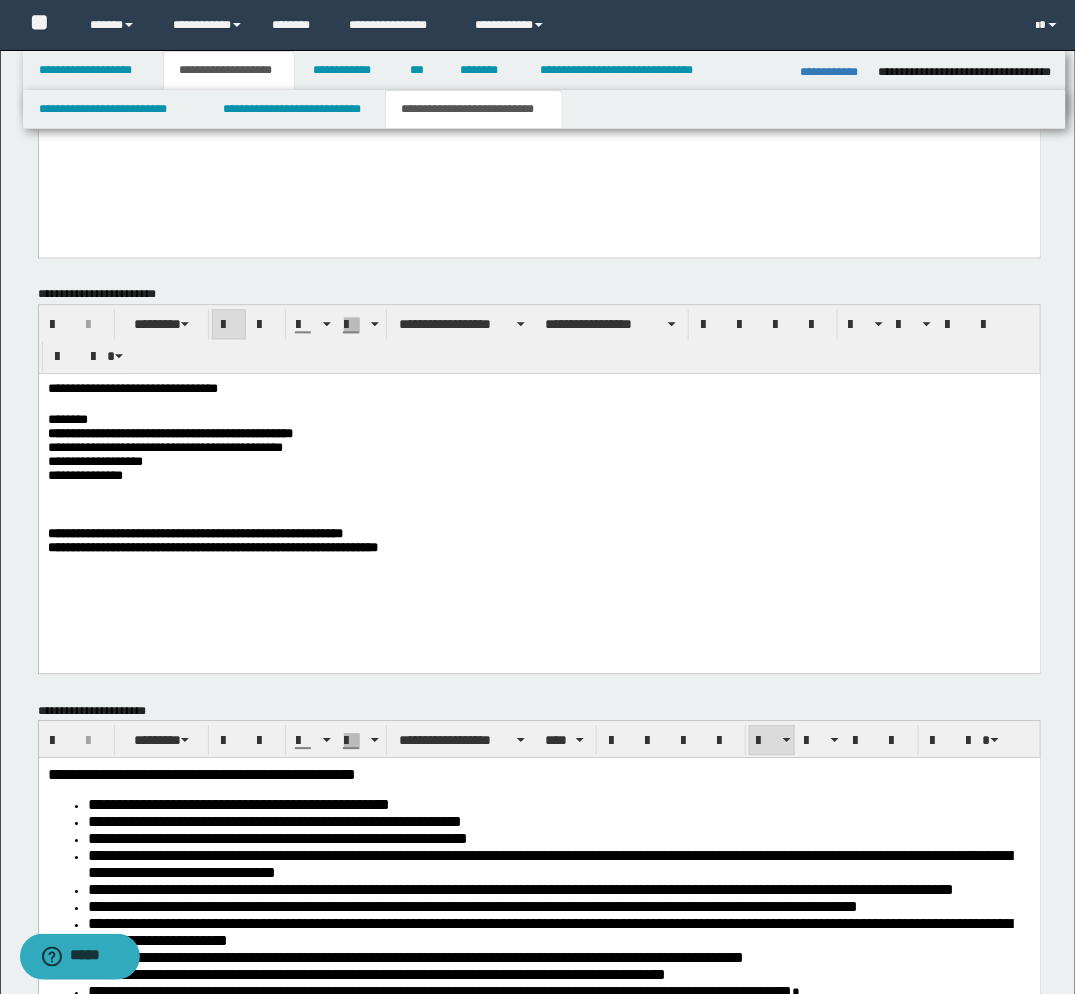 click on "**********" at bounding box center (539, 497) 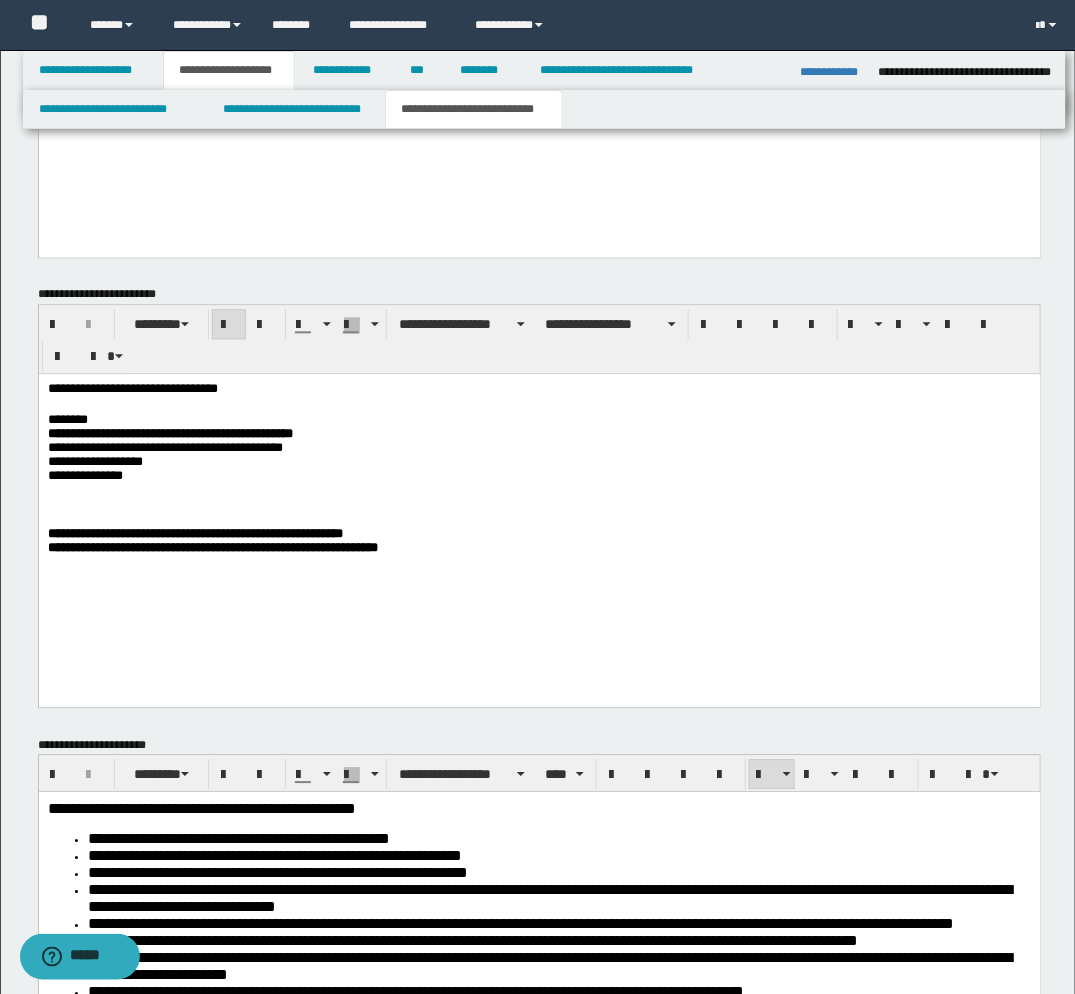 click at bounding box center [539, 584] 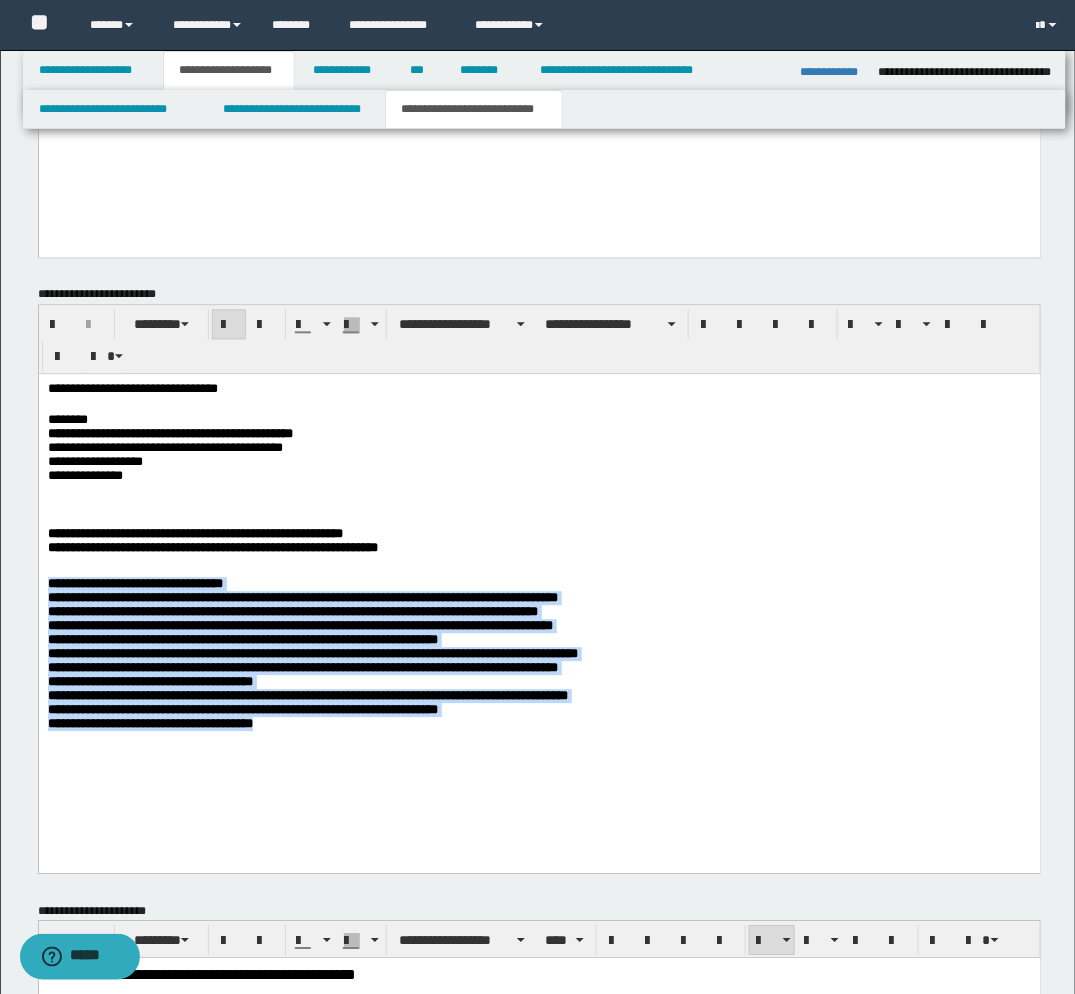 drag, startPoint x: 49, startPoint y: 584, endPoint x: 293, endPoint y: 774, distance: 309.2507 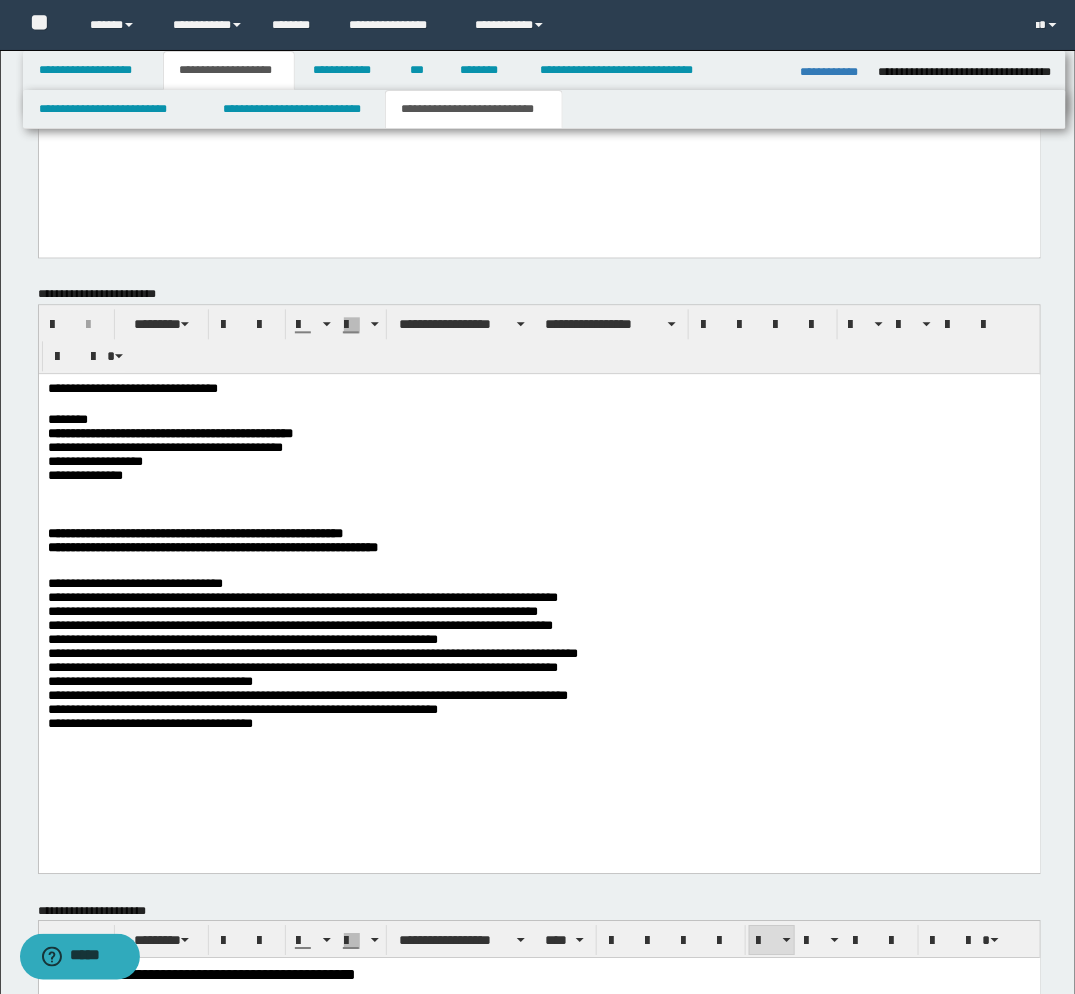 click on "**********" 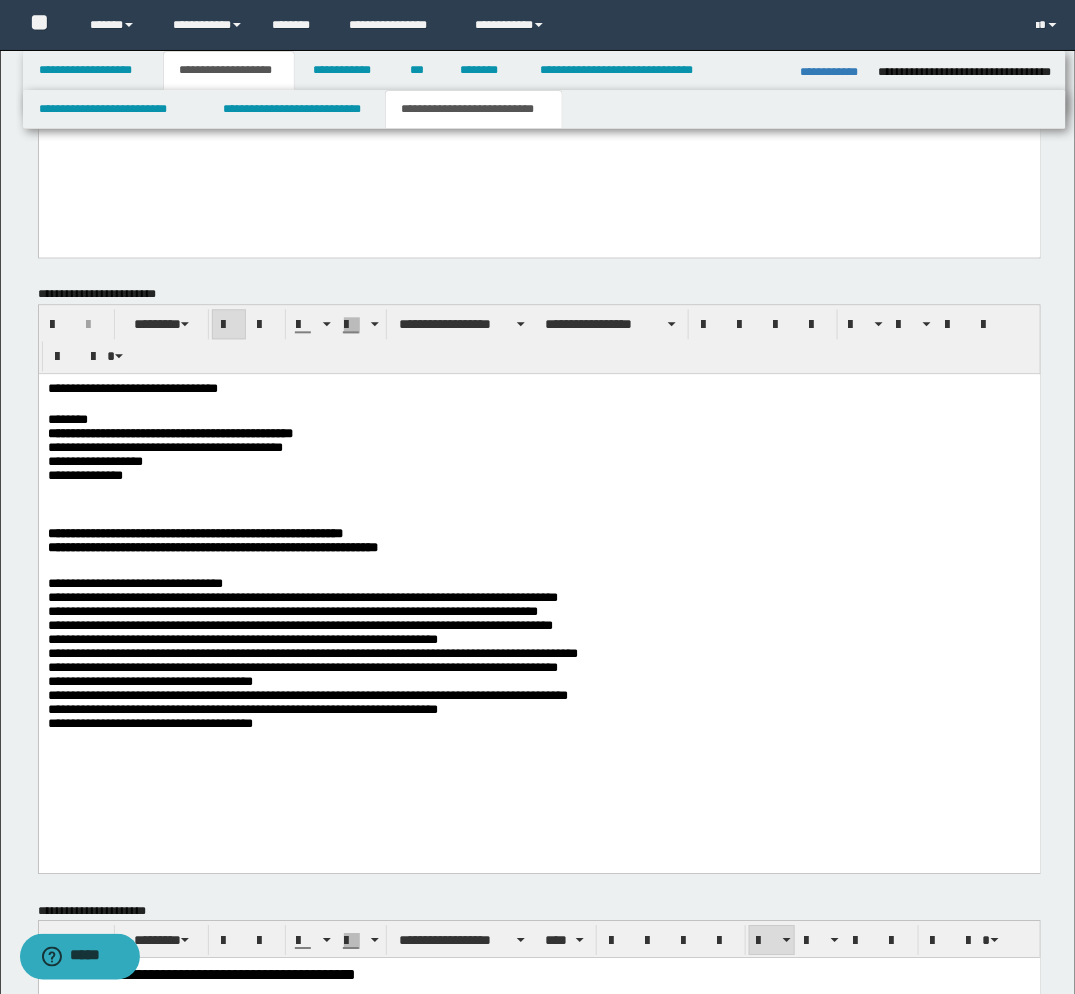 click on "**********" at bounding box center [539, 596] 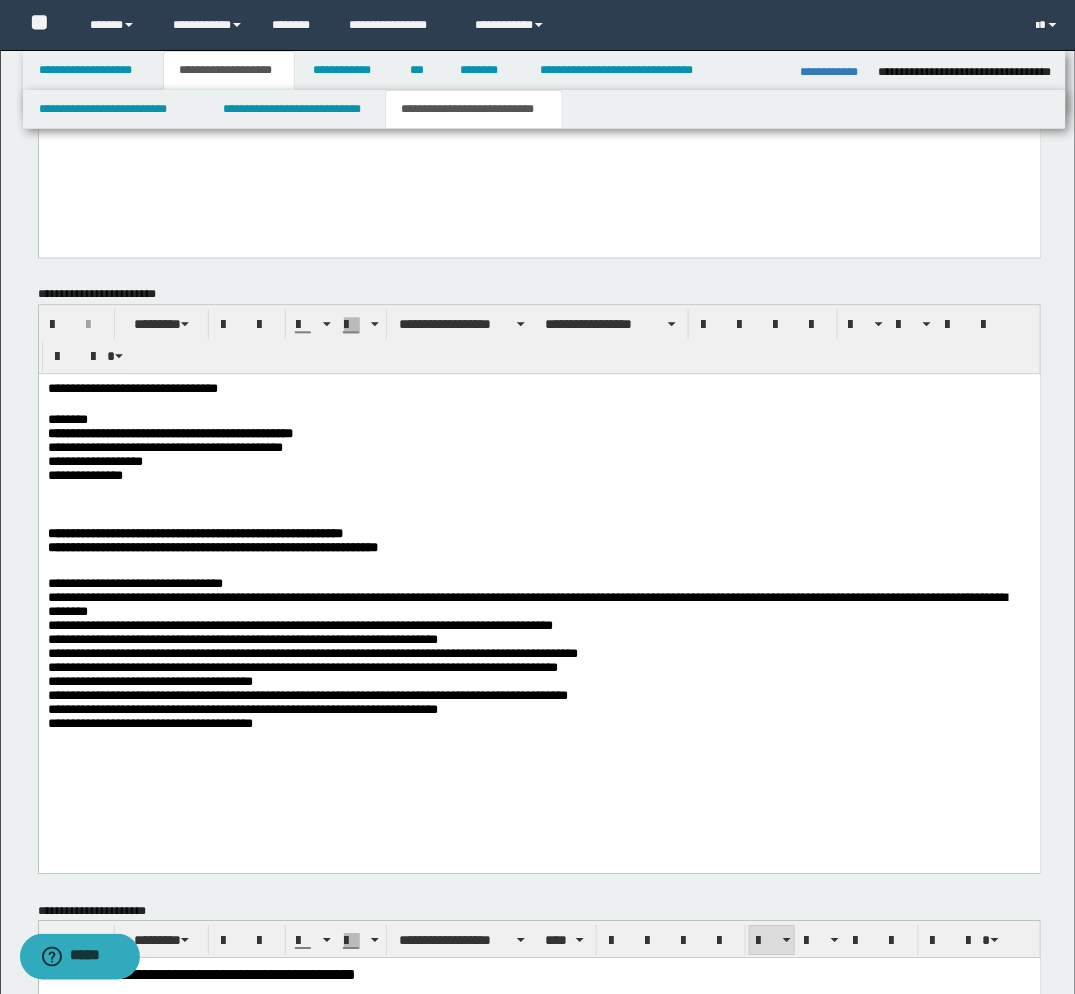 click on "**********" at bounding box center (539, 596) 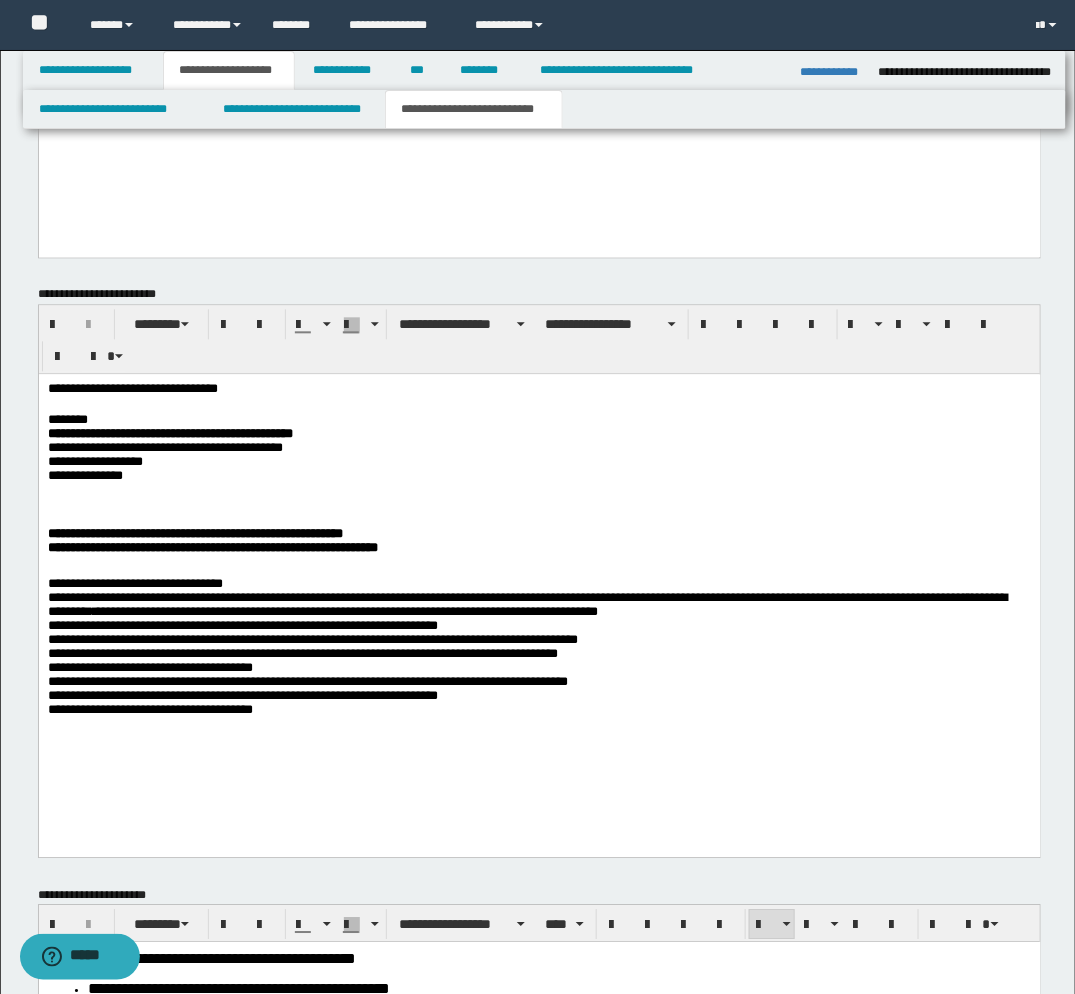 click on "**********" at bounding box center (538, 660) 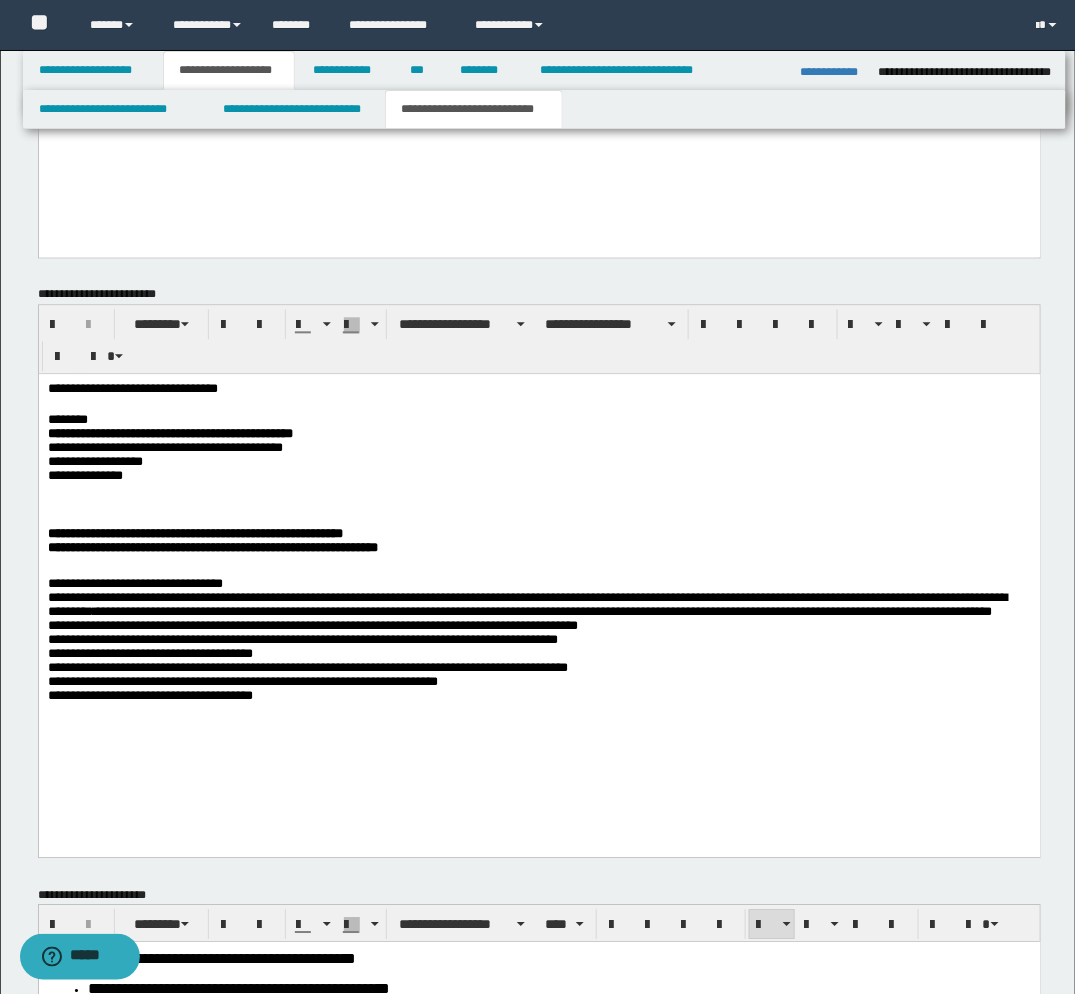 click on "**********" at bounding box center [538, 660] 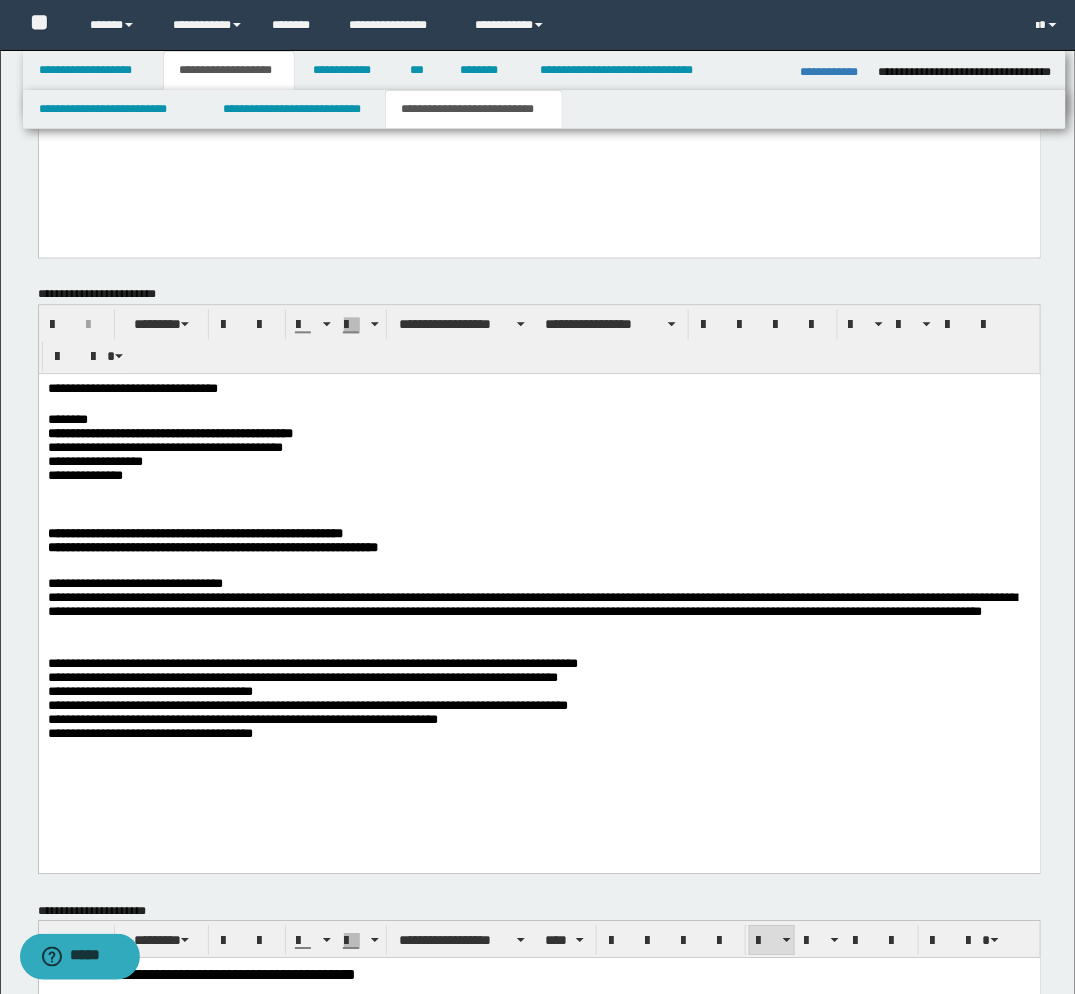 click on "**********" at bounding box center (538, 701) 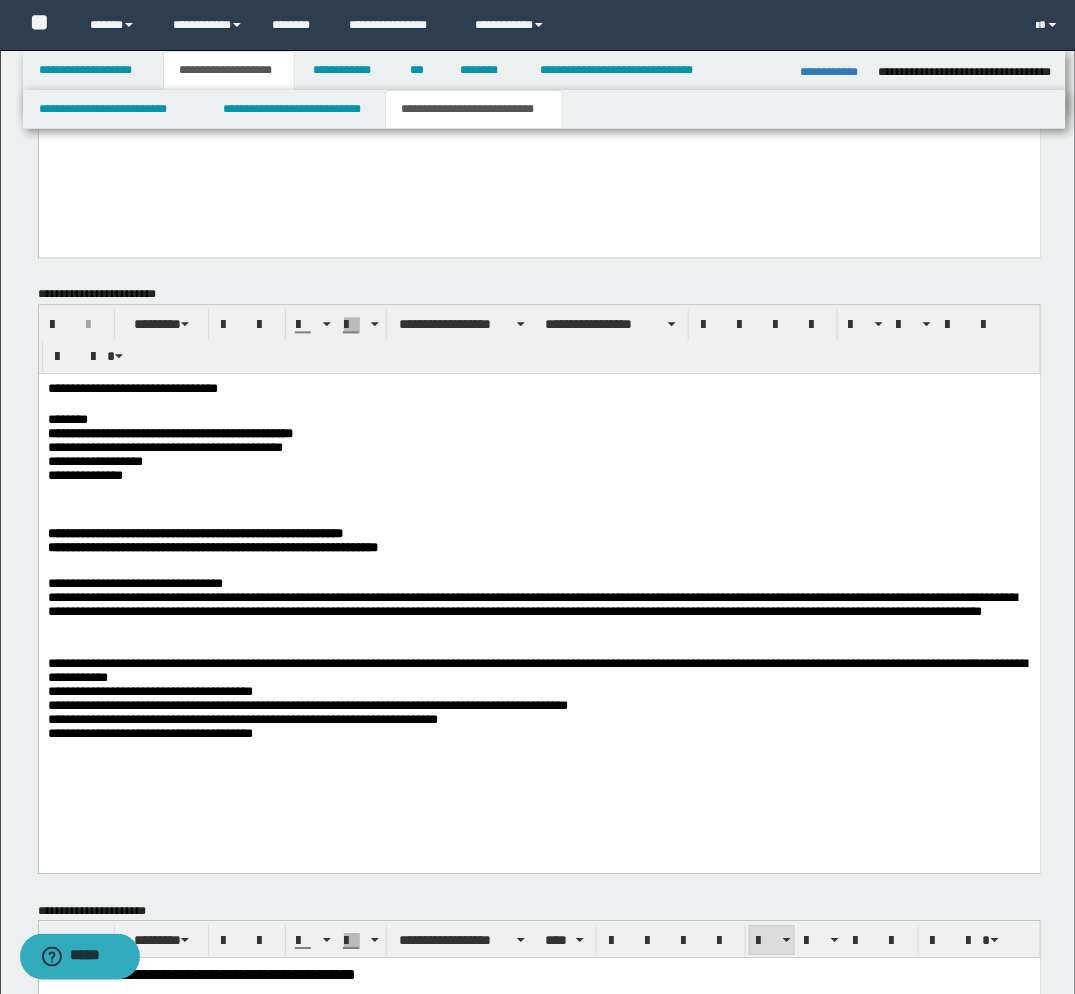 click on "**********" at bounding box center (538, 701) 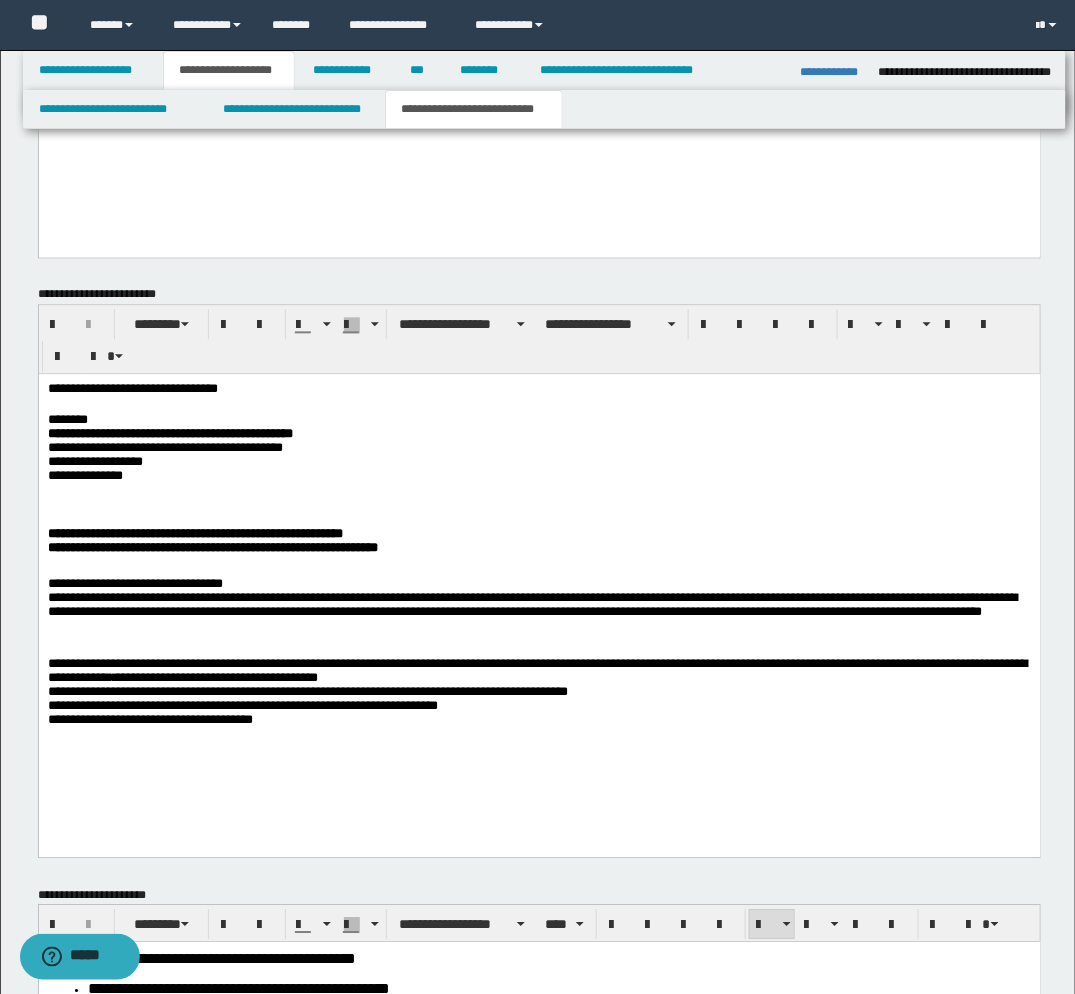 click on "**********" at bounding box center (538, 693) 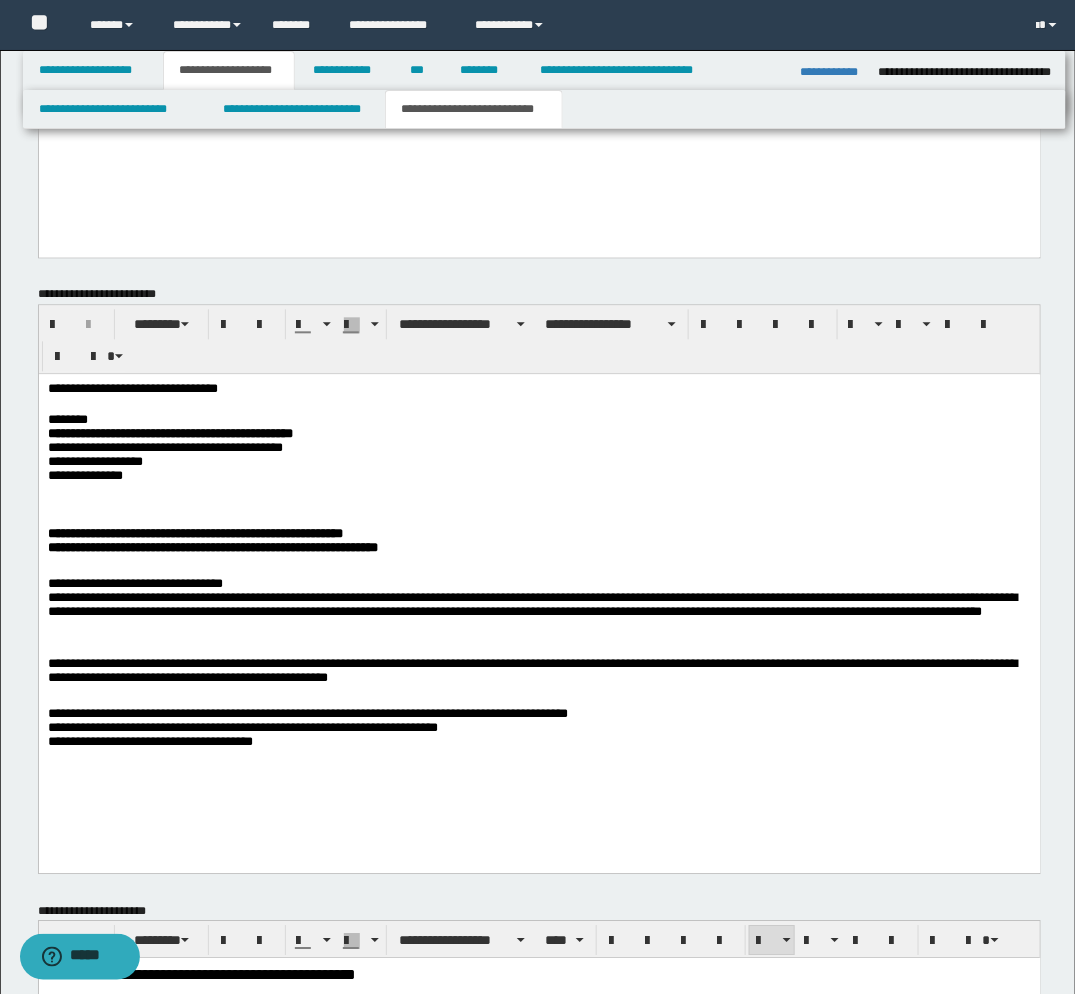click on "**********" at bounding box center (538, 726) 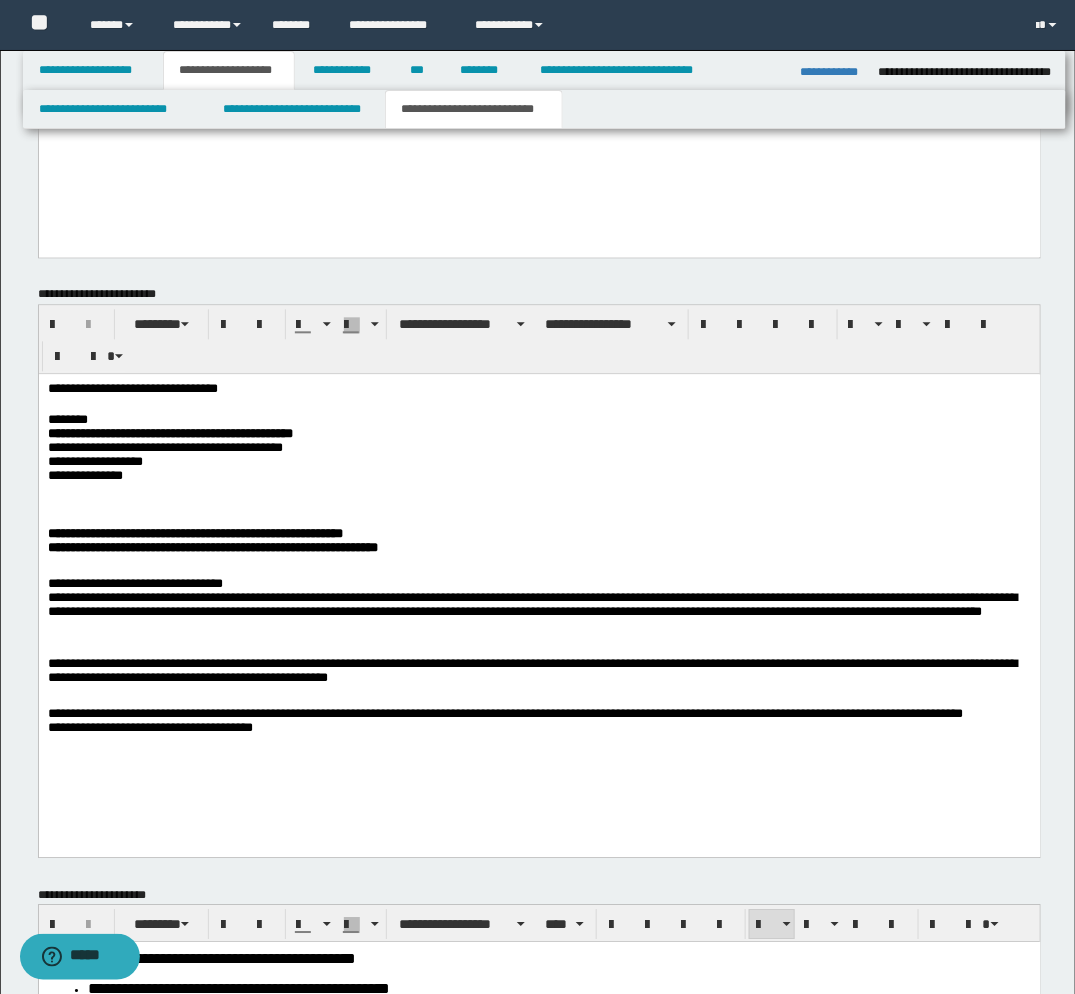click on "**********" at bounding box center (538, 718) 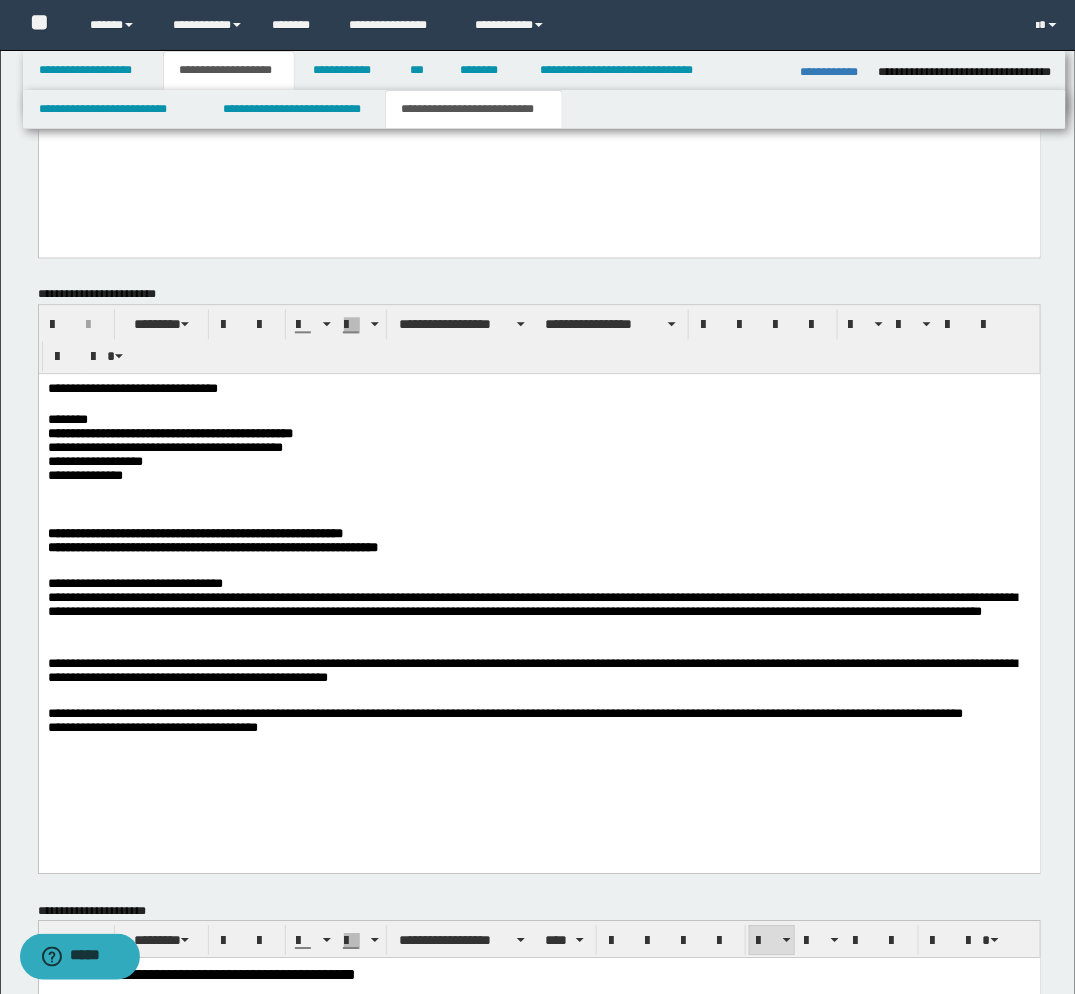 click on "**********" at bounding box center (538, 718) 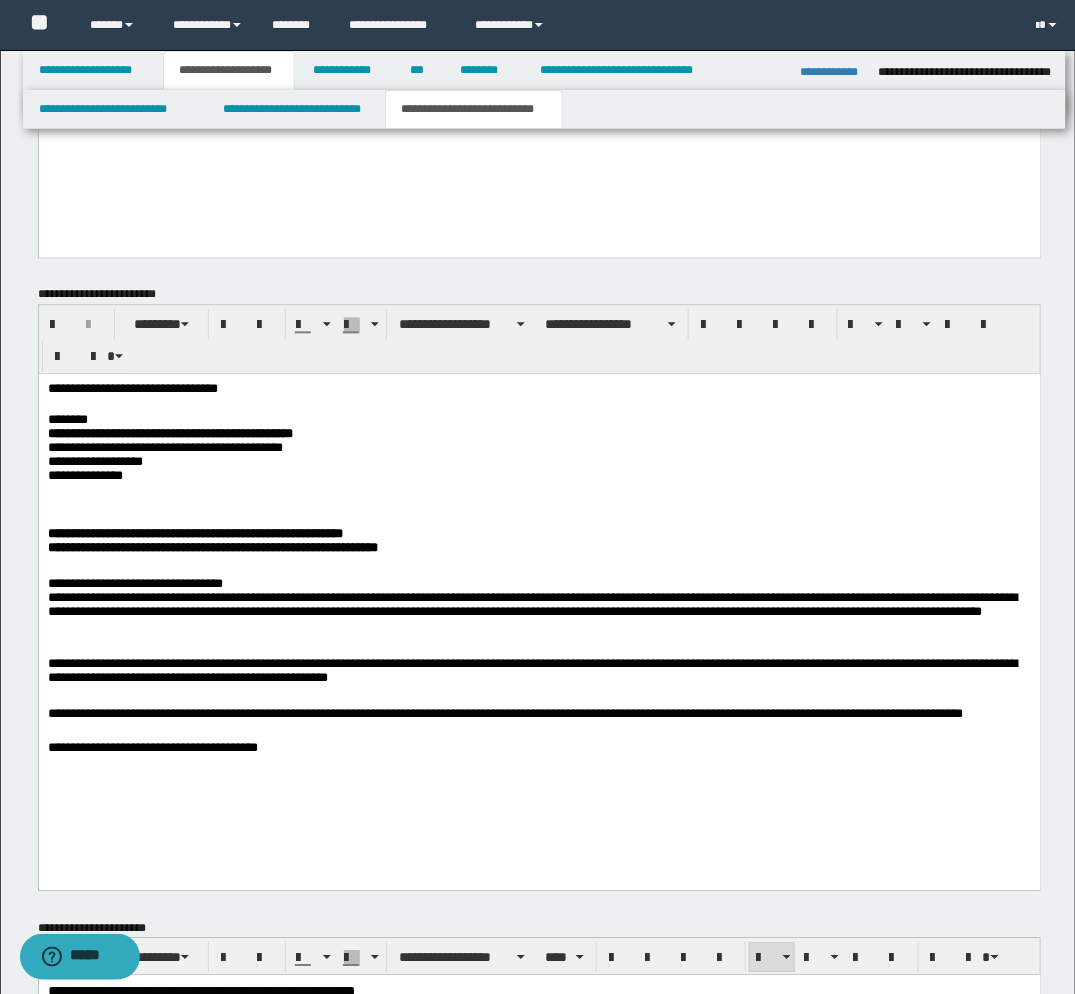 click on "**********" at bounding box center (538, 743) 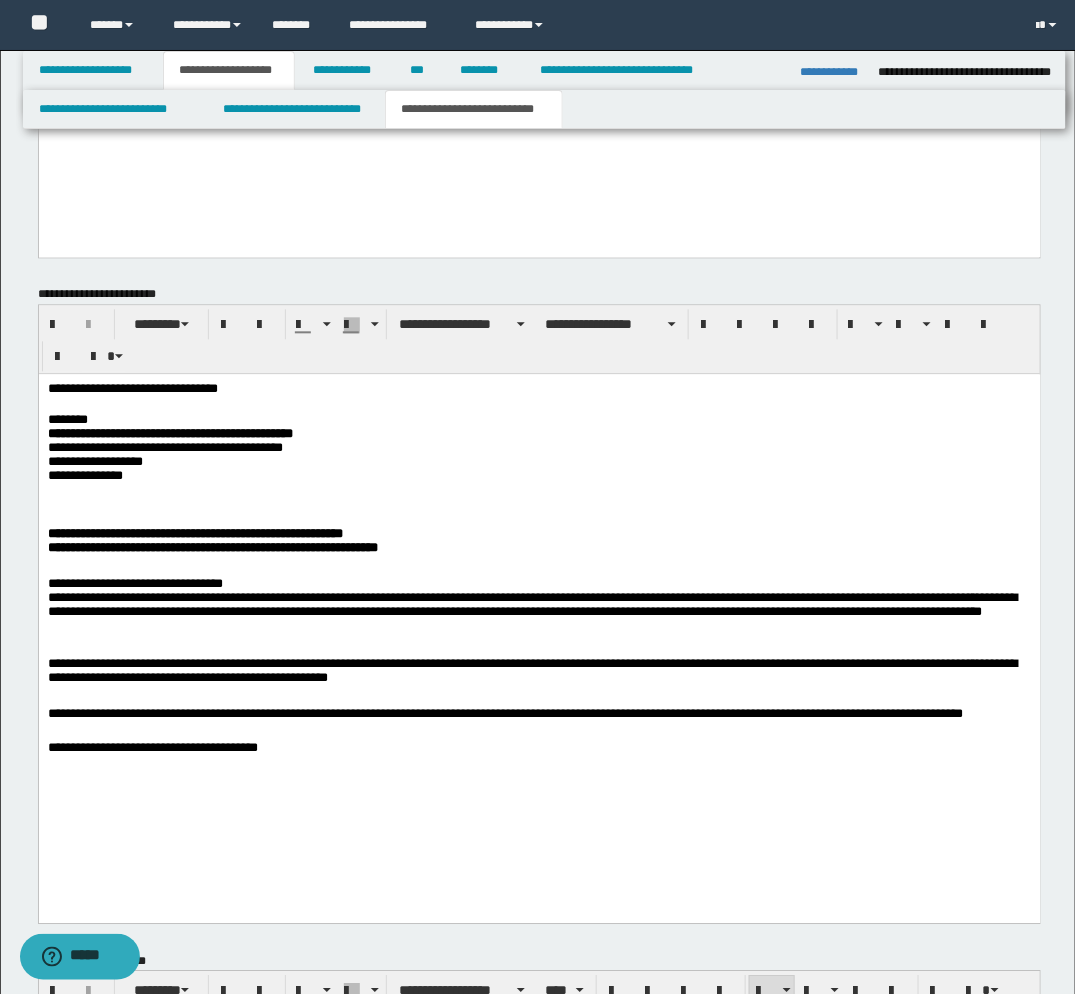 click at bounding box center (539, 795) 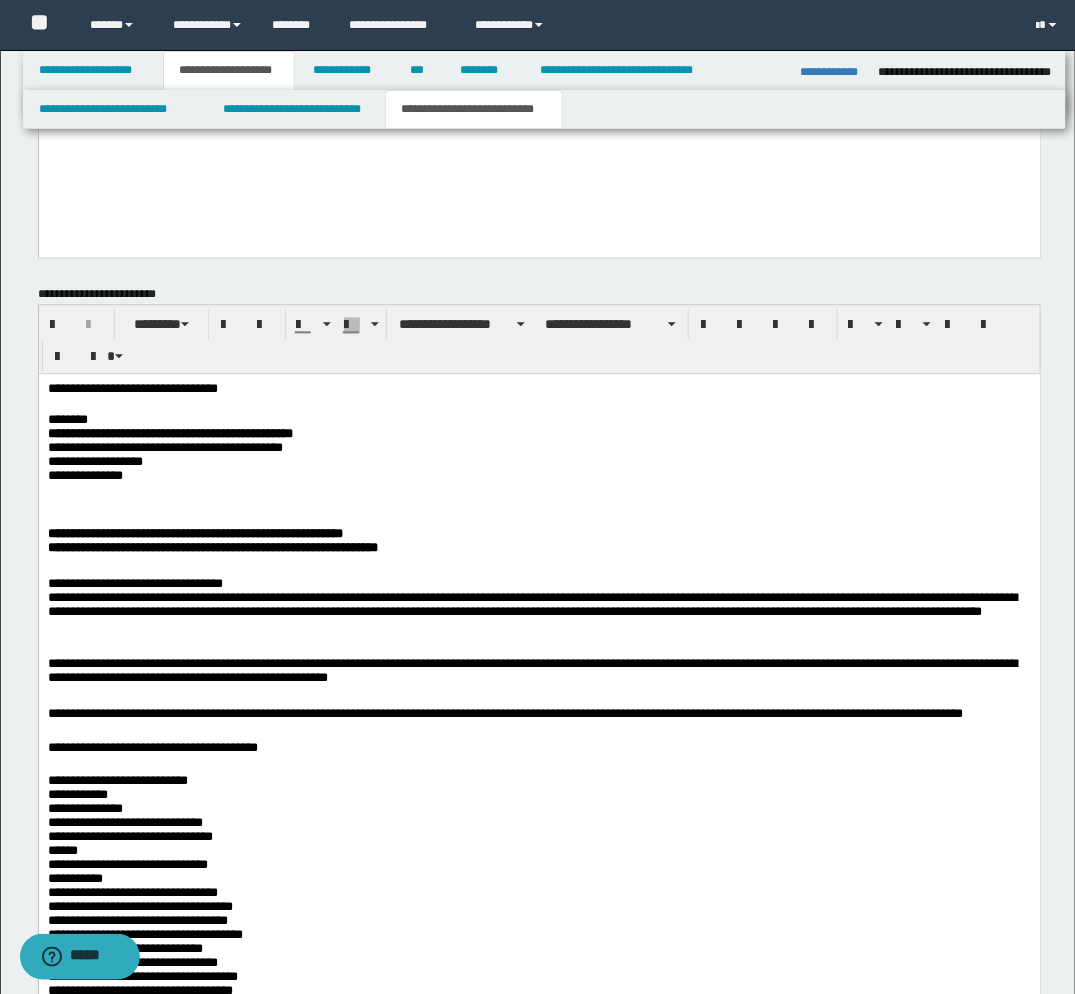 click on "**********" at bounding box center (539, 801) 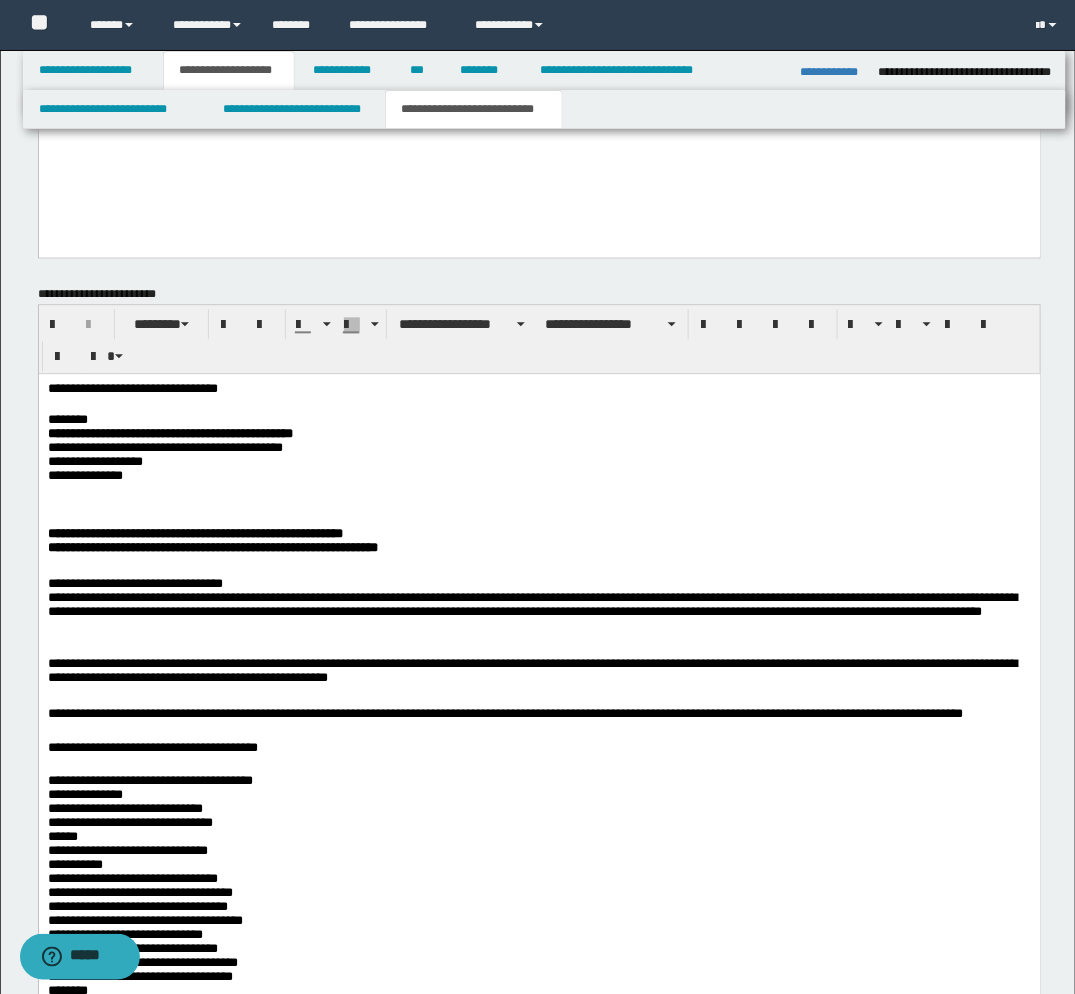 click on "**********" at bounding box center [538, 957] 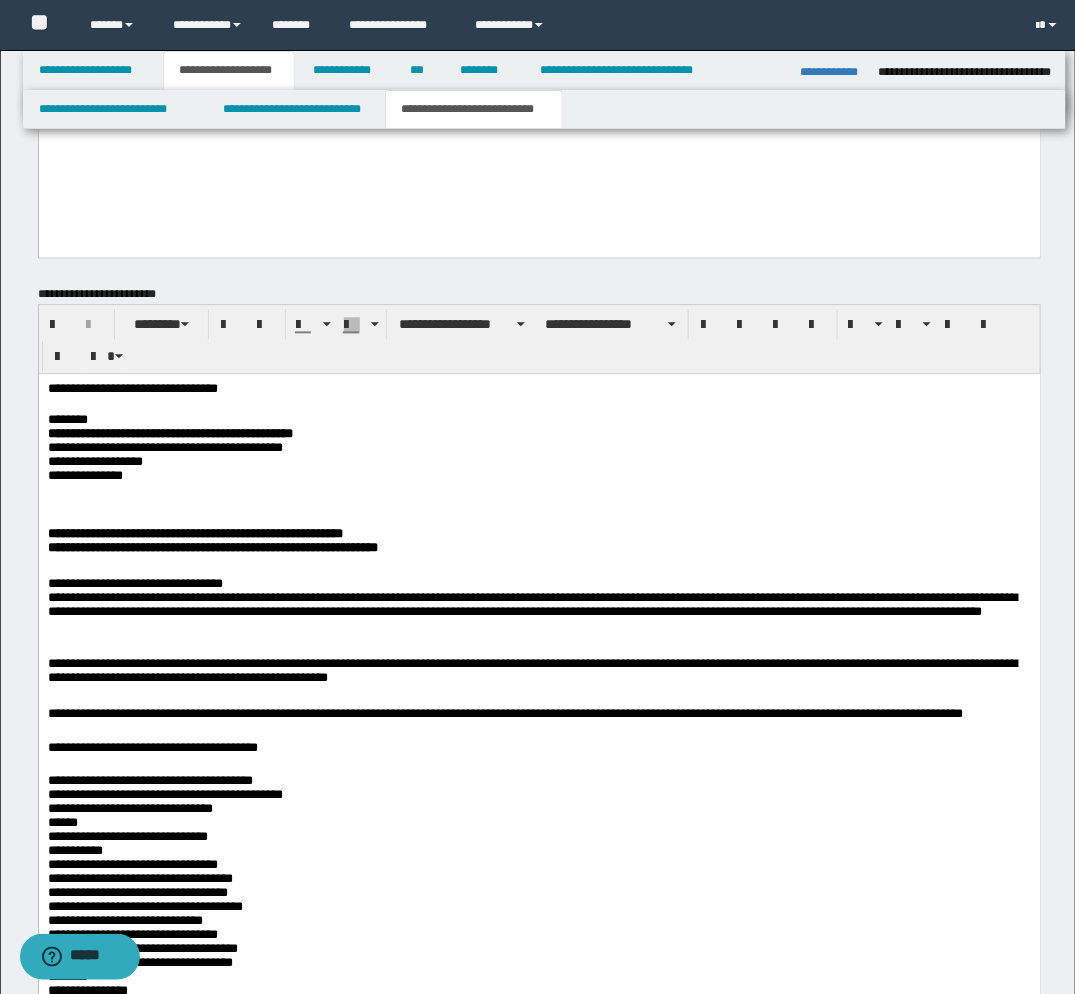 click on "**********" at bounding box center (538, 949) 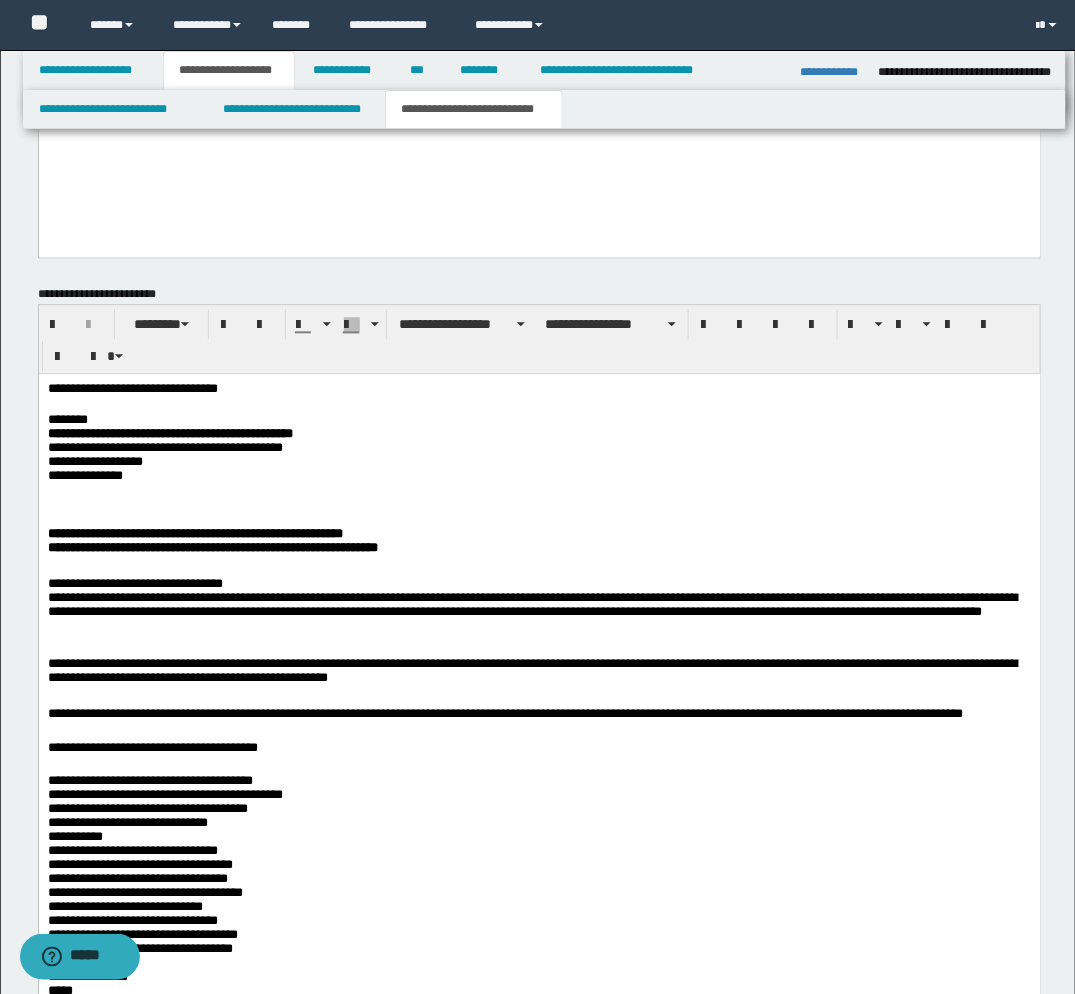 click on "**********" at bounding box center (538, 940) 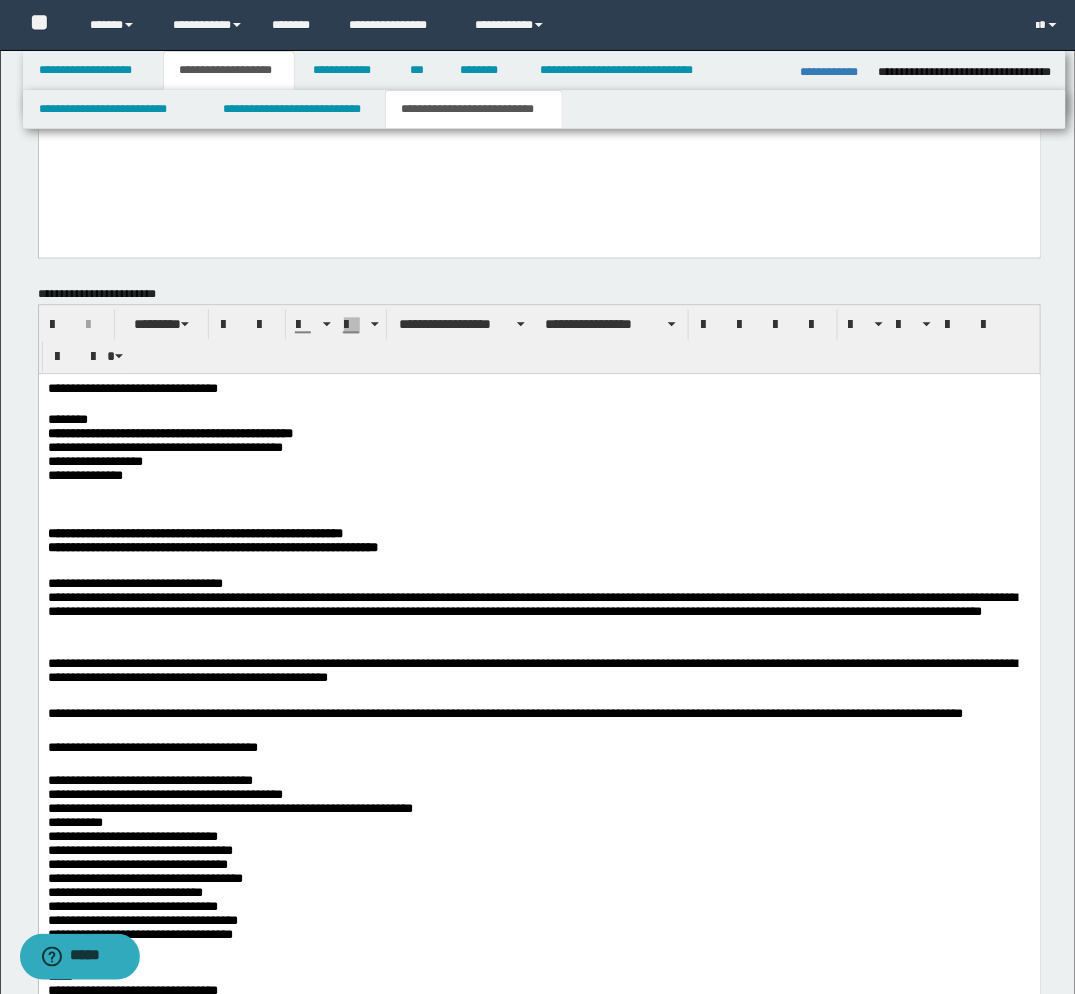 click on "**********" at bounding box center (538, 932) 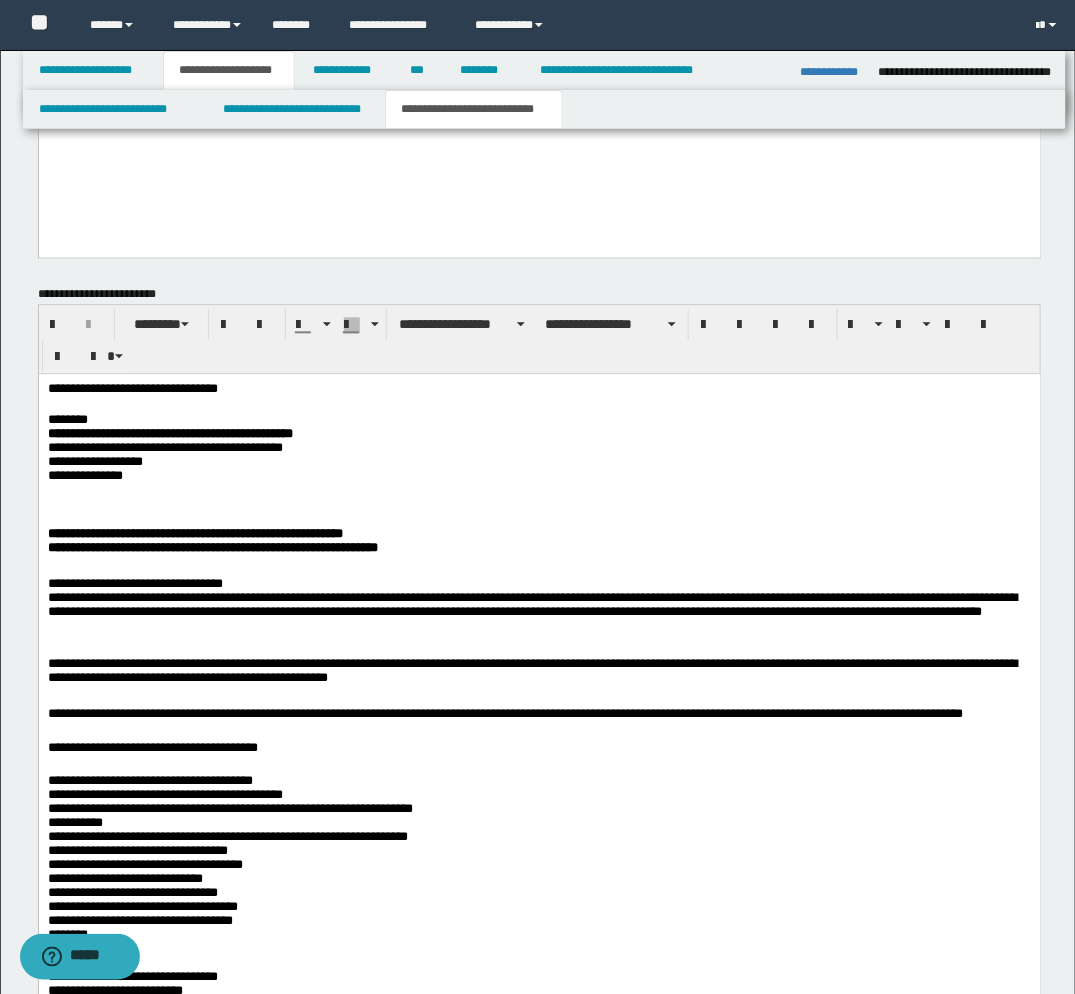 click on "**********" at bounding box center [538, 924] 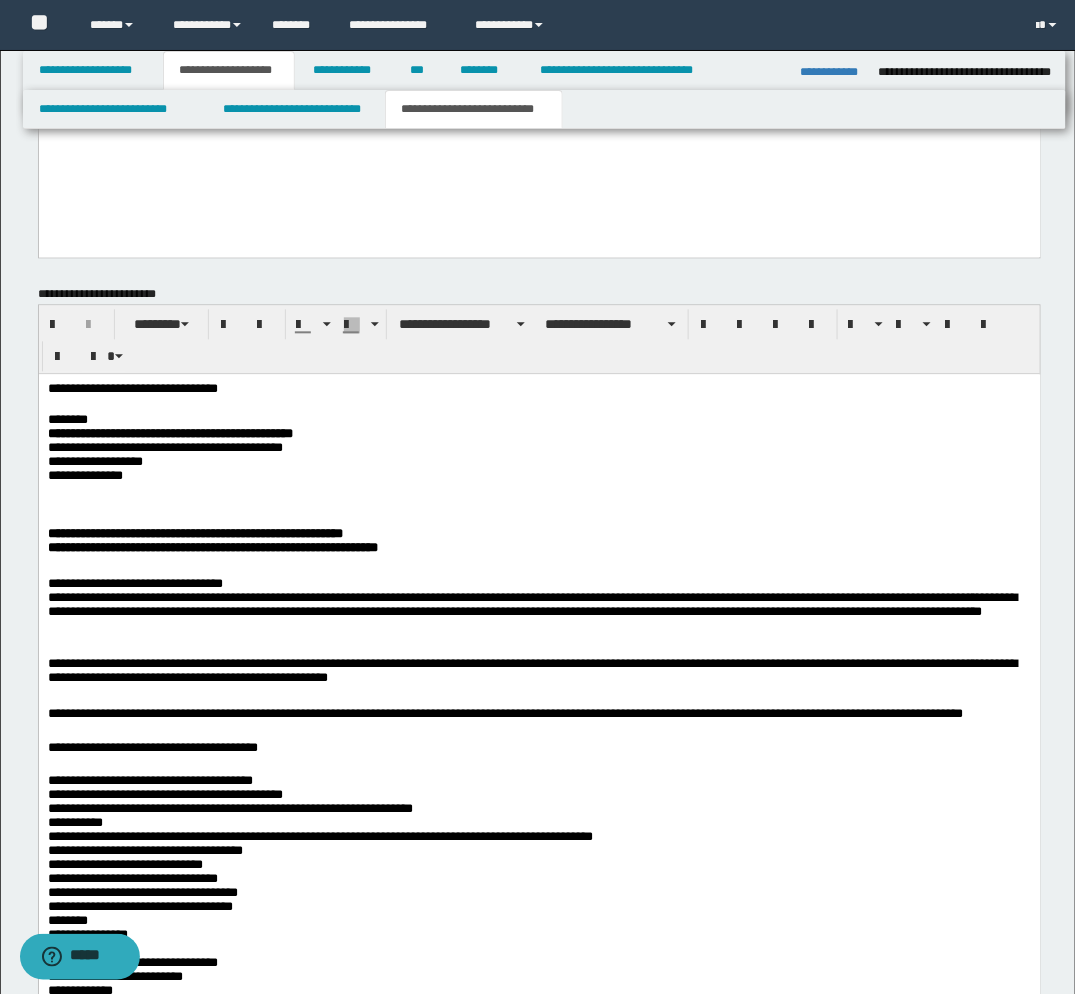 click on "**********" at bounding box center (538, 915) 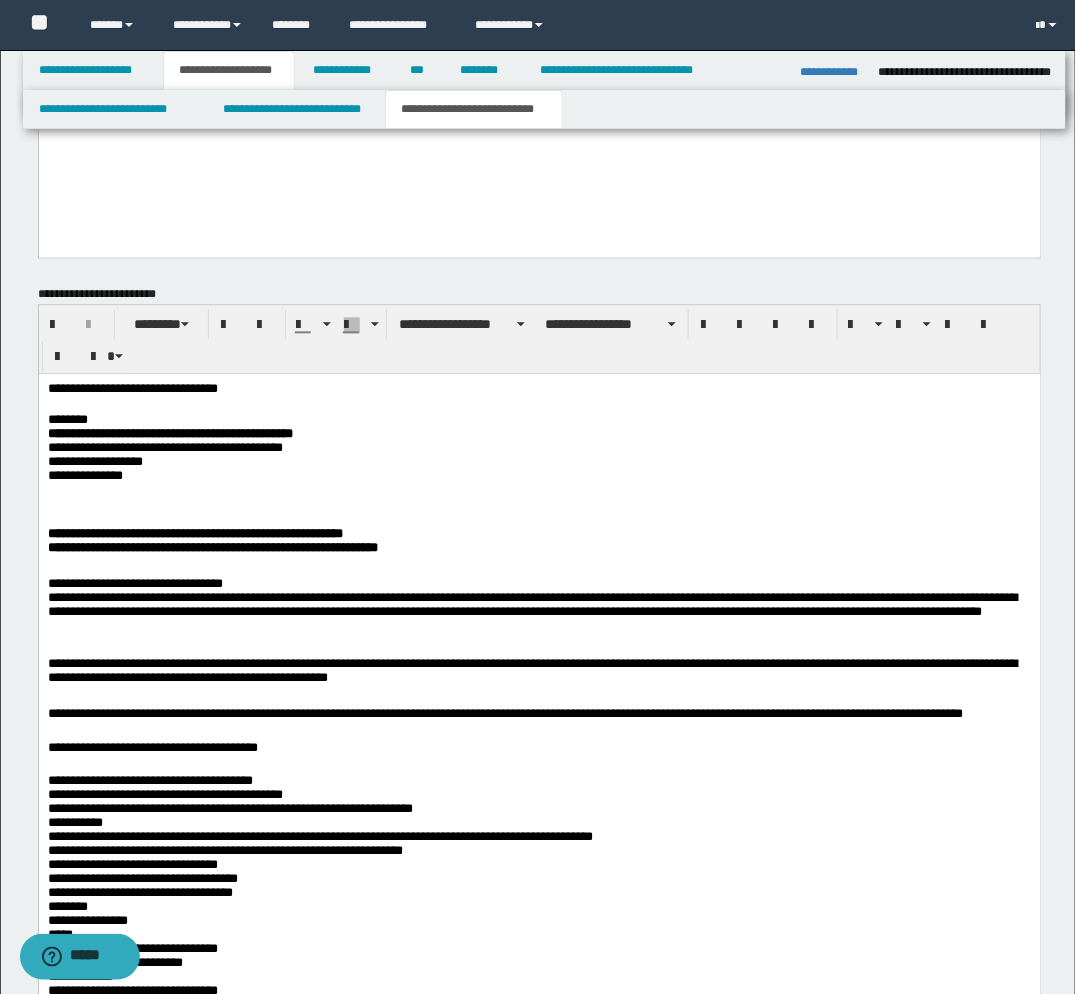 click on "**********" at bounding box center [538, 907] 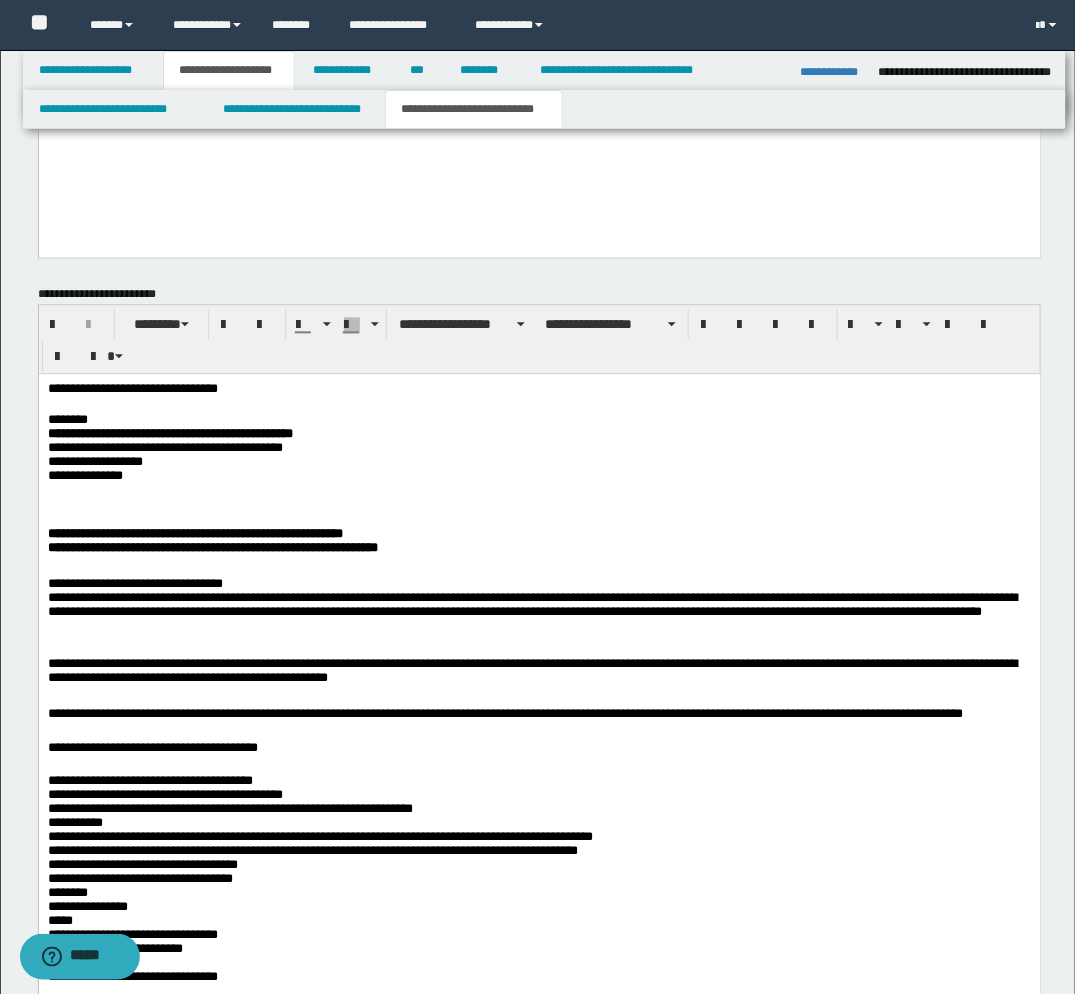 click on "**********" at bounding box center (538, 899) 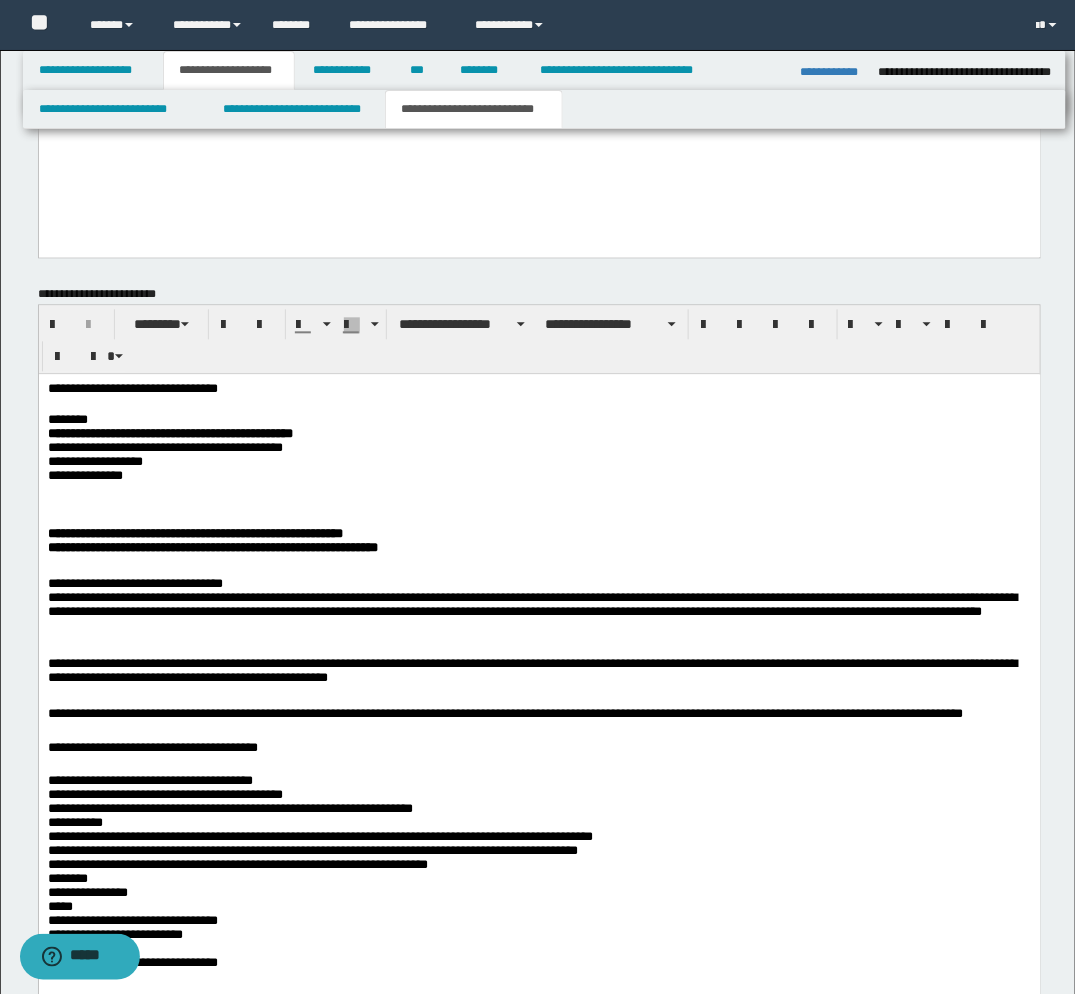 click on "**********" at bounding box center (539, 726) 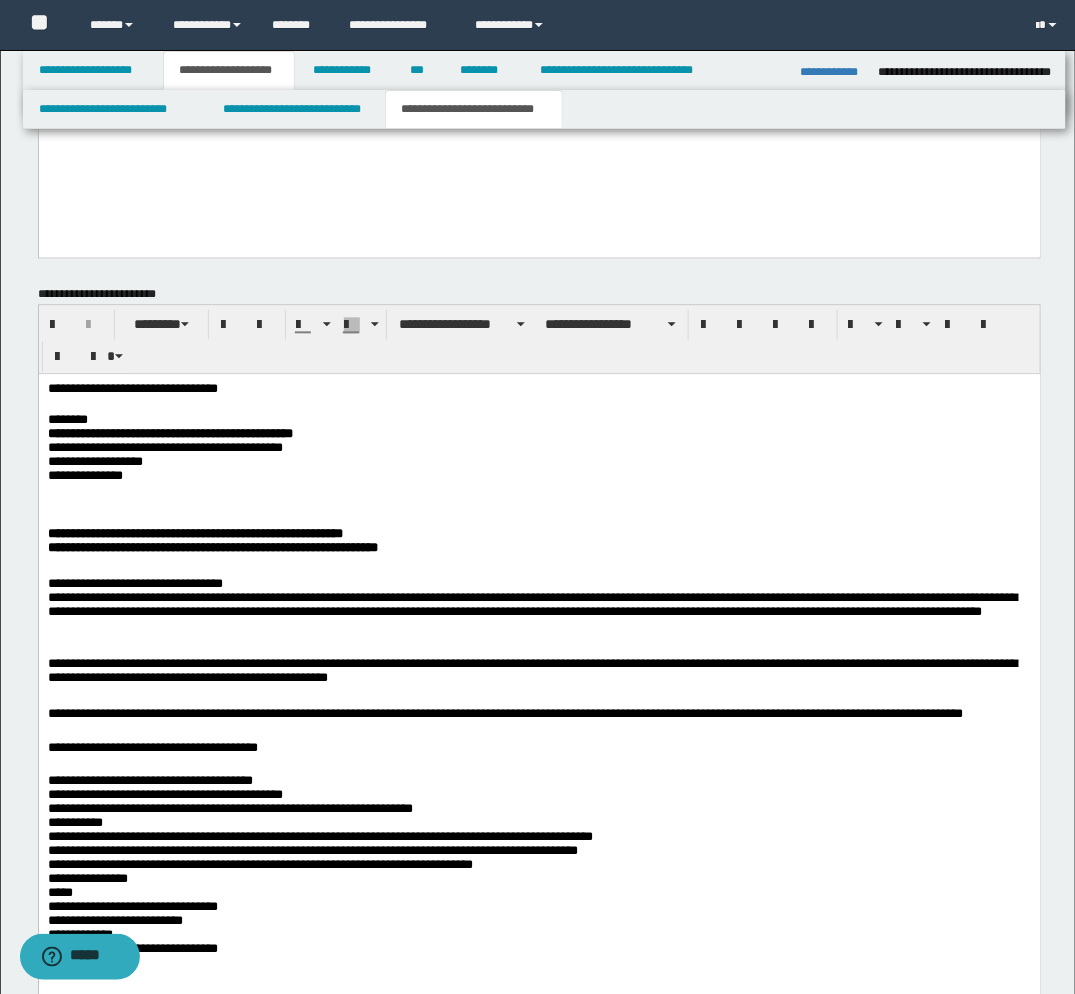 click on "**********" at bounding box center (538, 882) 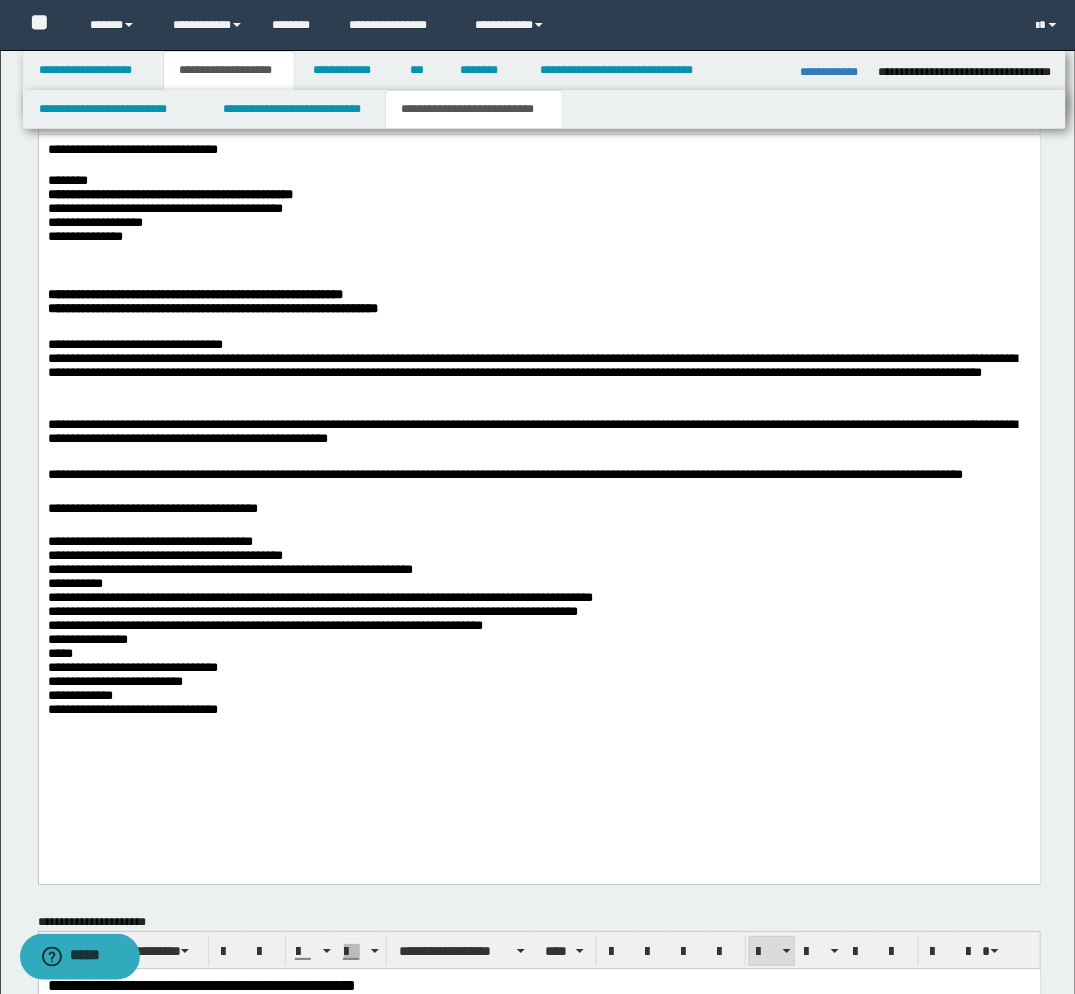 scroll, scrollTop: 1302, scrollLeft: 0, axis: vertical 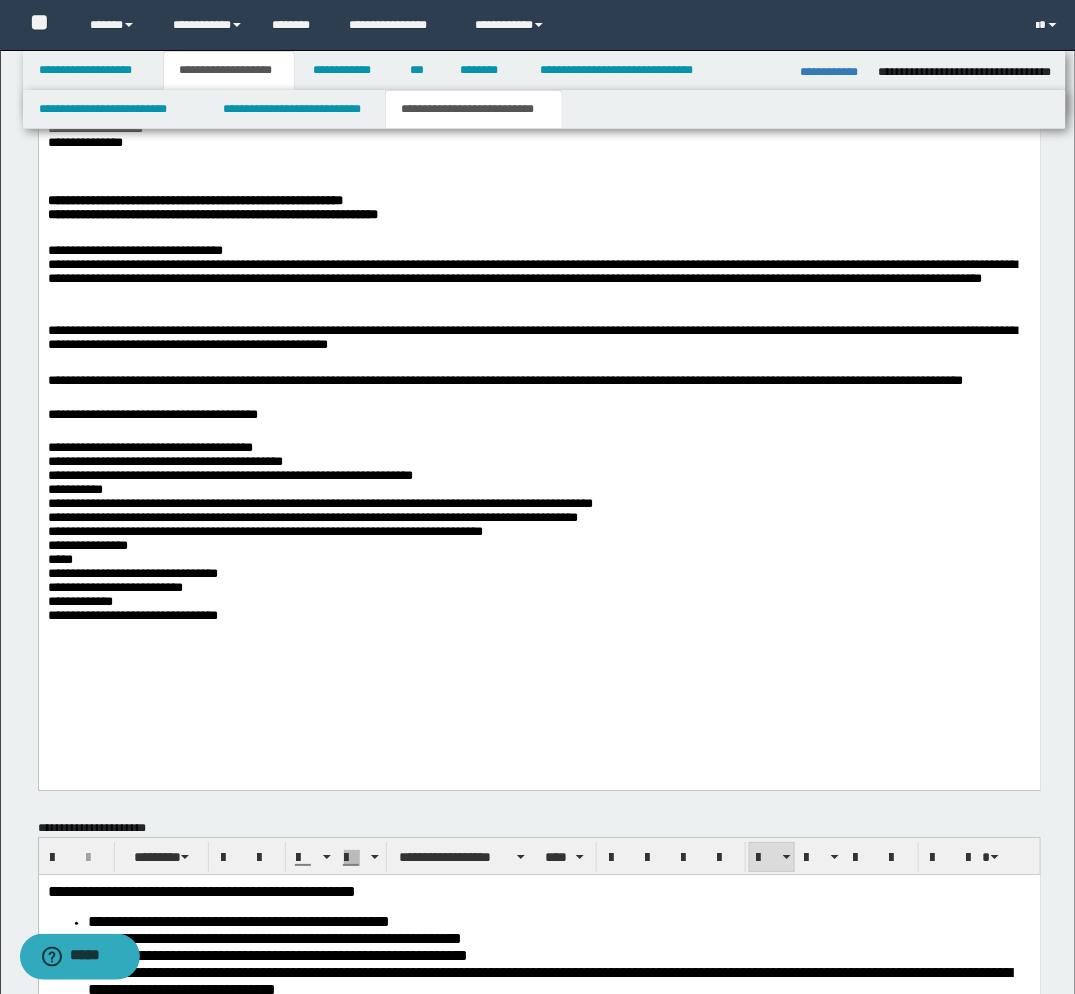 click on "**********" at bounding box center (539, 384) 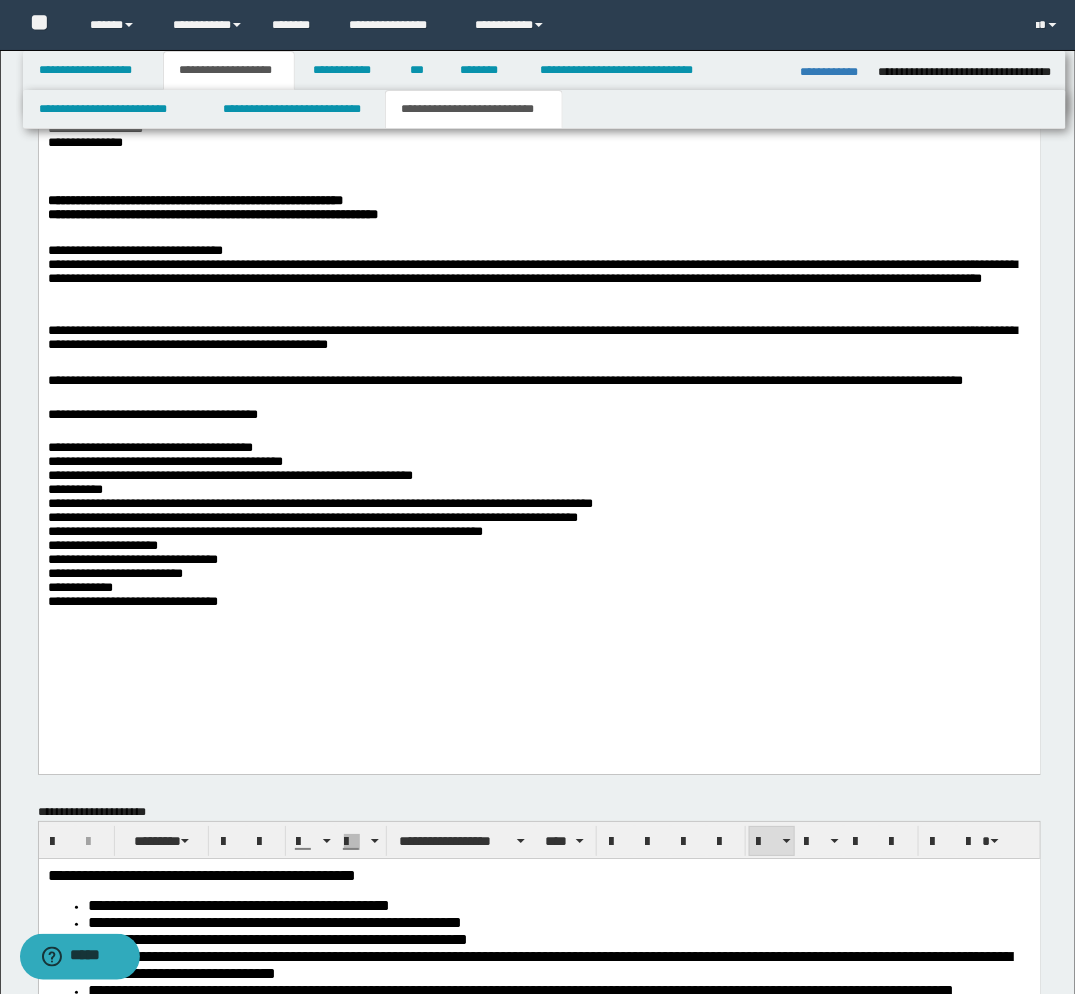 click on "**********" at bounding box center (539, 376) 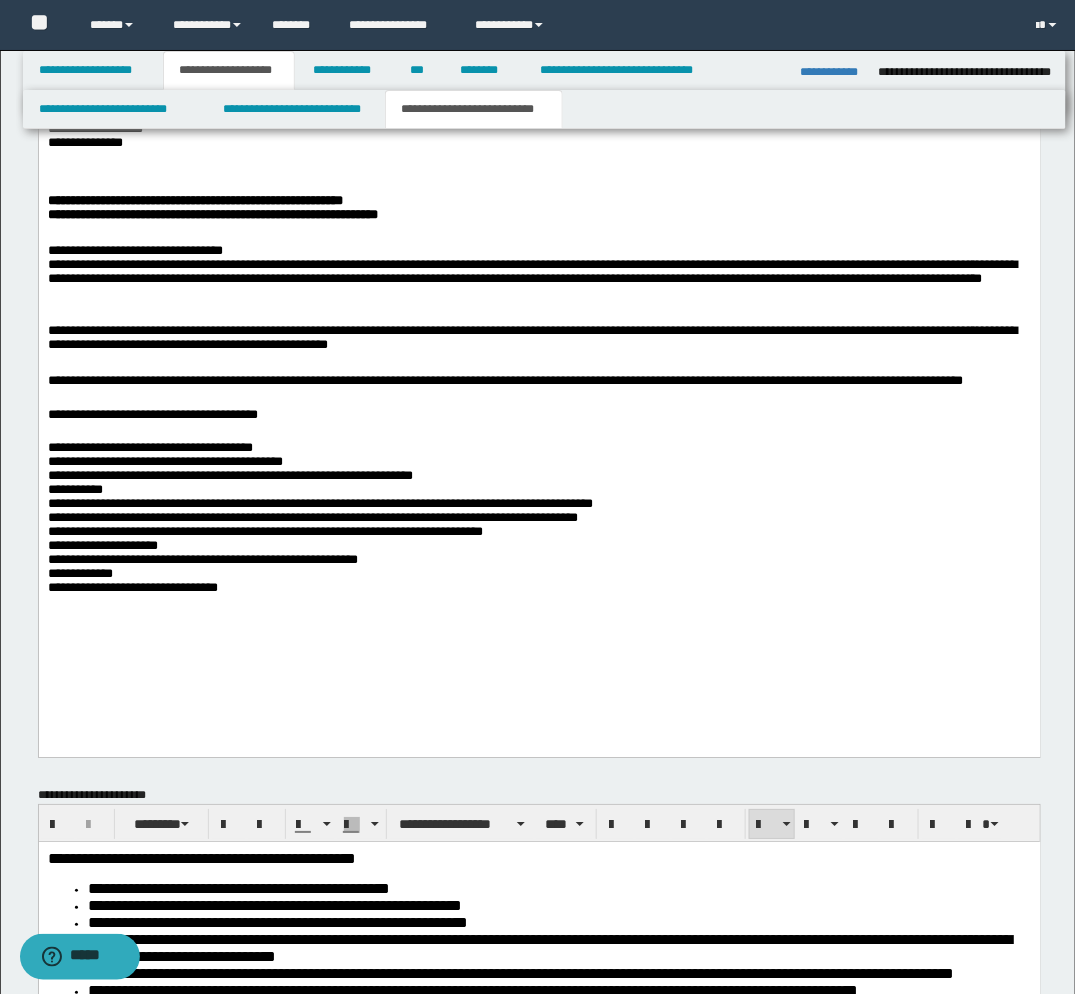 click on "**********" at bounding box center (538, 531) 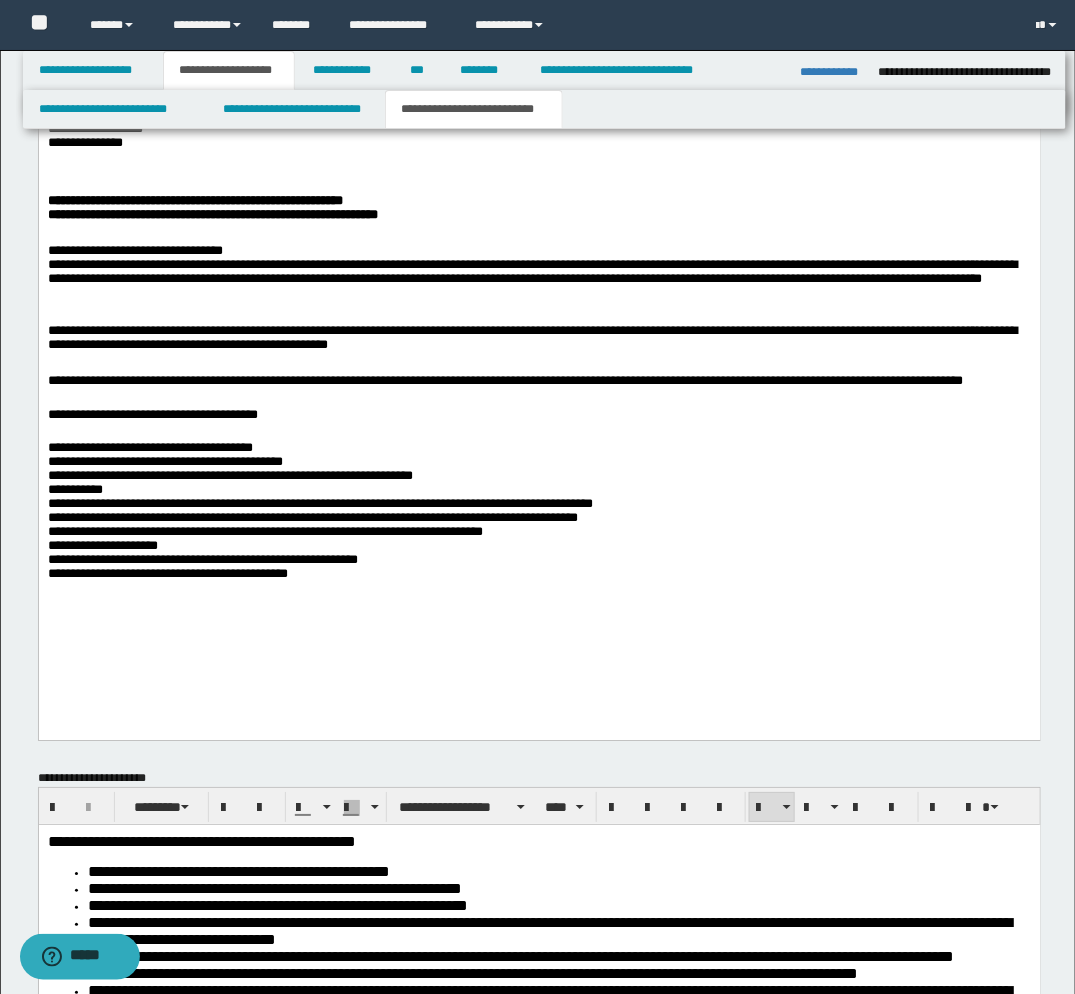 click on "**********" at bounding box center [539, 359] 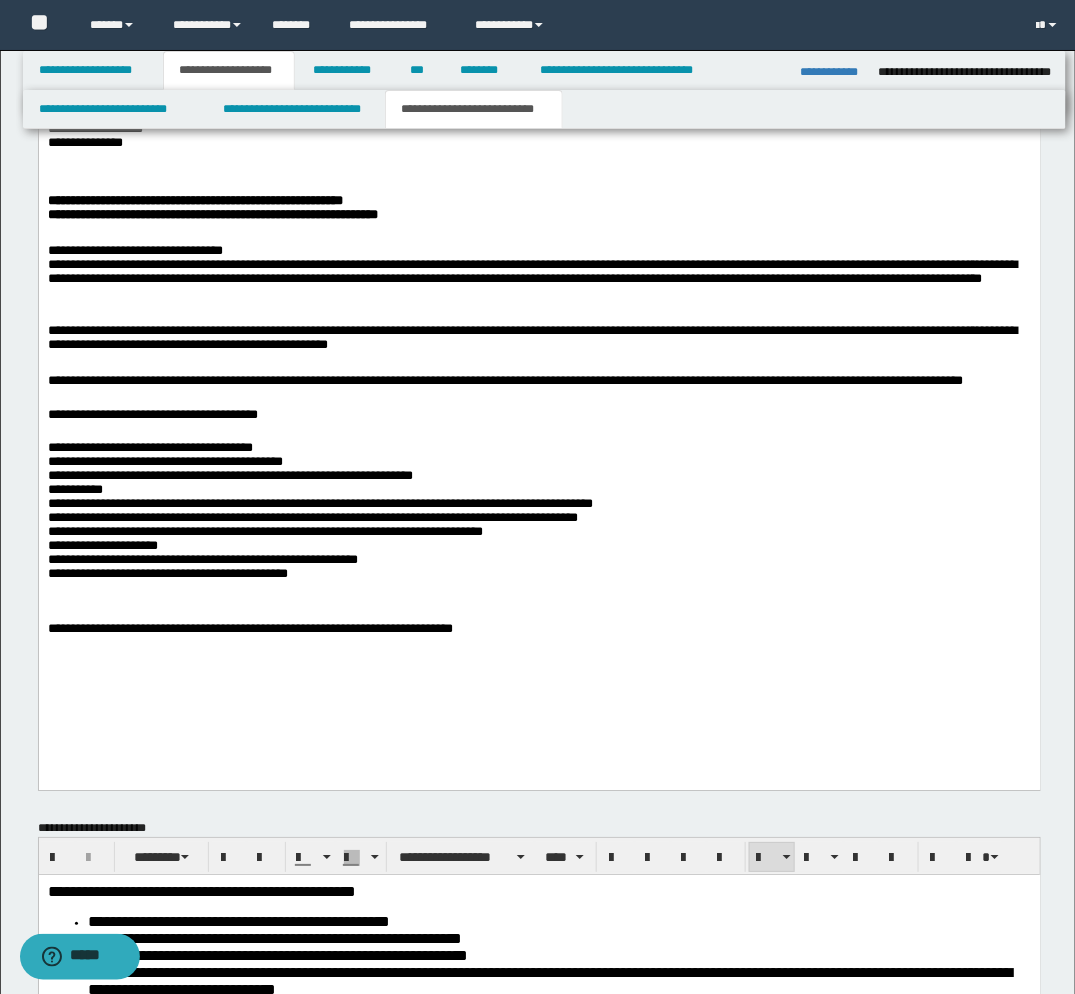 click at bounding box center (539, 658) 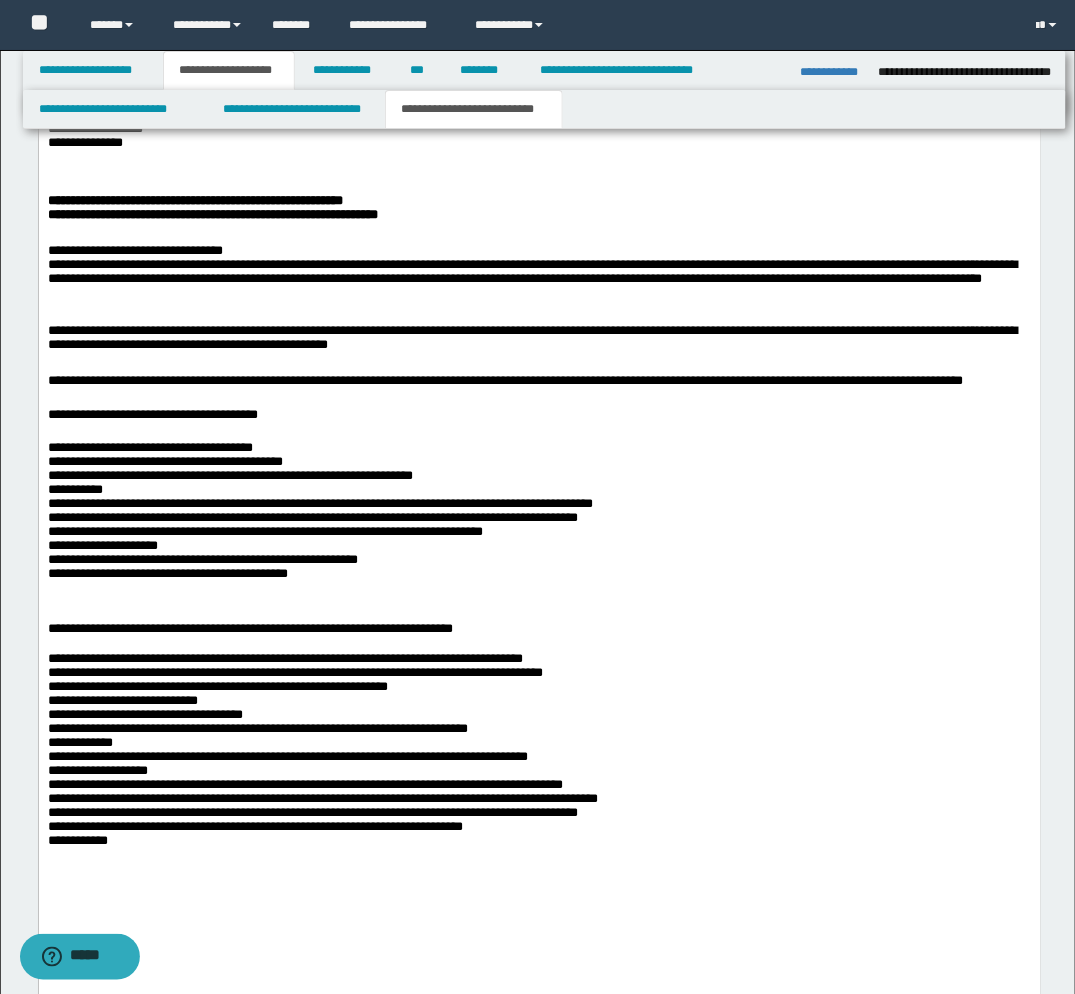 click on "**********" at bounding box center [539, 491] 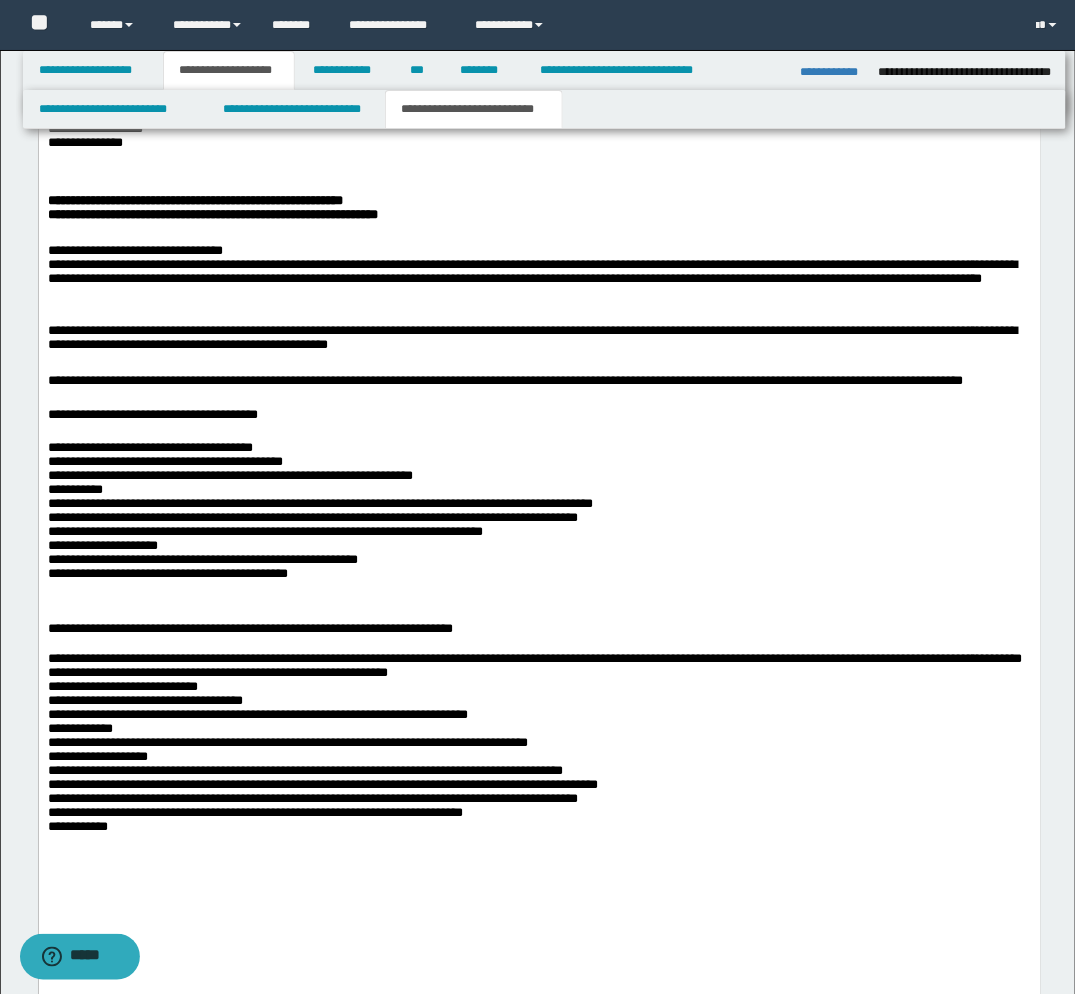 click on "**********" at bounding box center (538, 767) 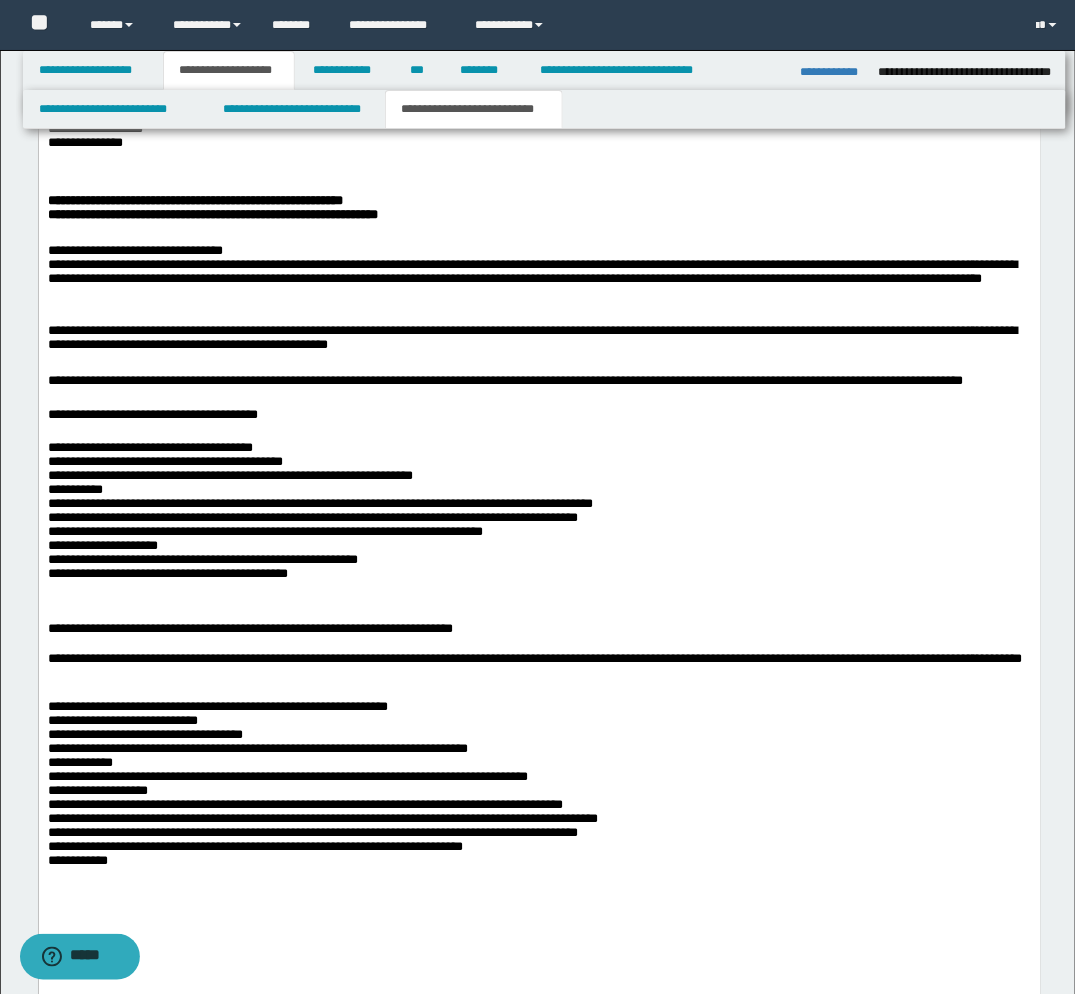 click on "**********" at bounding box center (538, 793) 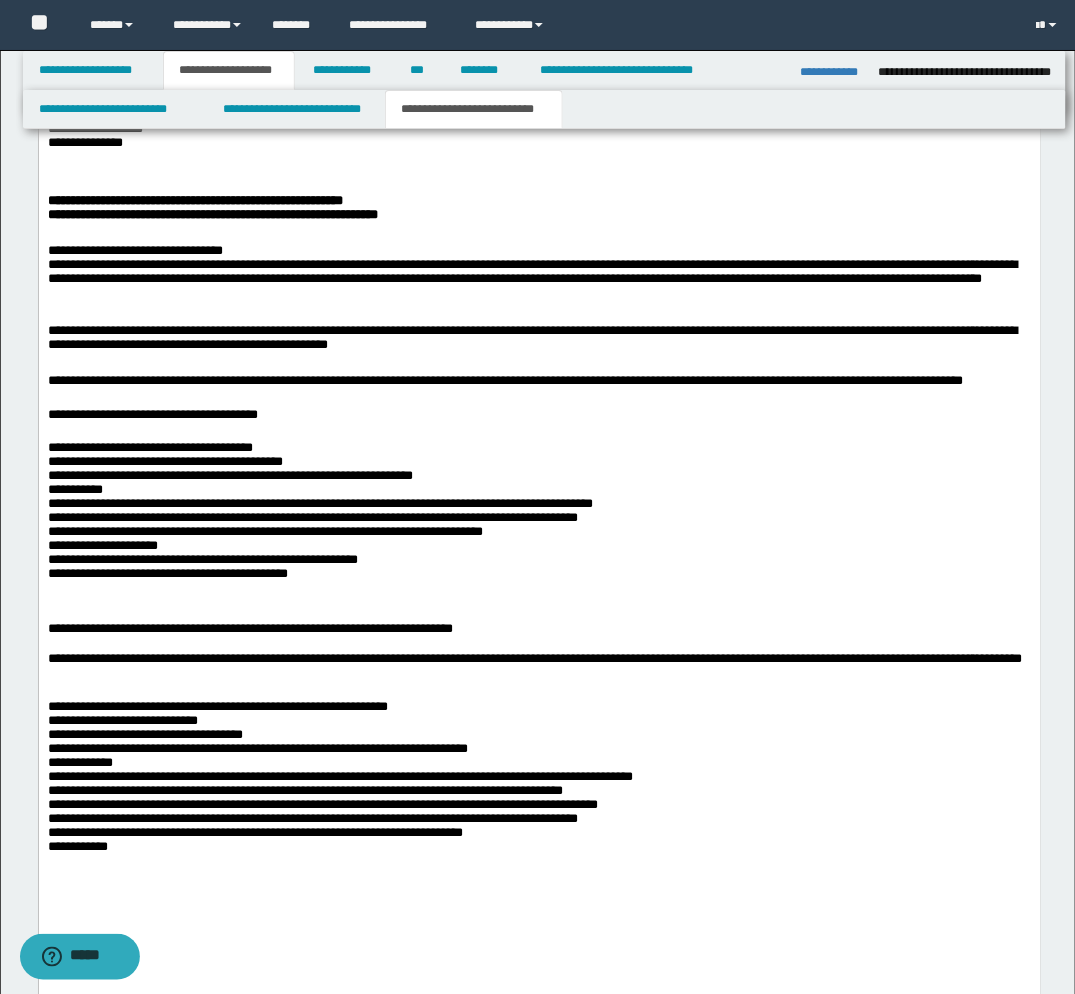 click on "**********" at bounding box center [538, 785] 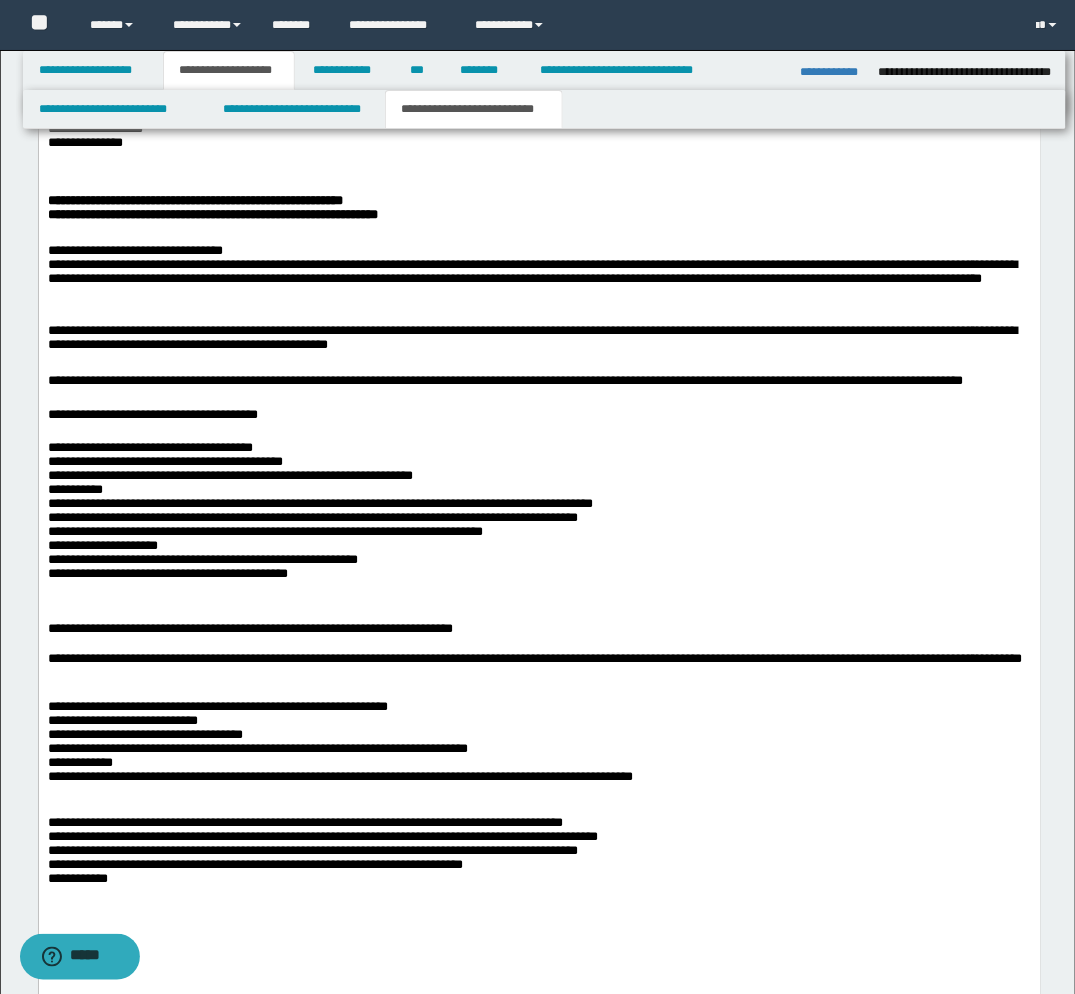 click on "**********" at bounding box center [538, 851] 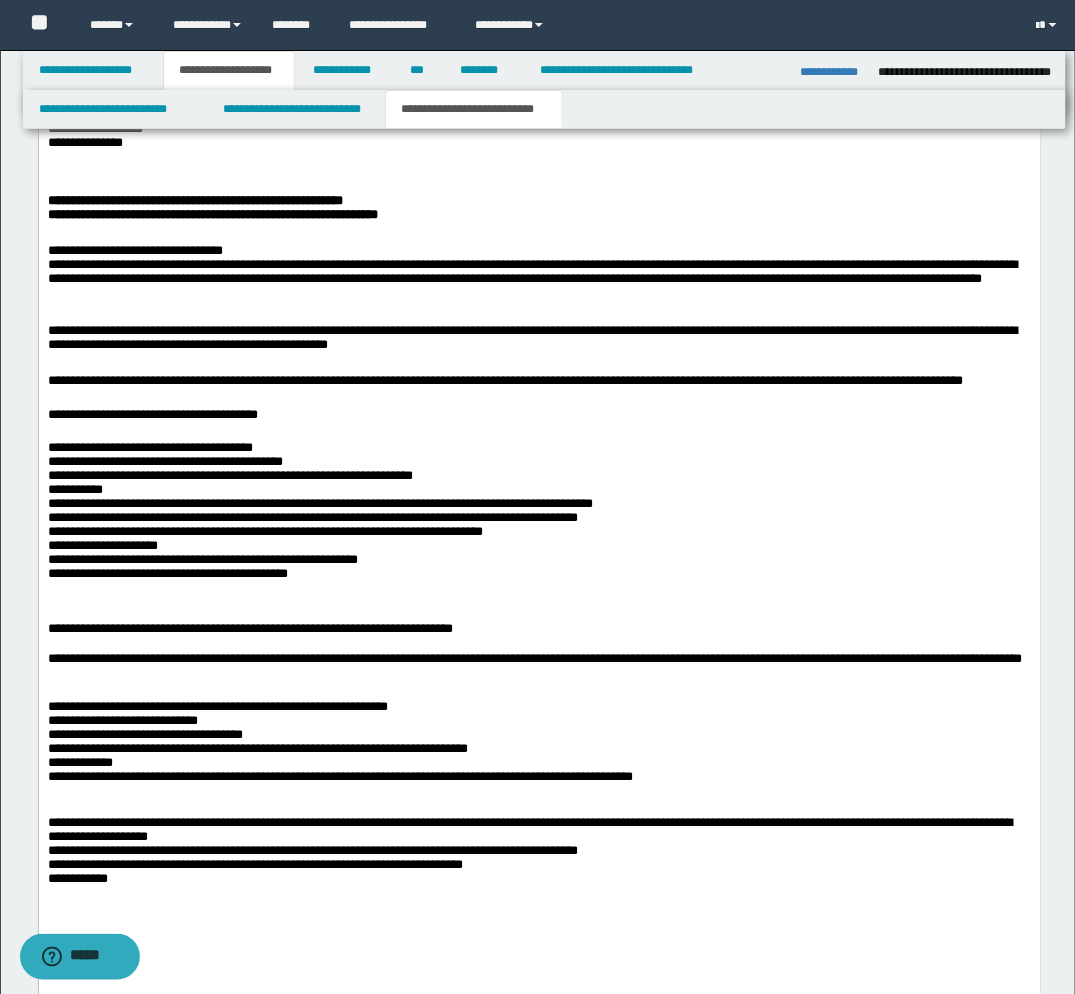 click on "**********" at bounding box center [538, 851] 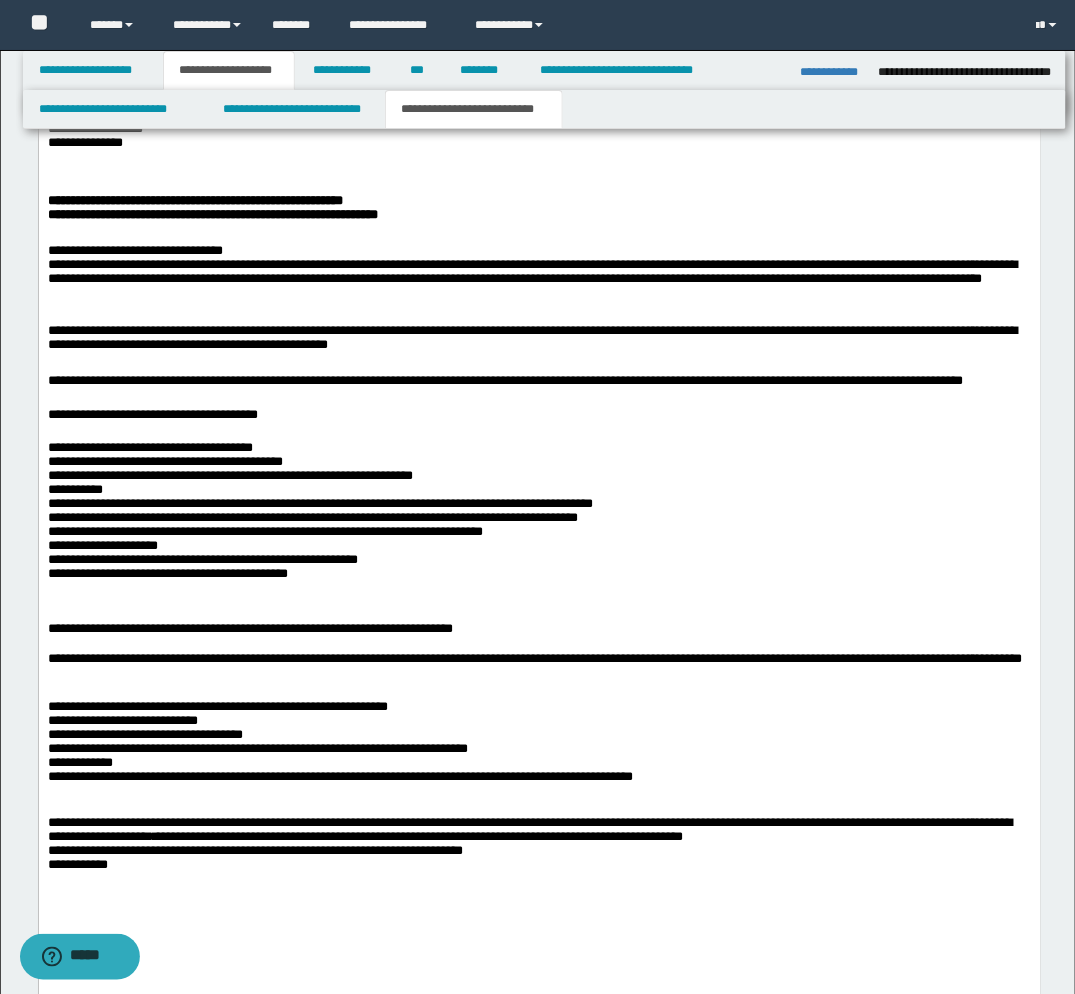 click on "**********" at bounding box center (539, 491) 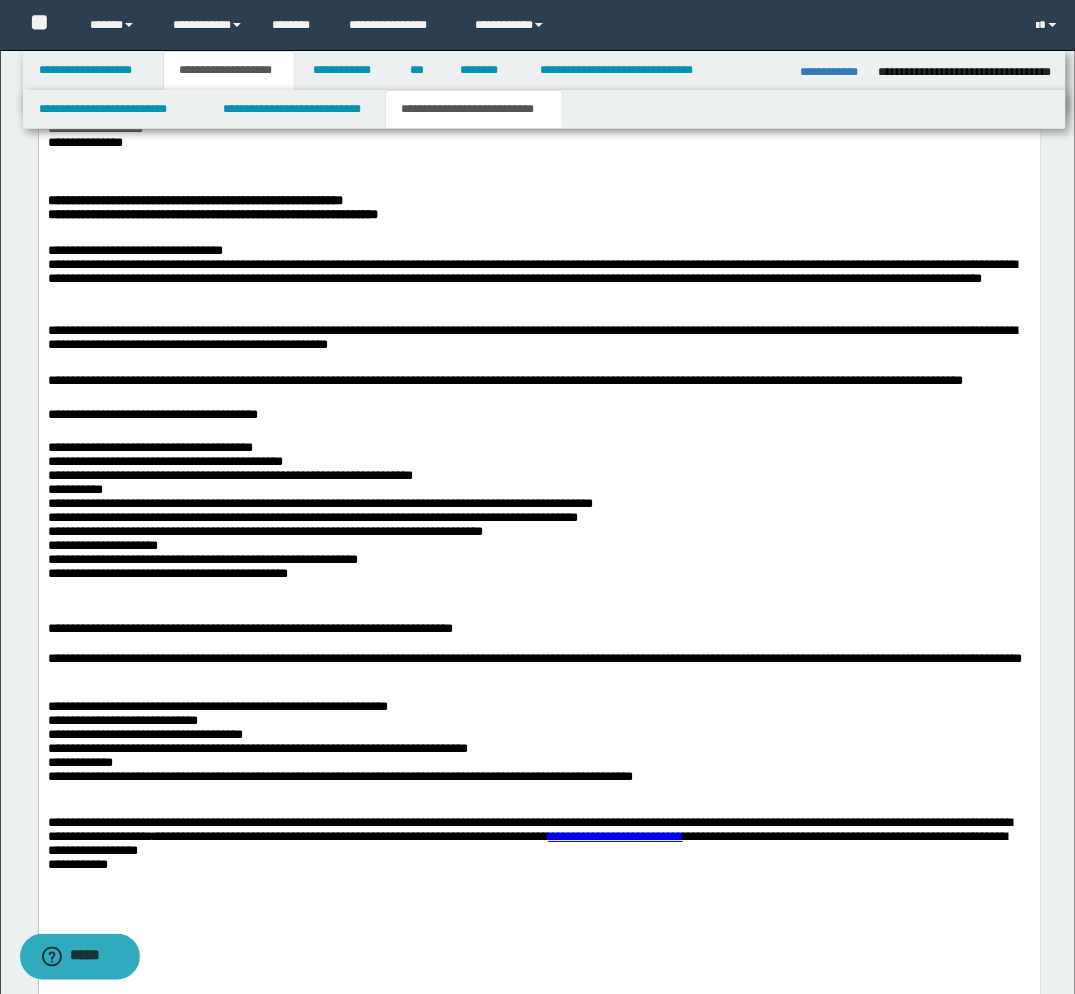 click on "**********" at bounding box center [538, 842] 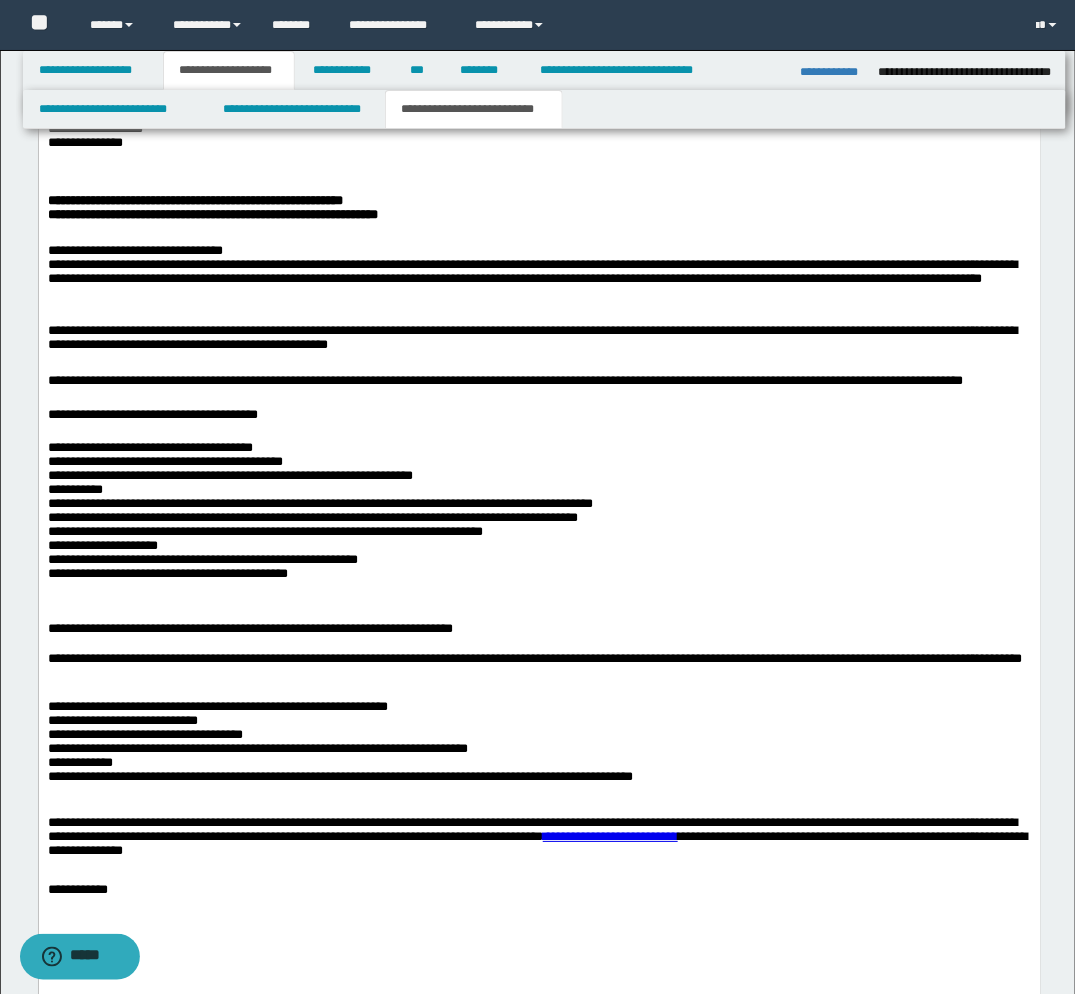 click on "**********" at bounding box center [539, 499] 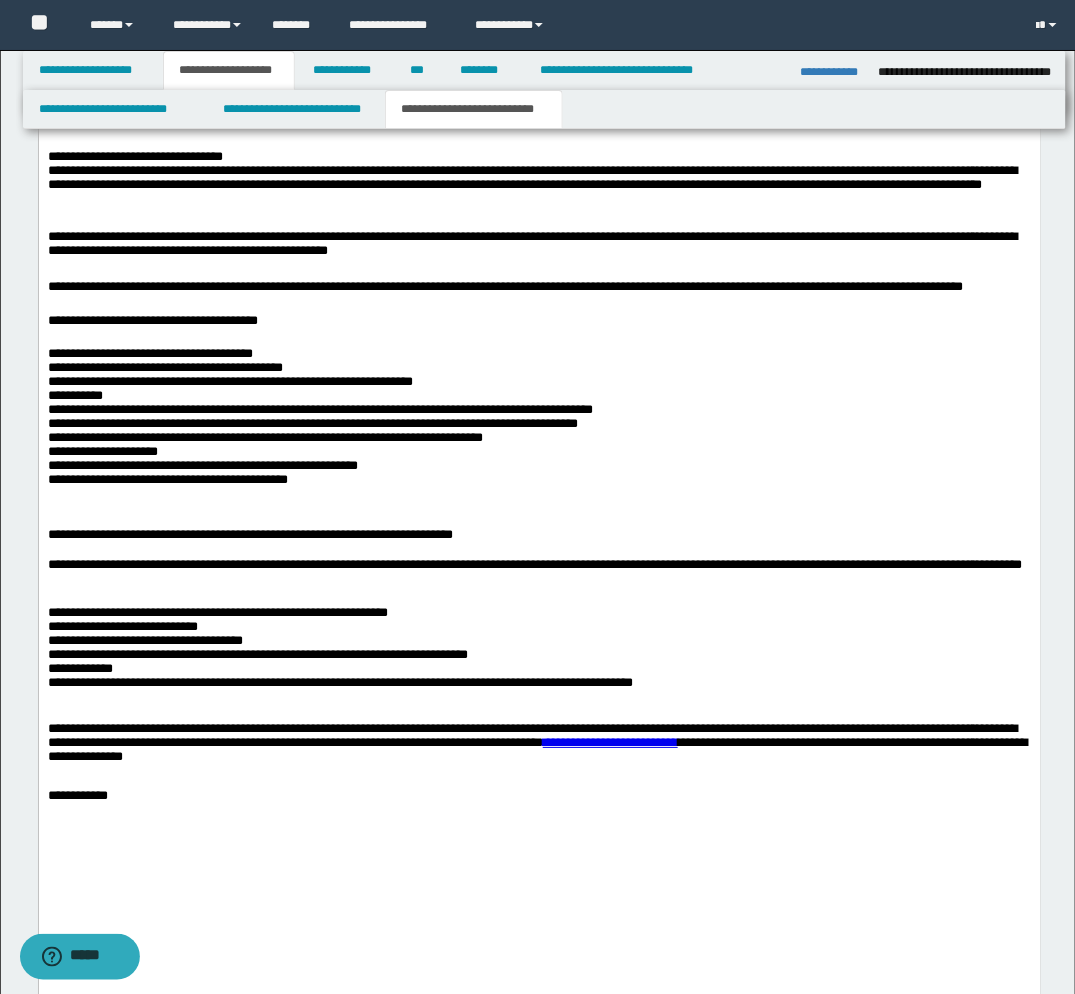 scroll, scrollTop: 1524, scrollLeft: 0, axis: vertical 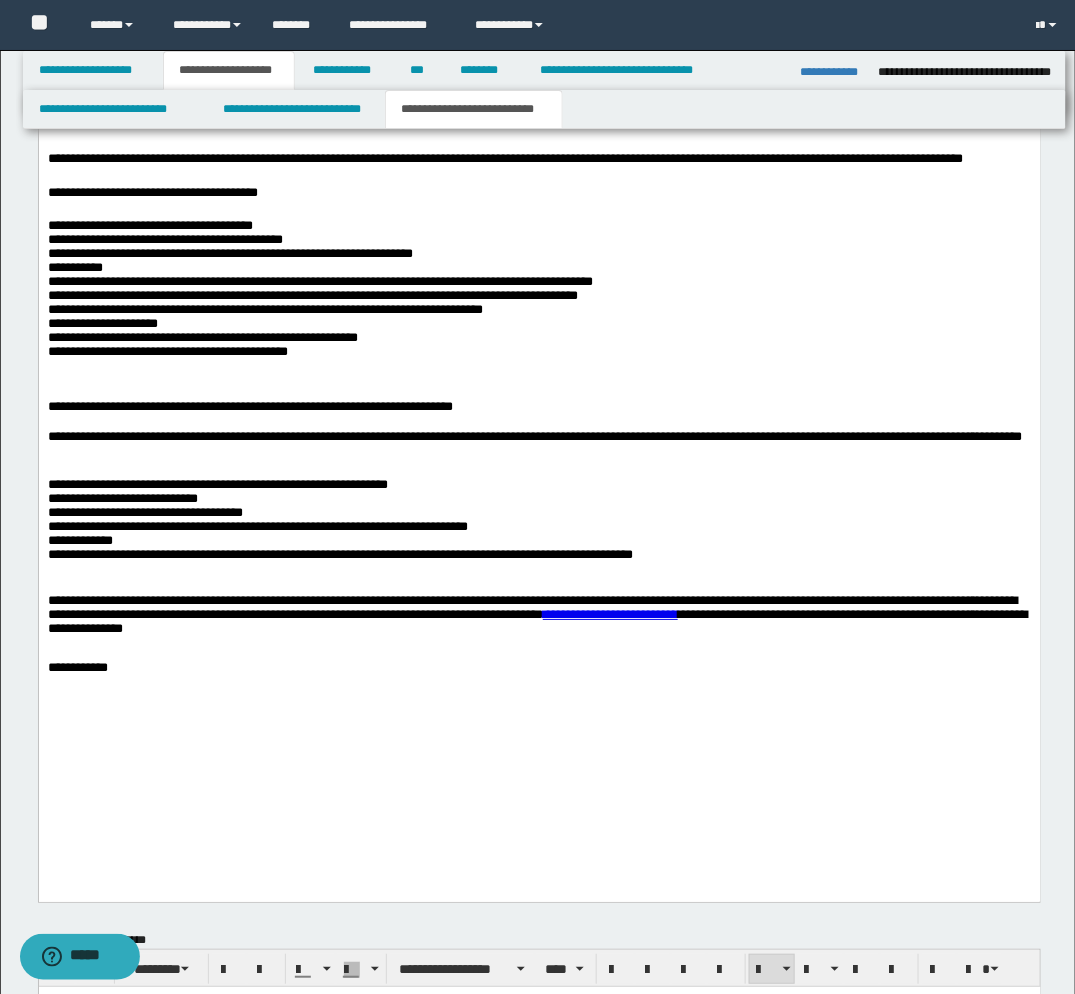 click at bounding box center (539, 715) 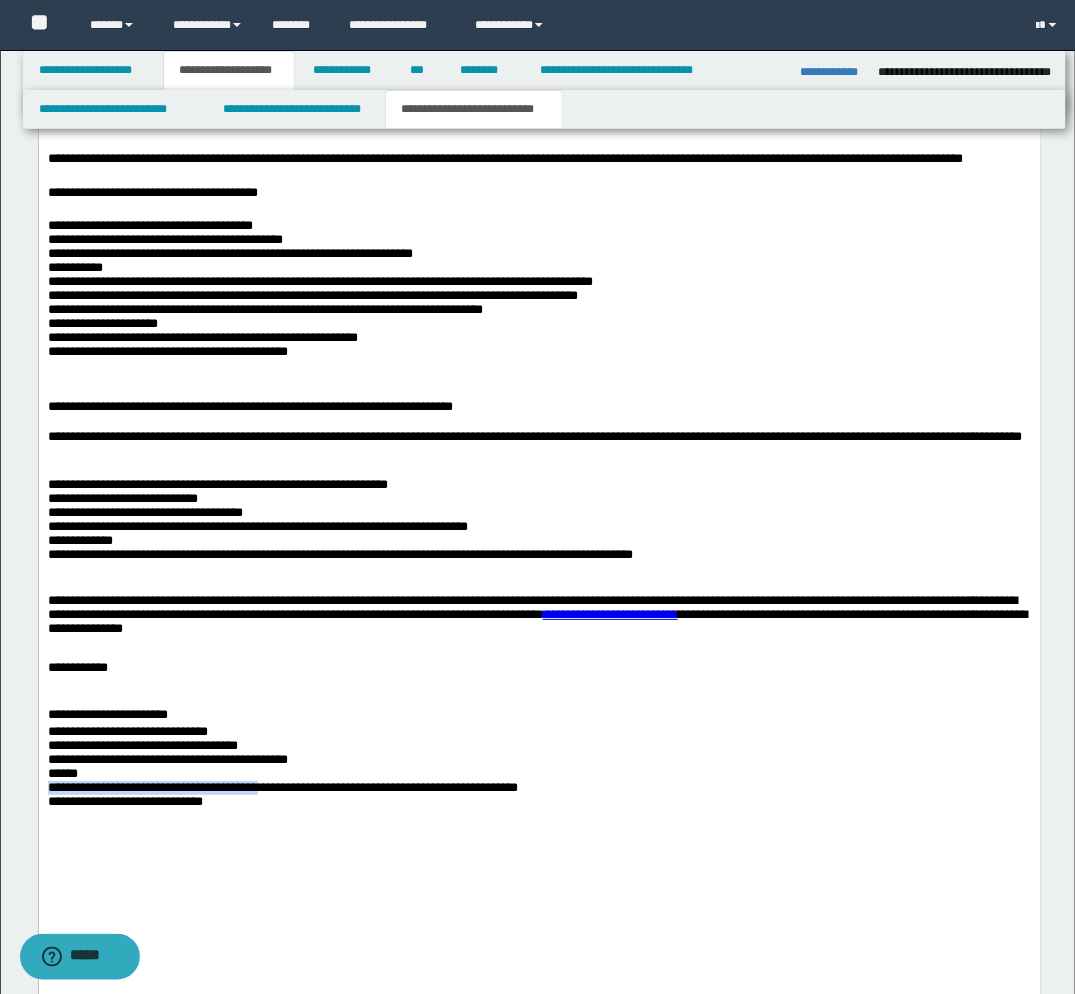 drag, startPoint x: 341, startPoint y: 816, endPoint x: 49, endPoint y: 823, distance: 292.0839 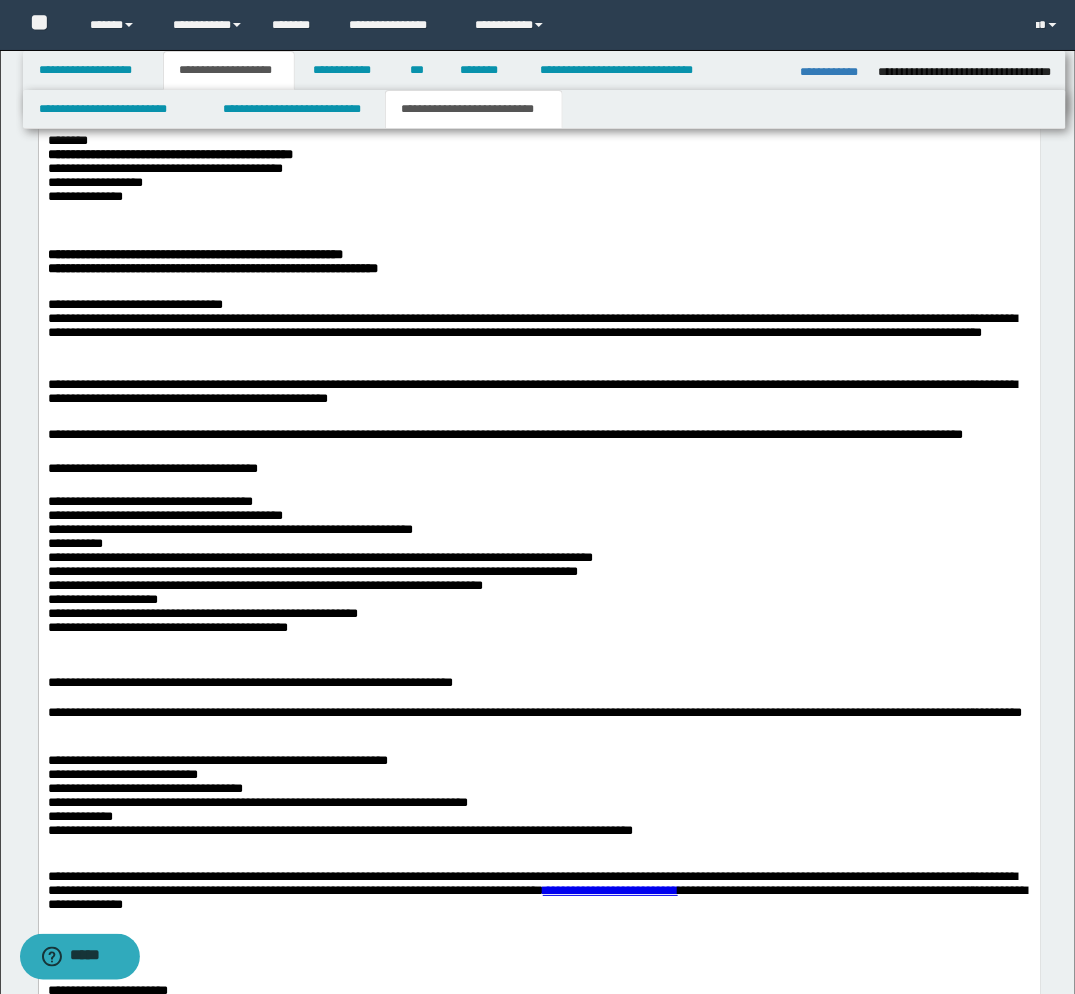 scroll, scrollTop: 968, scrollLeft: 0, axis: vertical 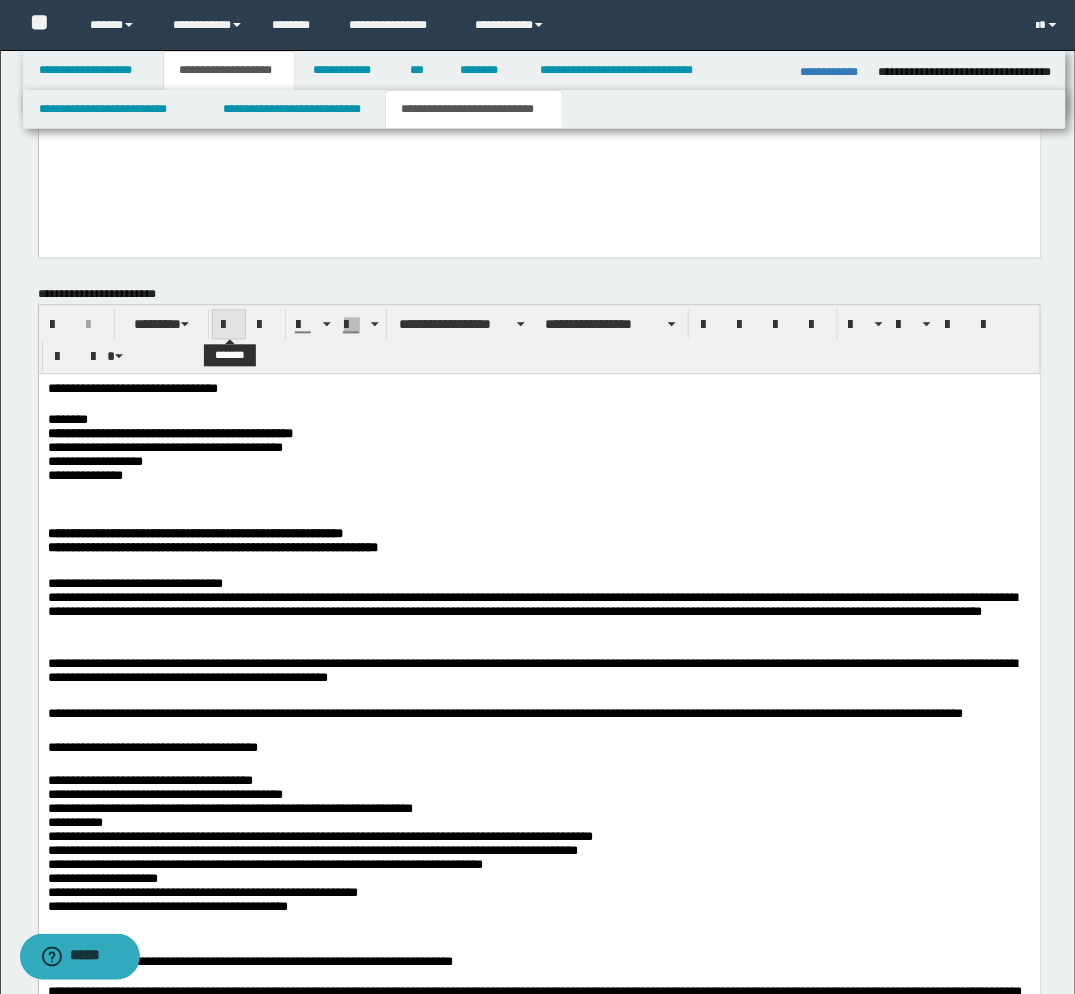 click at bounding box center (229, 326) 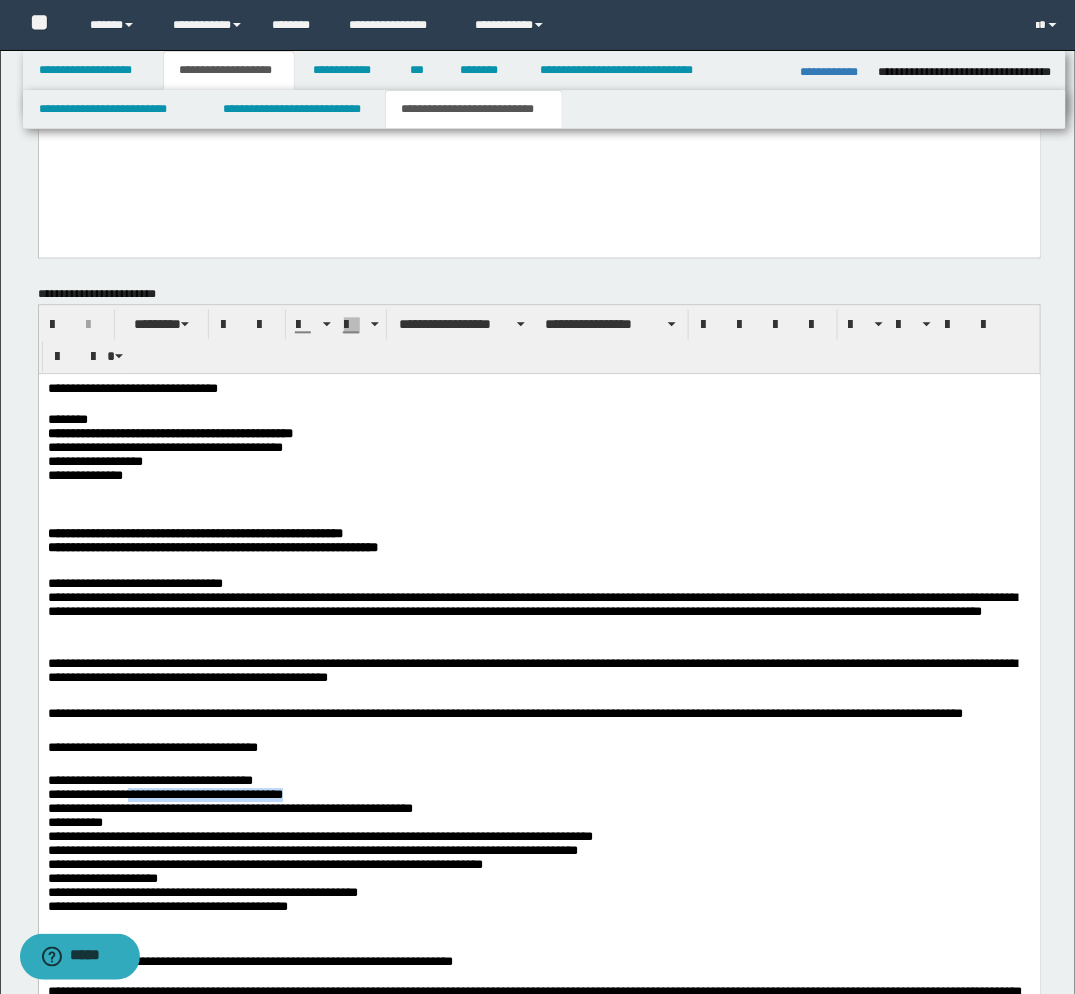drag, startPoint x: 611, startPoint y: 804, endPoint x: 365, endPoint y: 807, distance: 246.0183 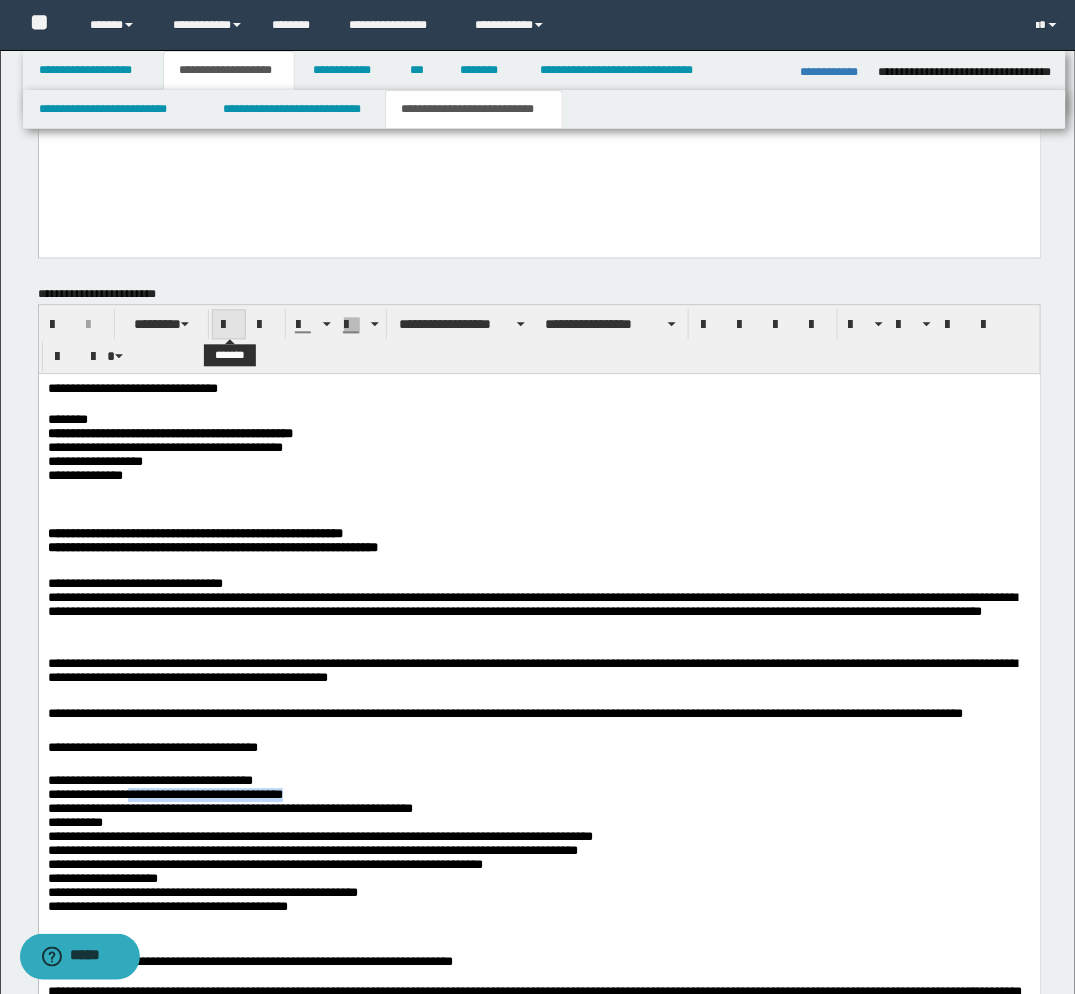 click at bounding box center [229, 326] 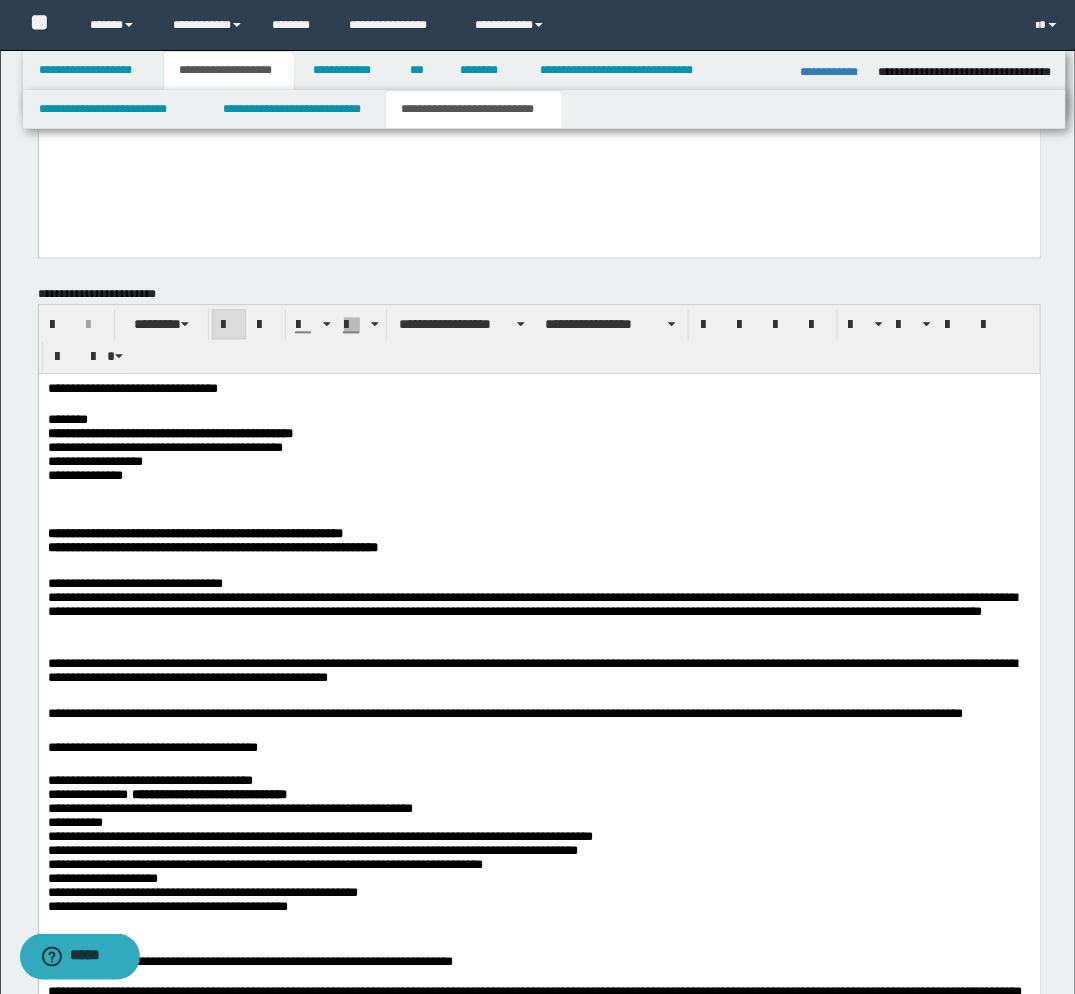 click on "**********" at bounding box center (538, 449) 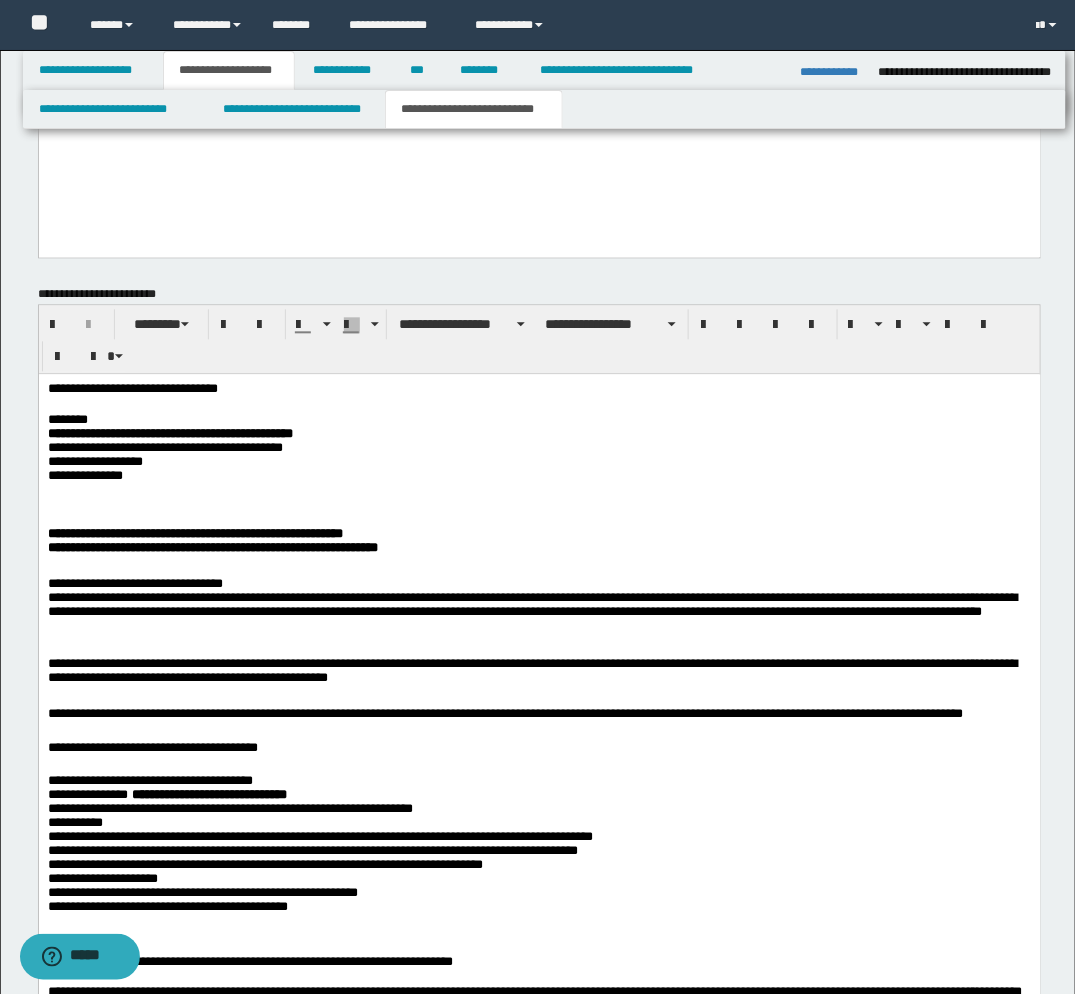 click on "**********" at bounding box center (538, 449) 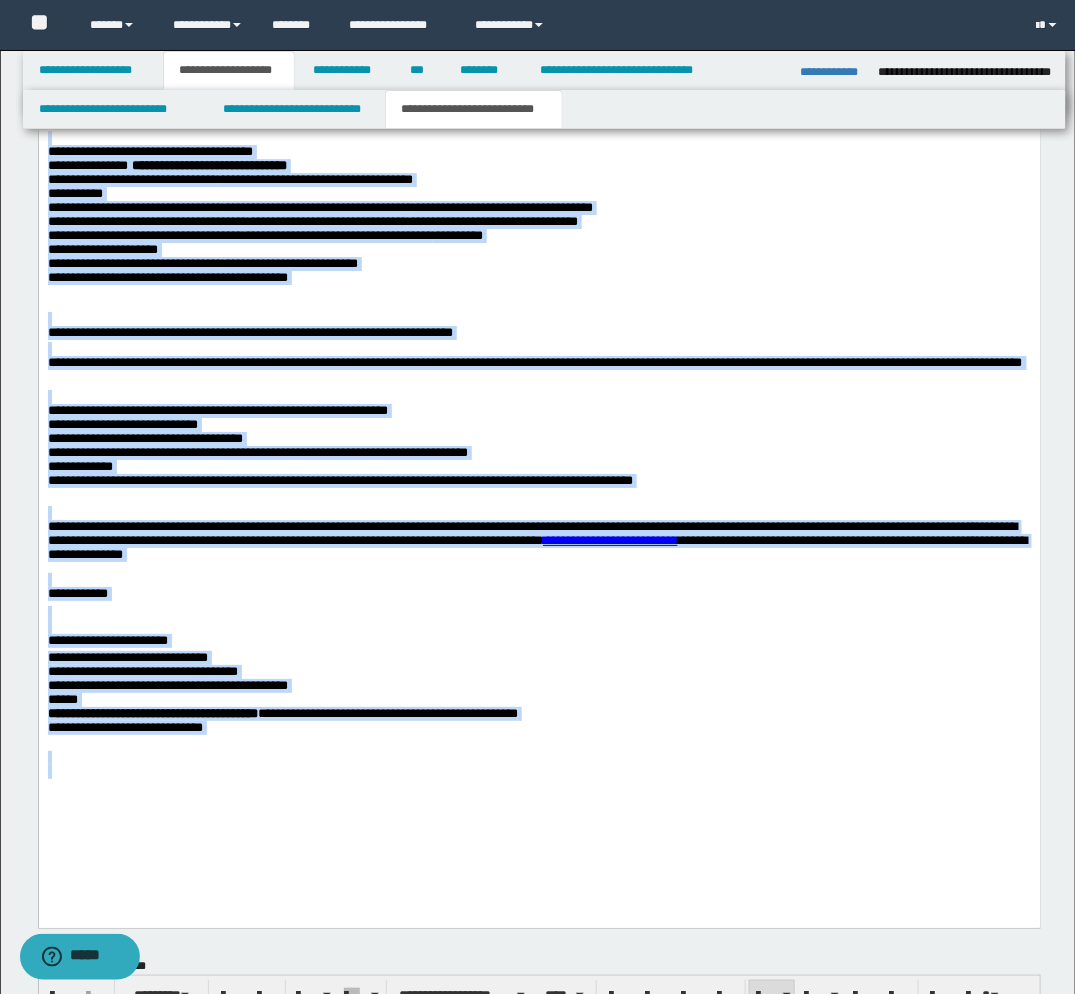 scroll, scrollTop: 1623, scrollLeft: 0, axis: vertical 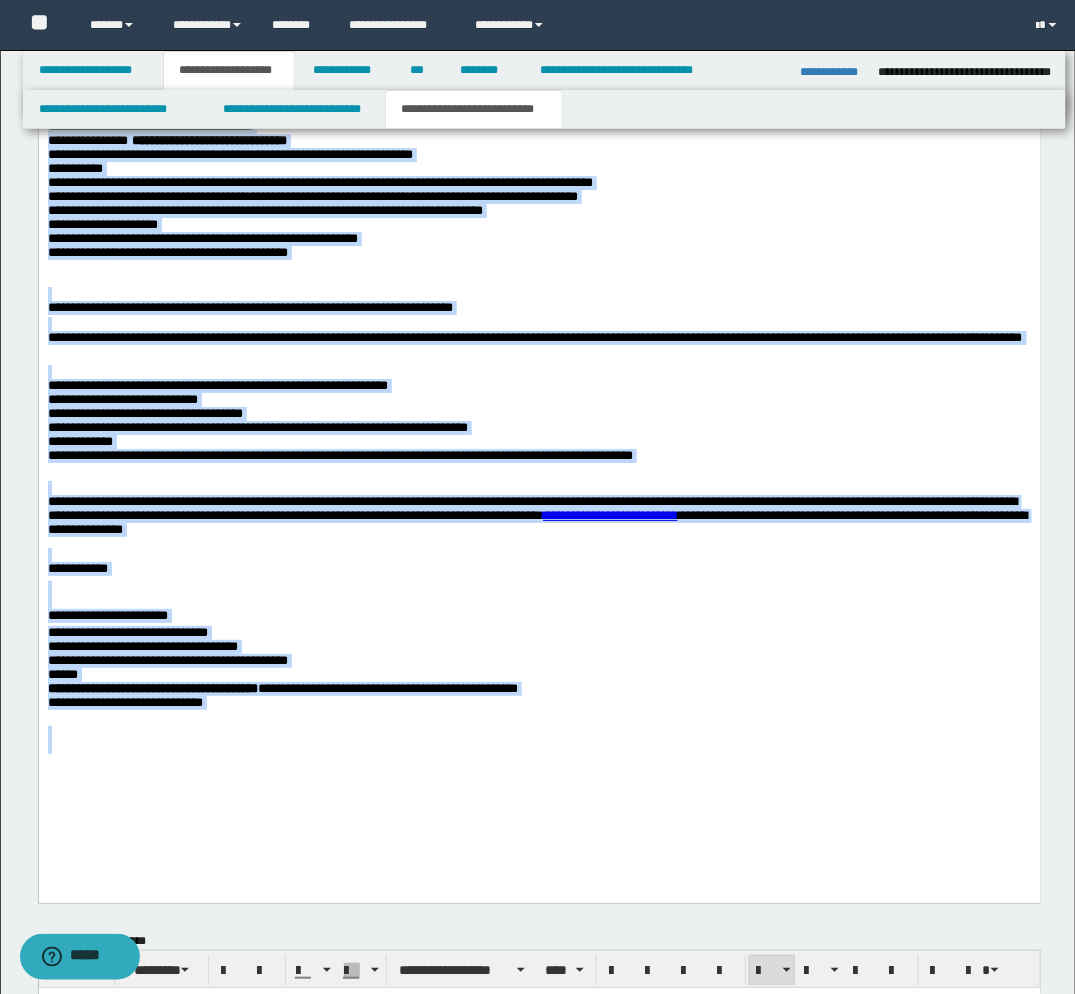 drag, startPoint x: 49, startPoint y: -263, endPoint x: 274, endPoint y: 880, distance: 1164.9352 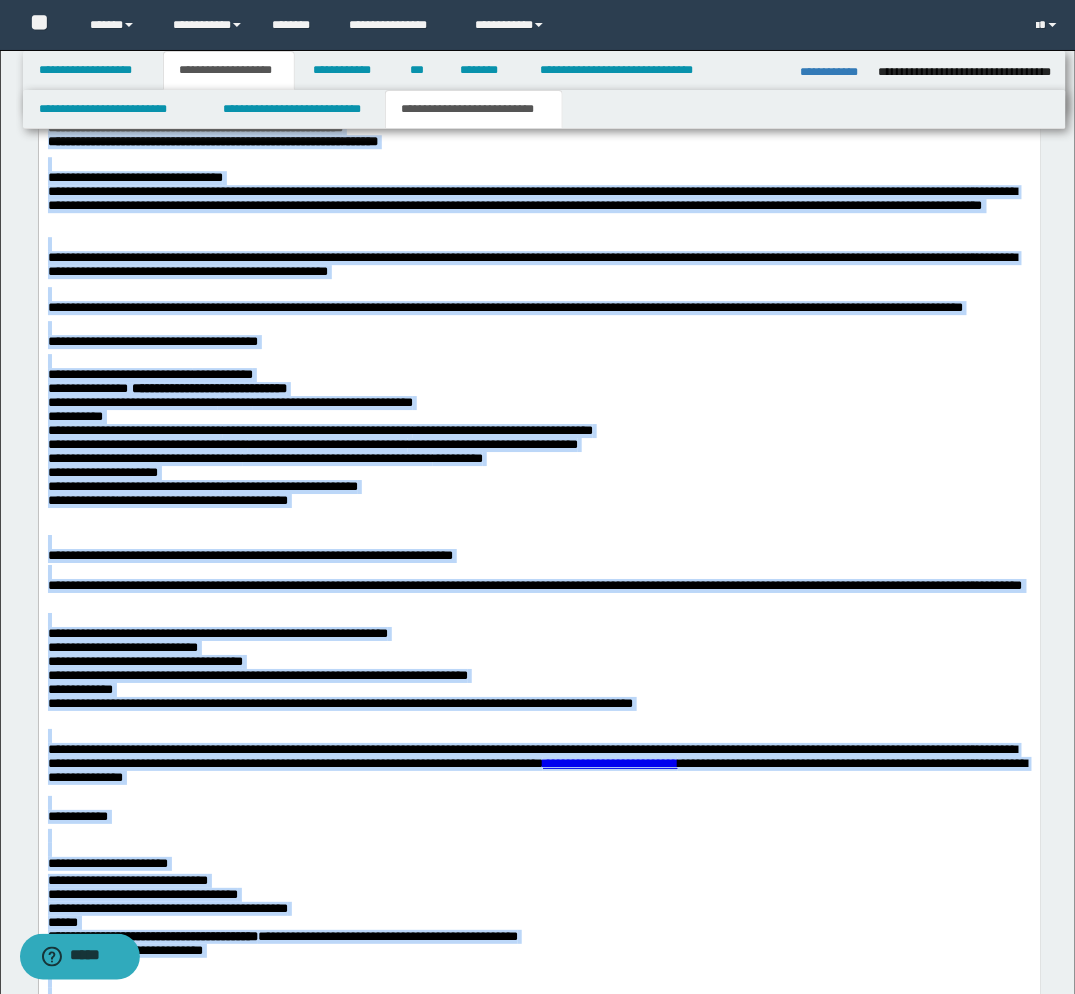scroll, scrollTop: 1067, scrollLeft: 0, axis: vertical 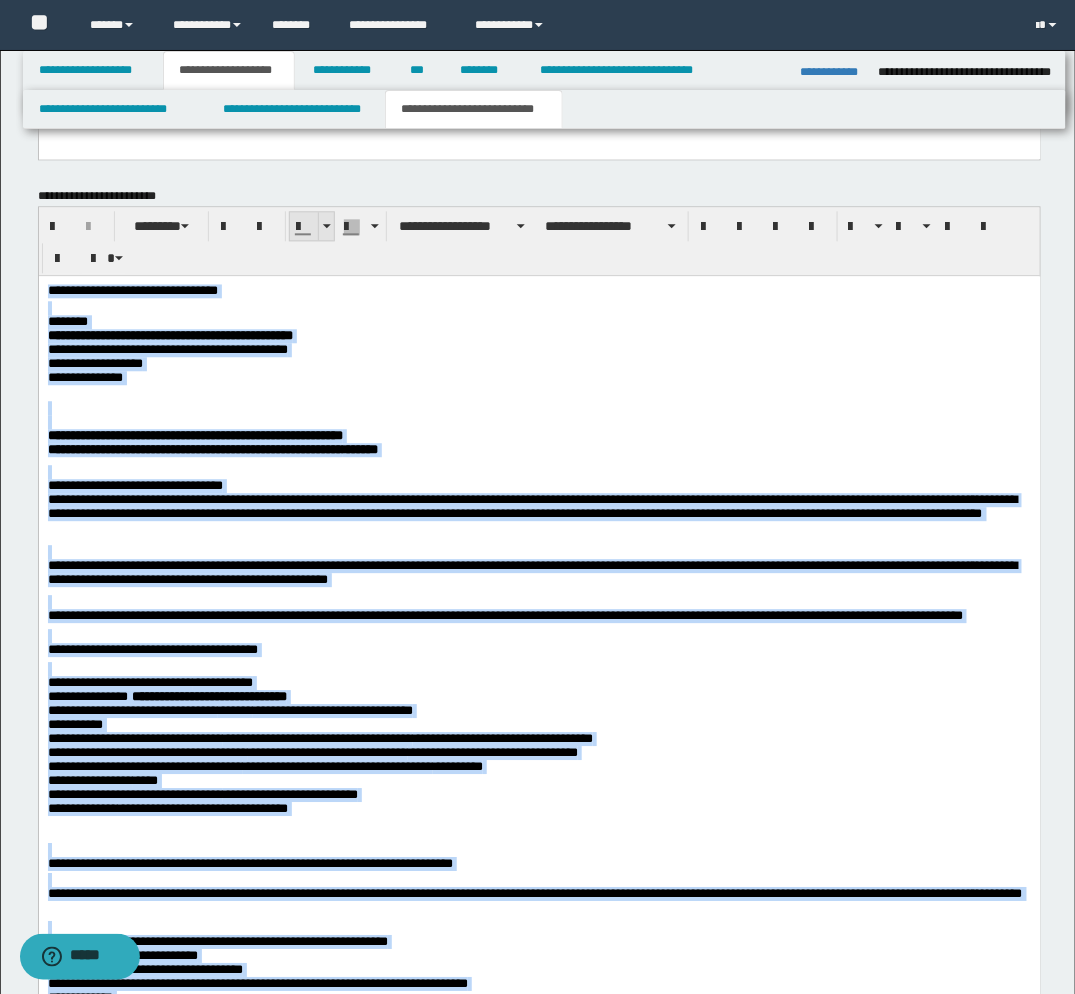 click at bounding box center [326, 226] 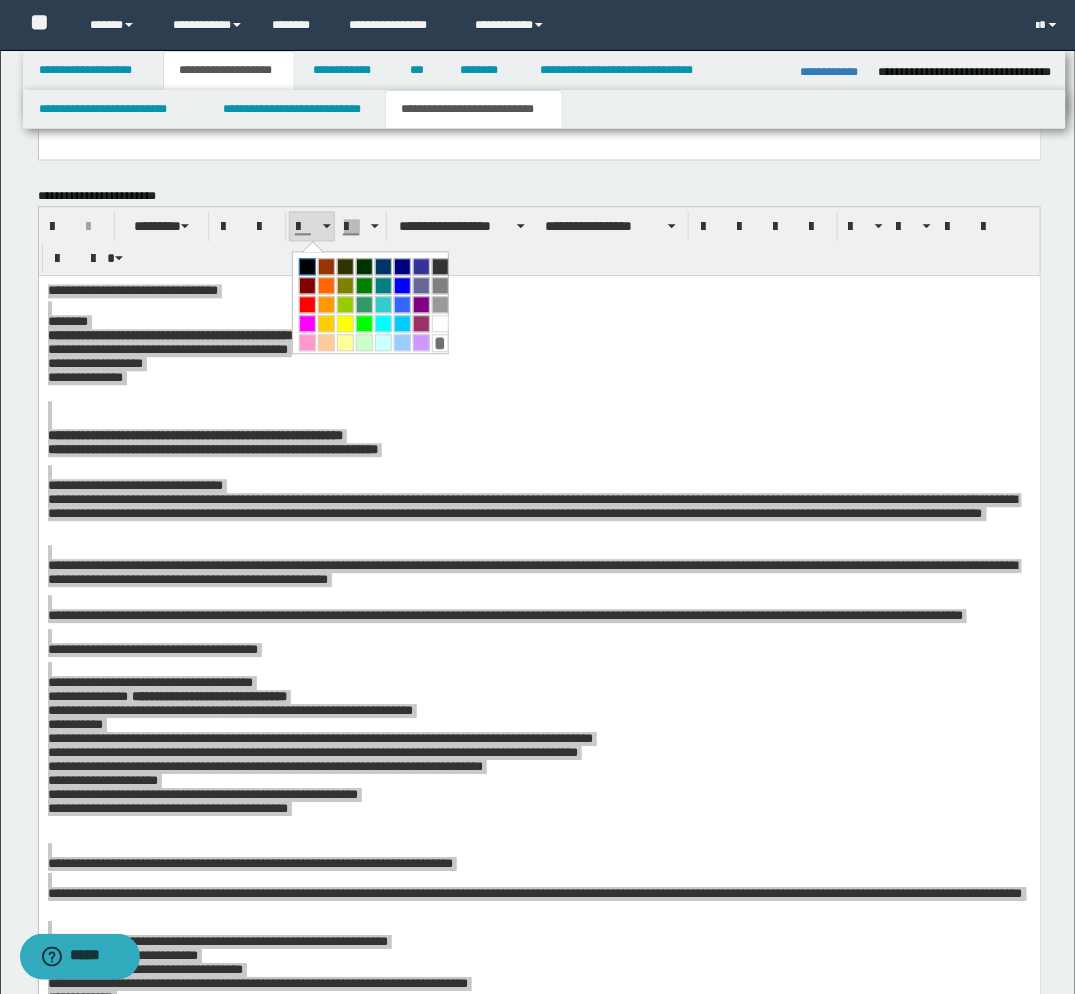 click at bounding box center (307, 266) 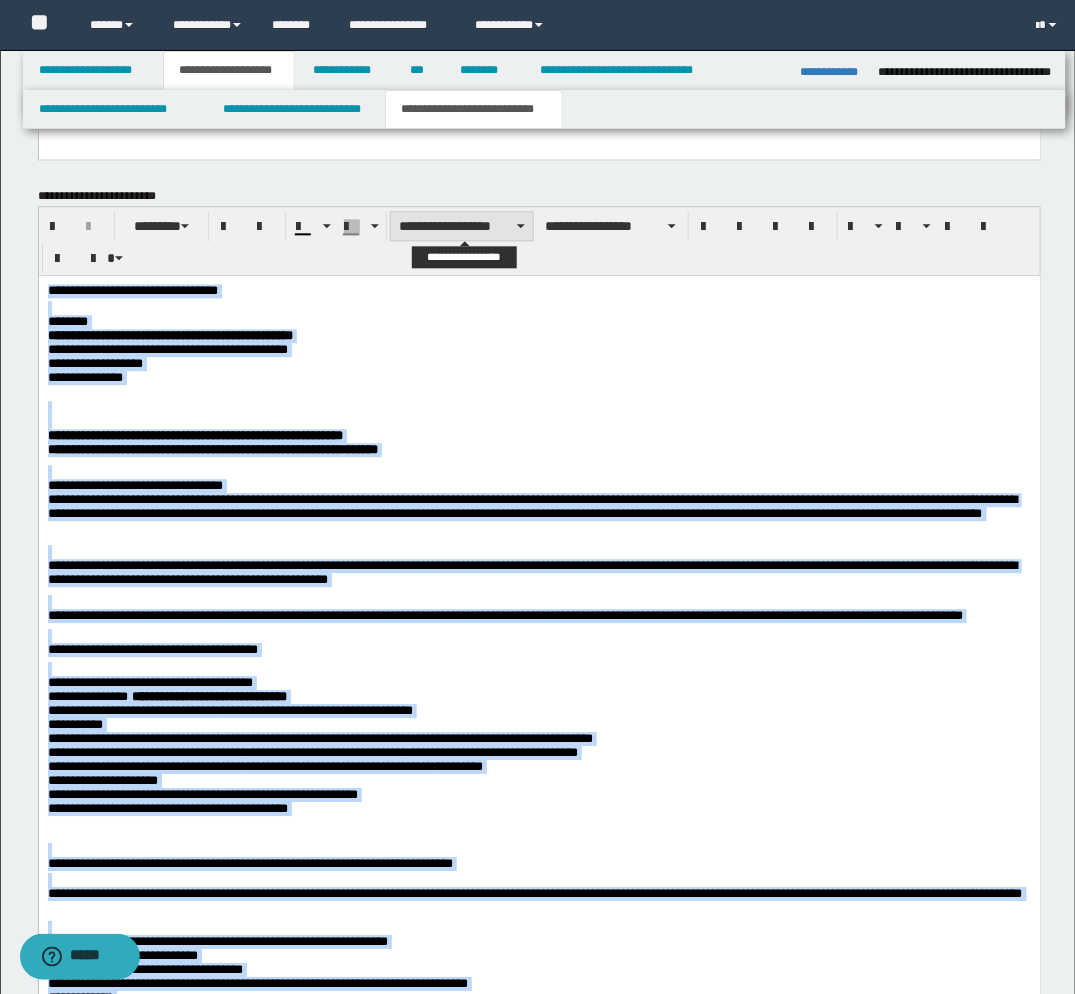 click on "**********" at bounding box center [462, 226] 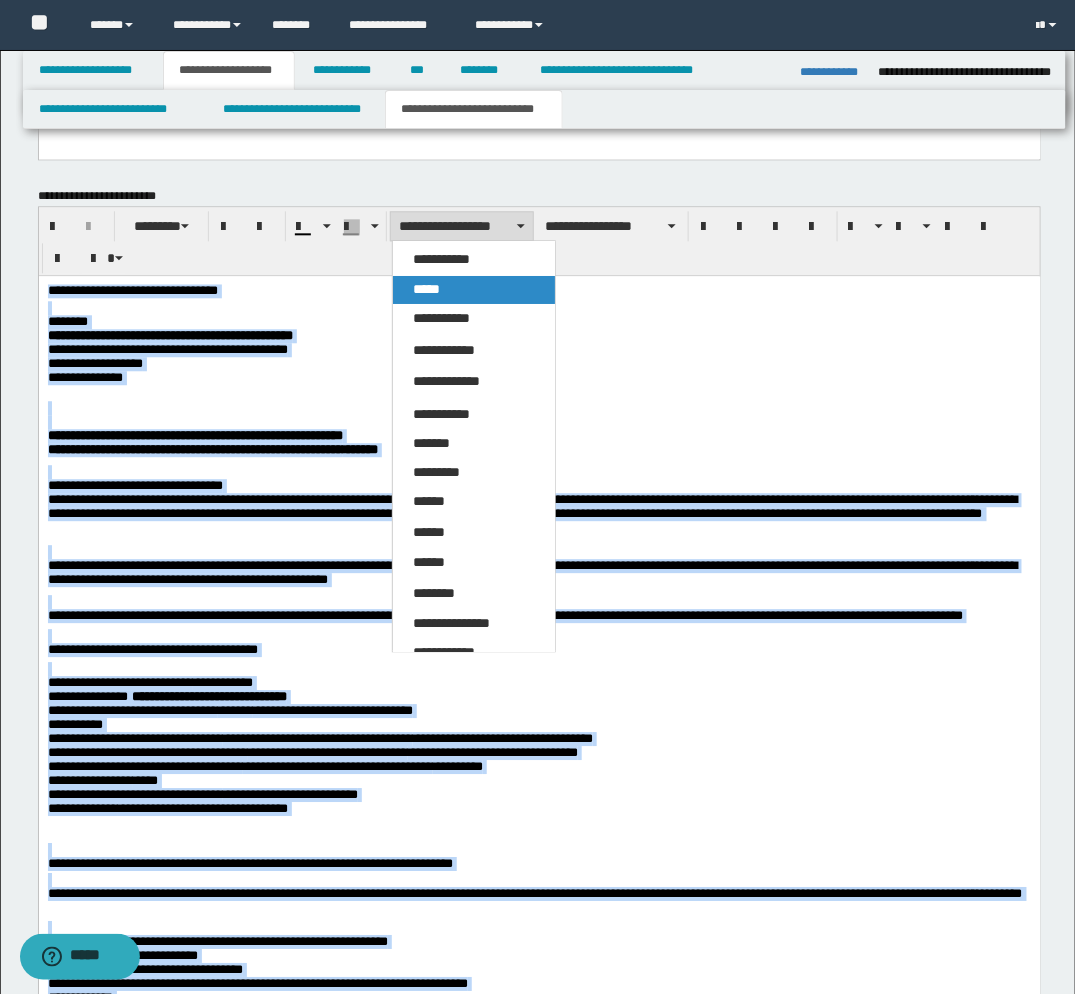 drag, startPoint x: 446, startPoint y: 277, endPoint x: 421, endPoint y: 19, distance: 259.2084 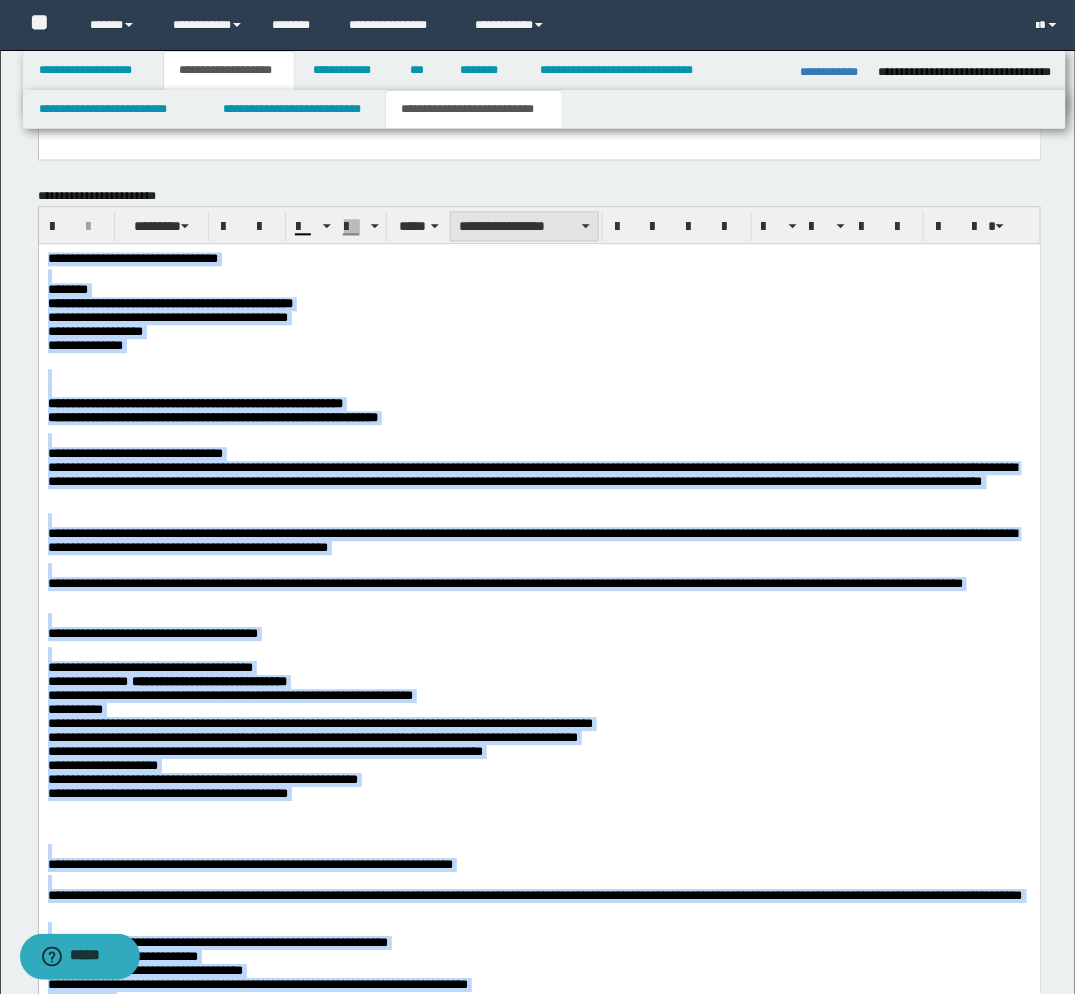 click on "**********" at bounding box center [524, 226] 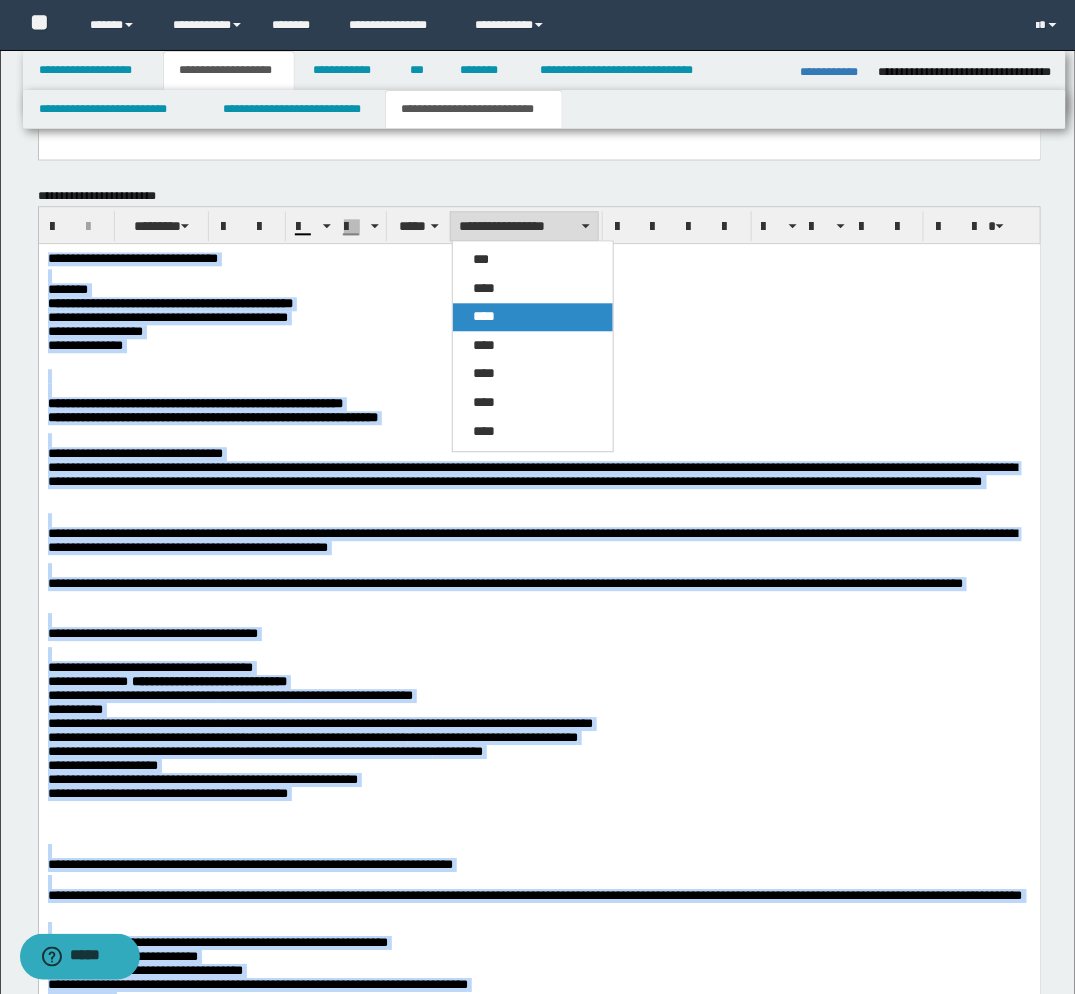 click on "****" at bounding box center (484, 316) 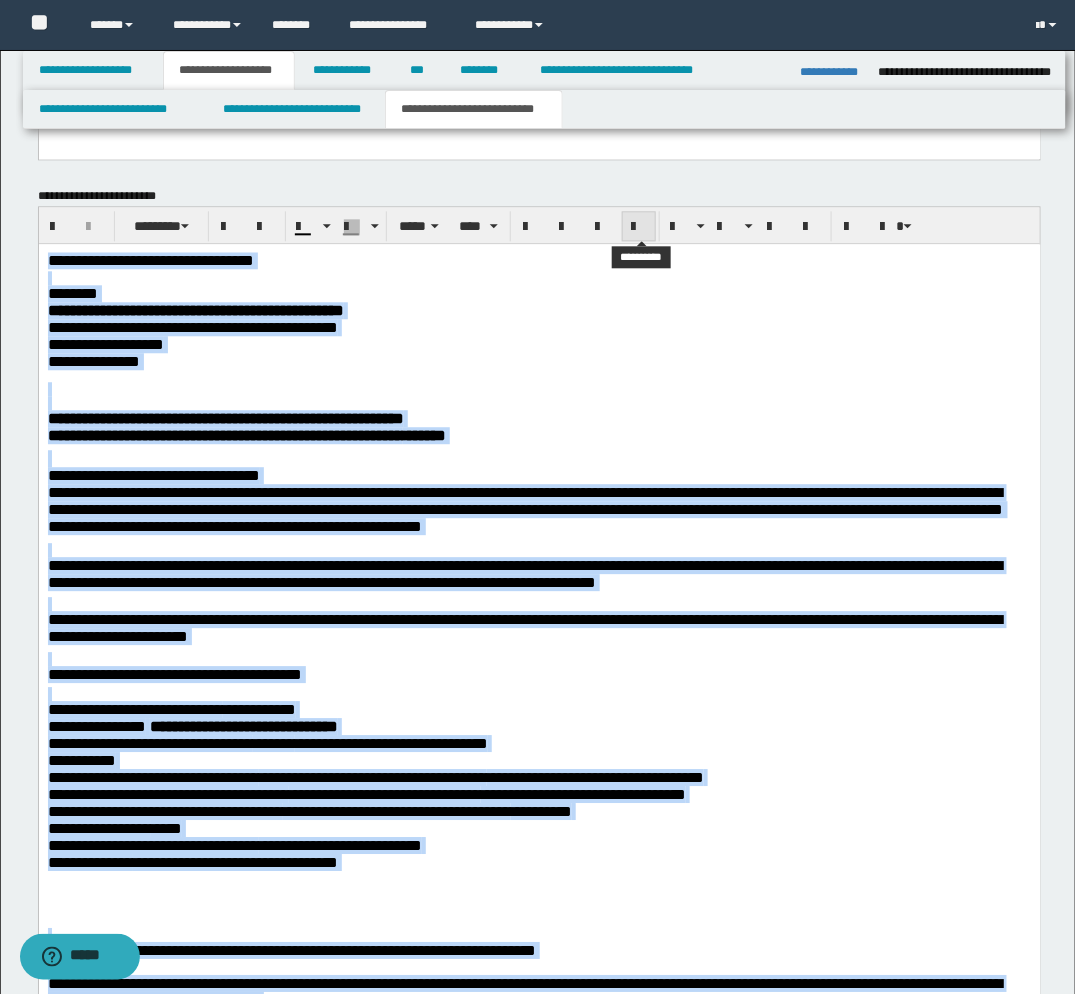 click at bounding box center (639, 227) 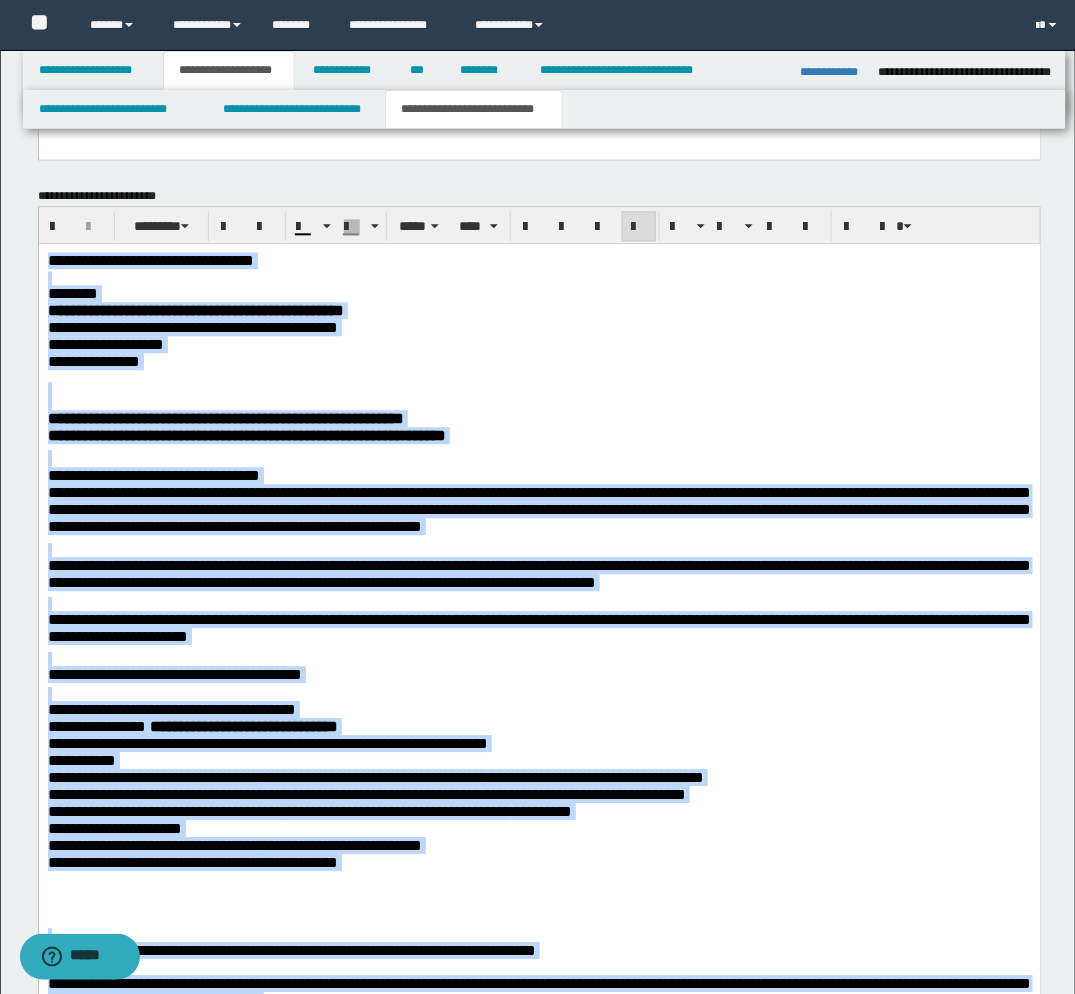 click on "**********" at bounding box center [538, 504] 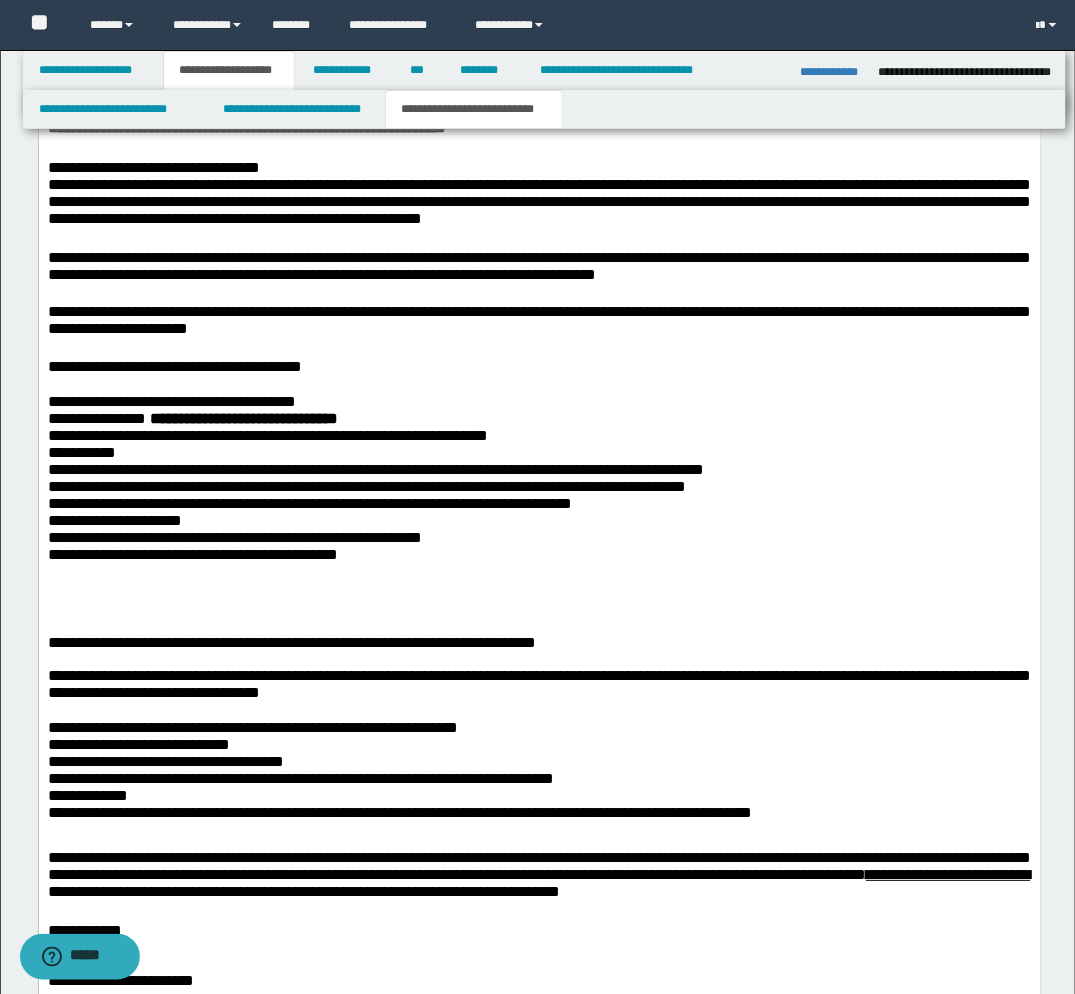 scroll, scrollTop: 1401, scrollLeft: 0, axis: vertical 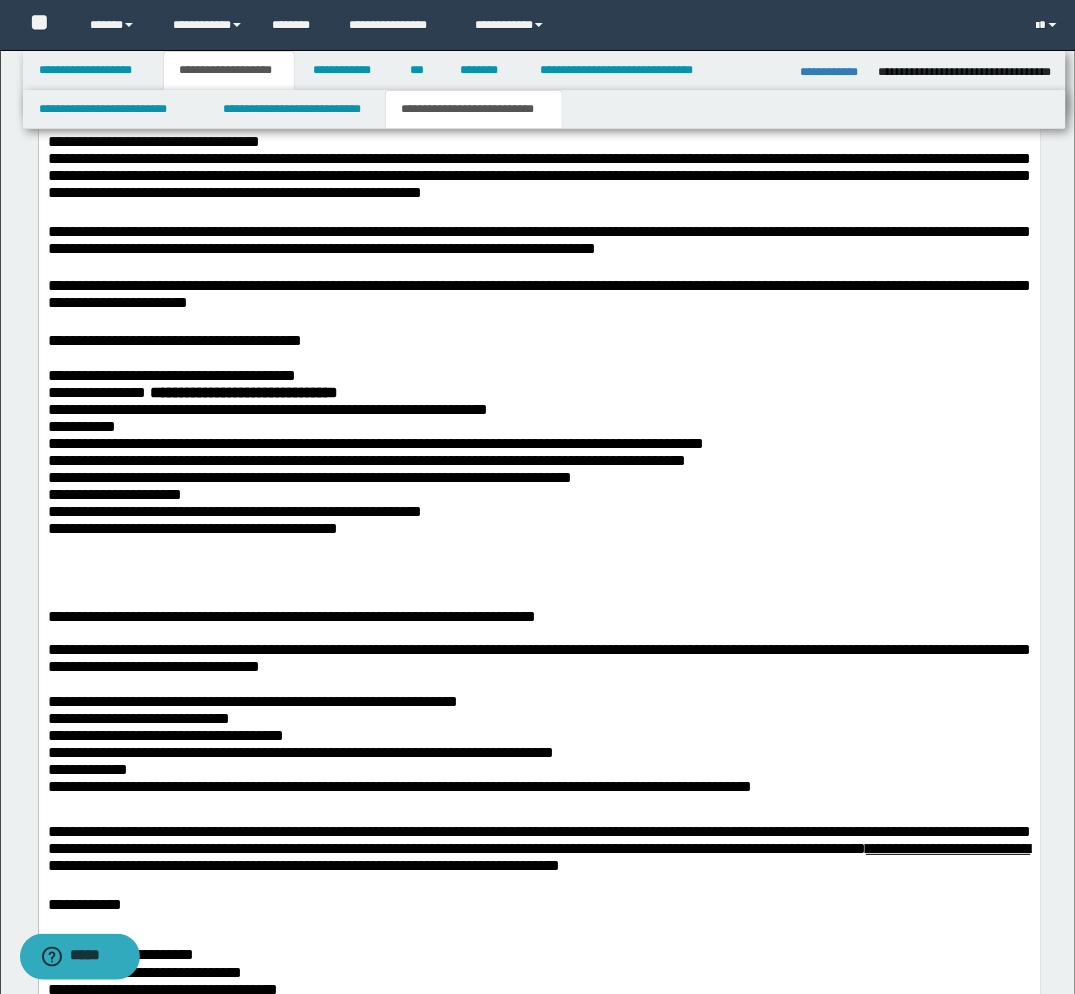 click on "**********" at bounding box center (539, 544) 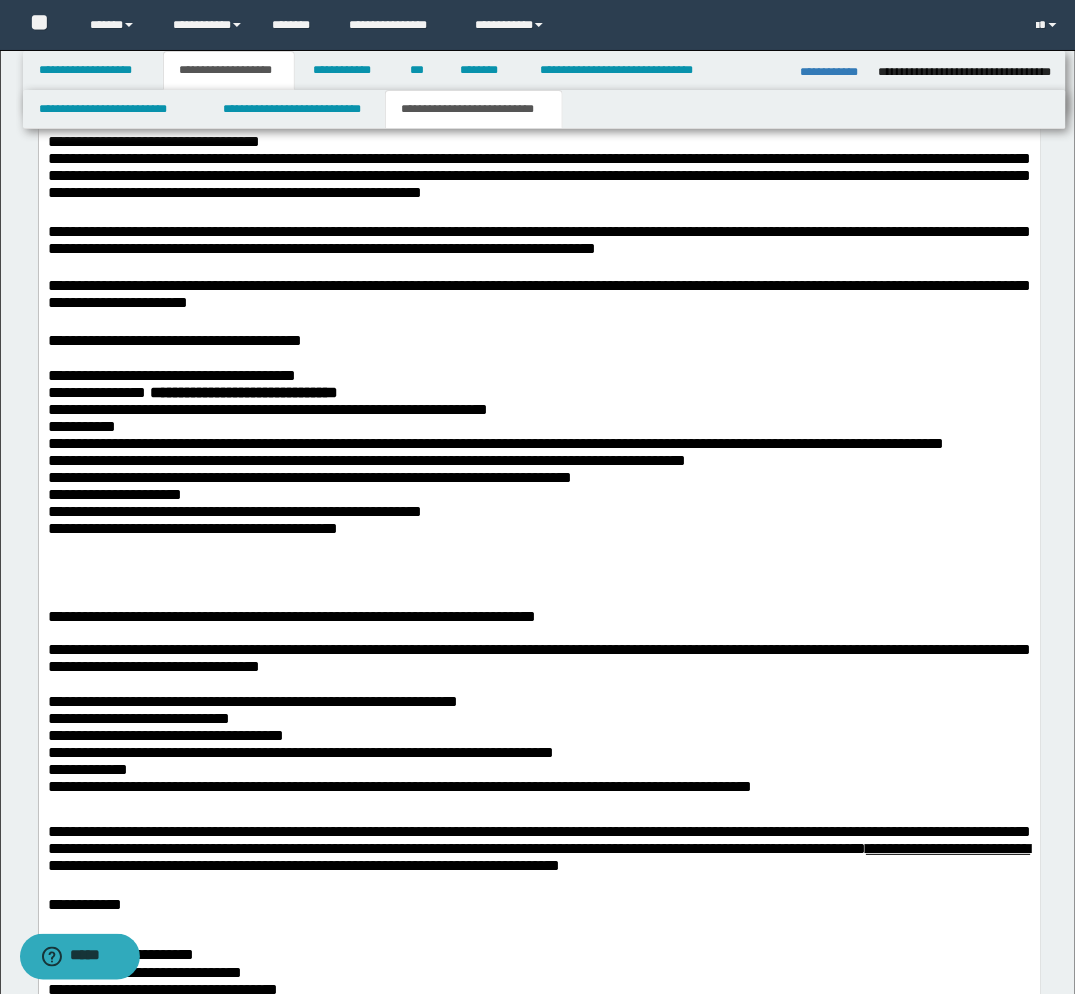 click on "**********" at bounding box center [495, 443] 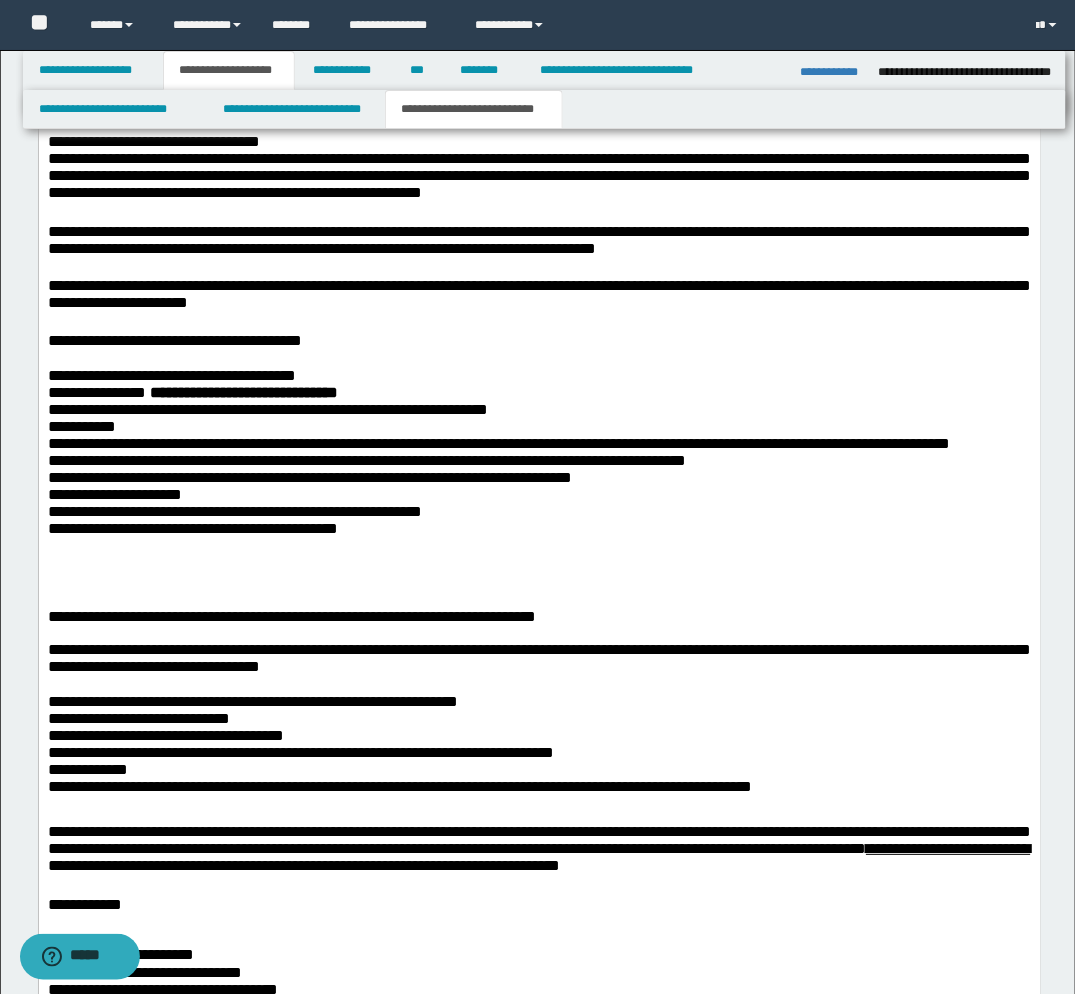 click on "**********" at bounding box center [498, 443] 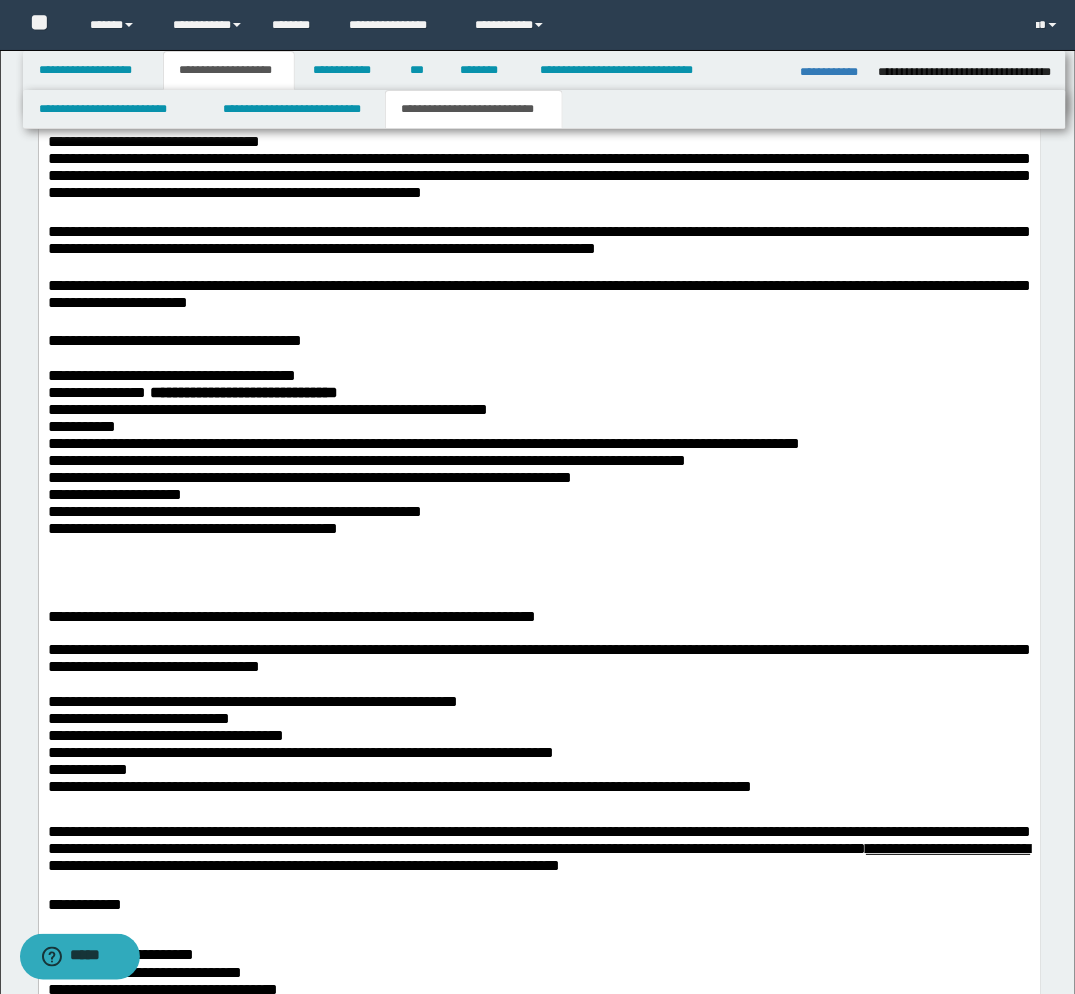 click on "**********" at bounding box center [423, 443] 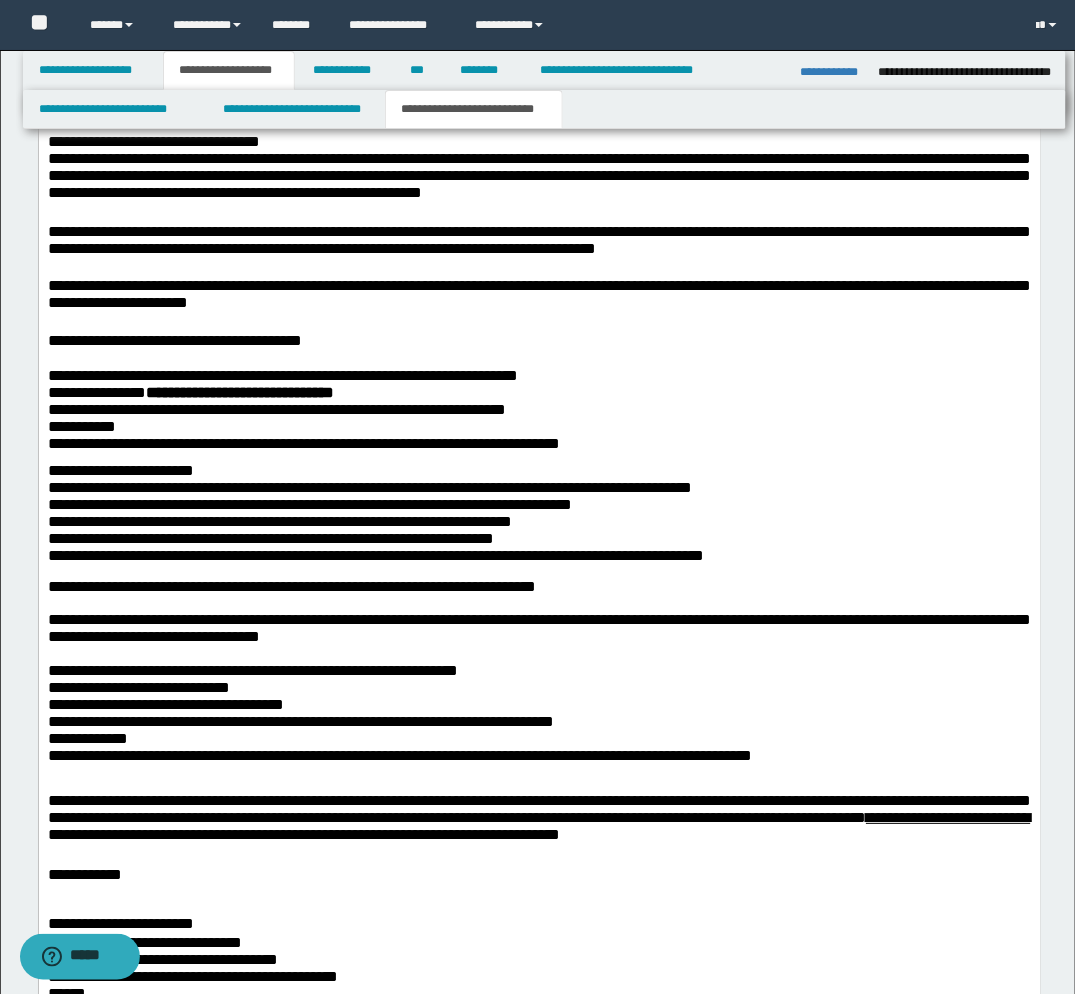 click on "**********" at bounding box center (369, 487) 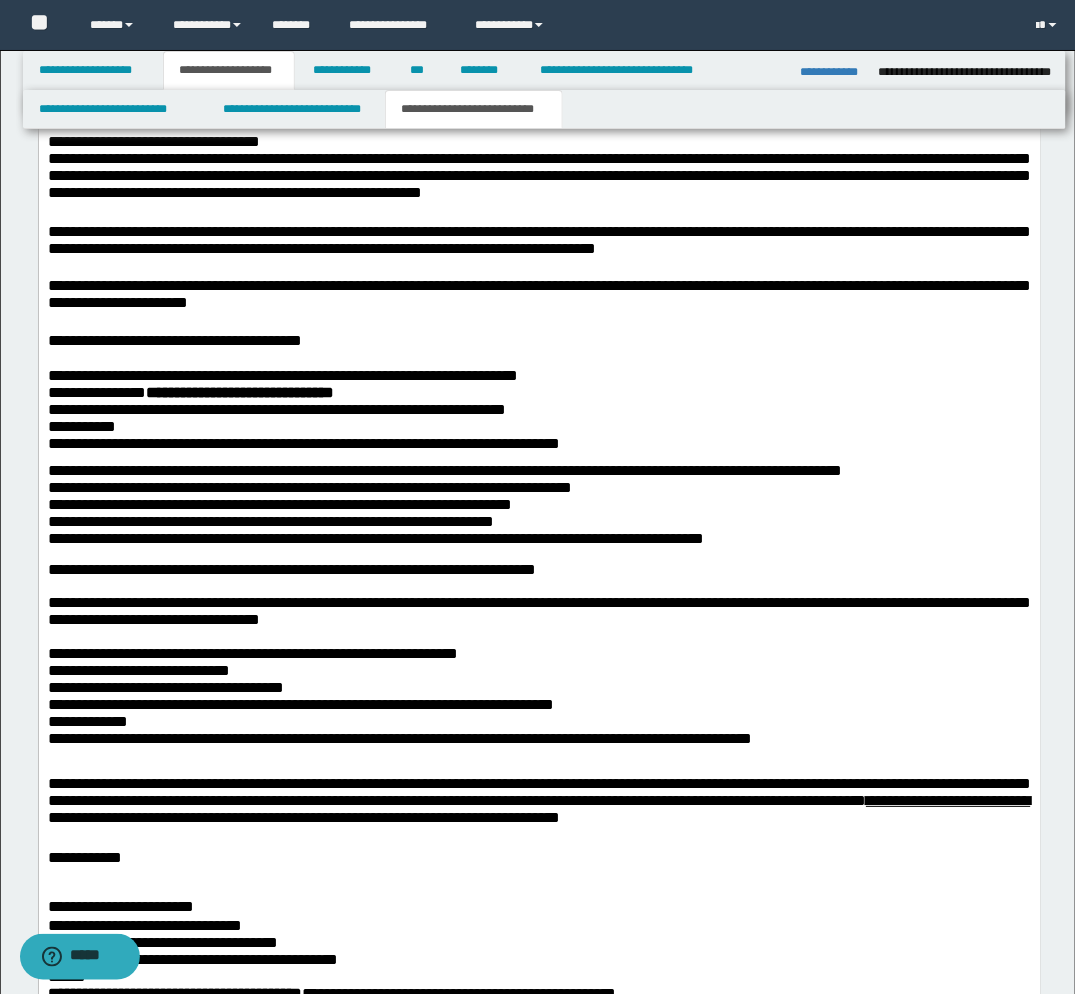 click on "**********" at bounding box center [519, 470] 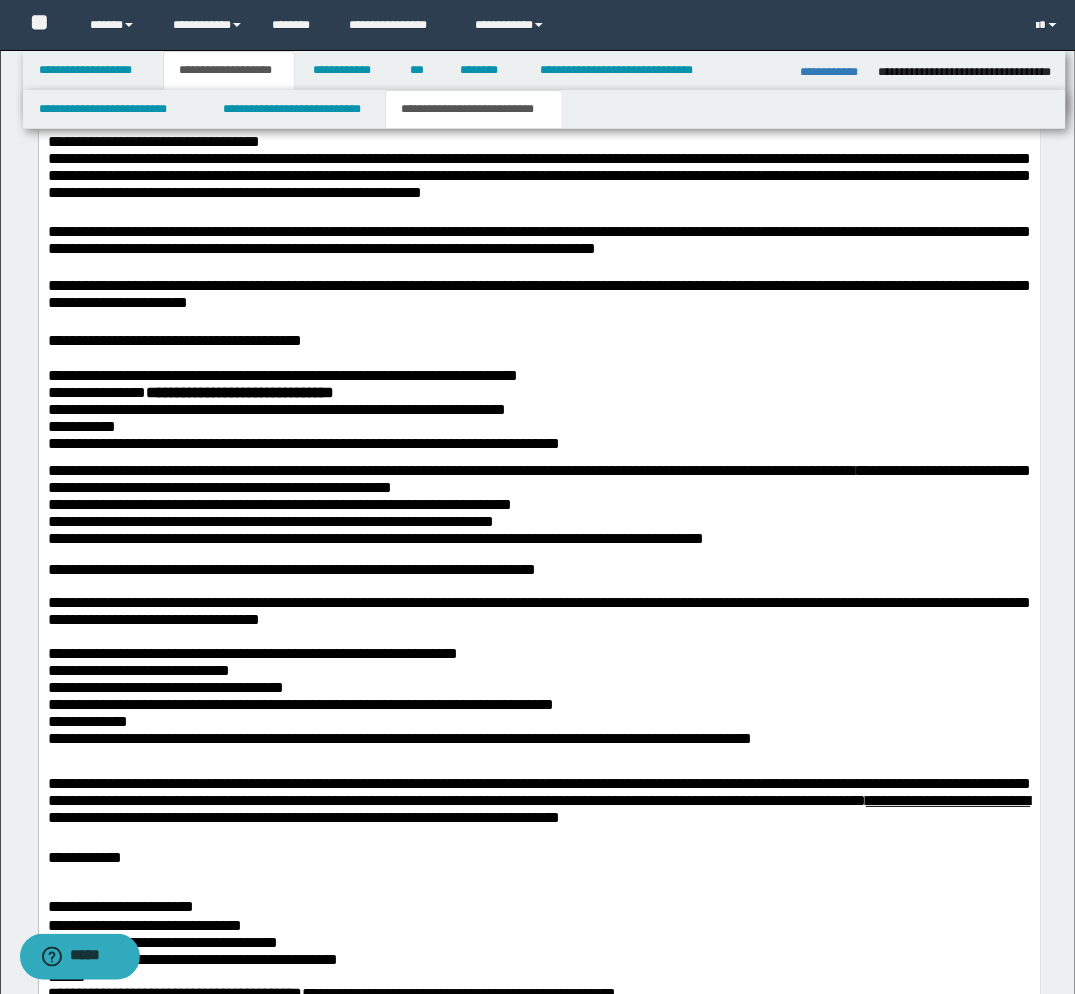 click on "**********" at bounding box center (526, 470) 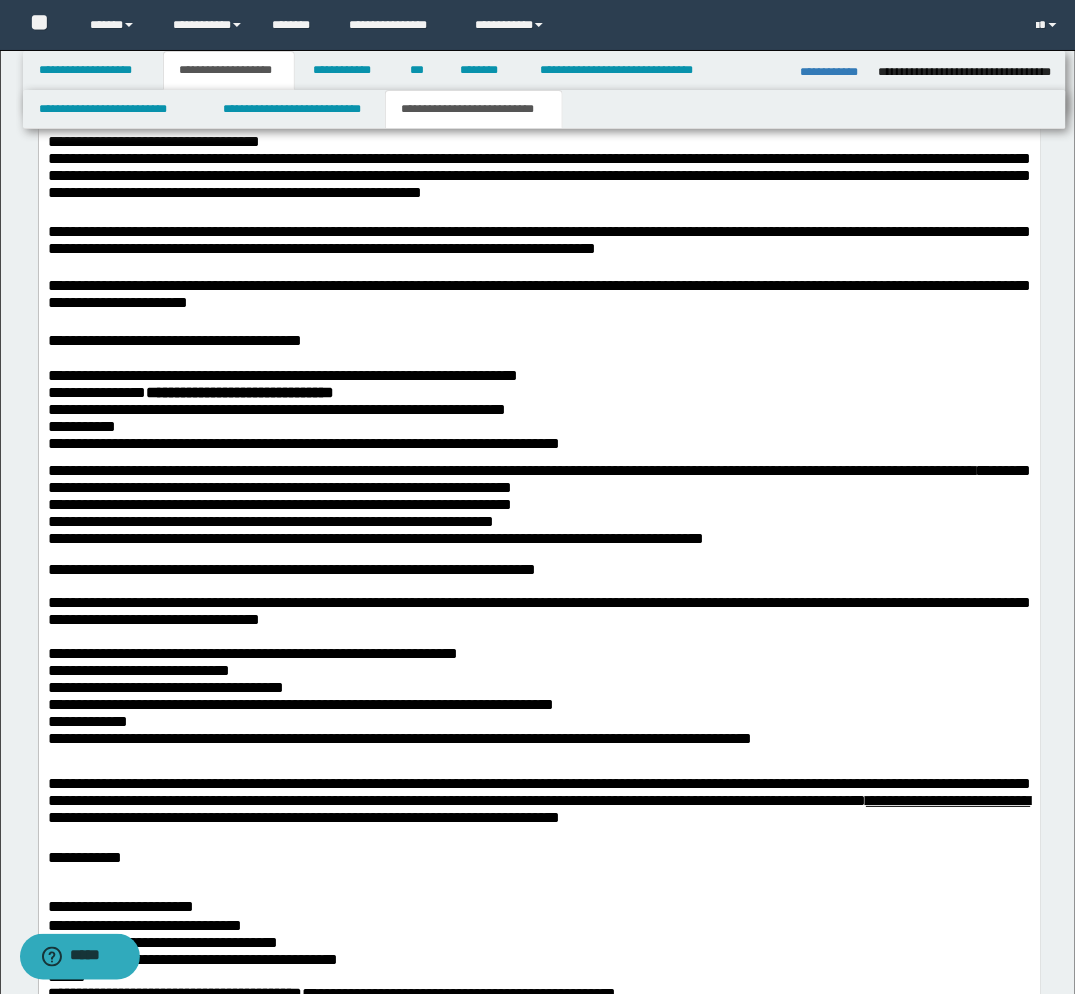 click on "**********" at bounding box center [539, 479] 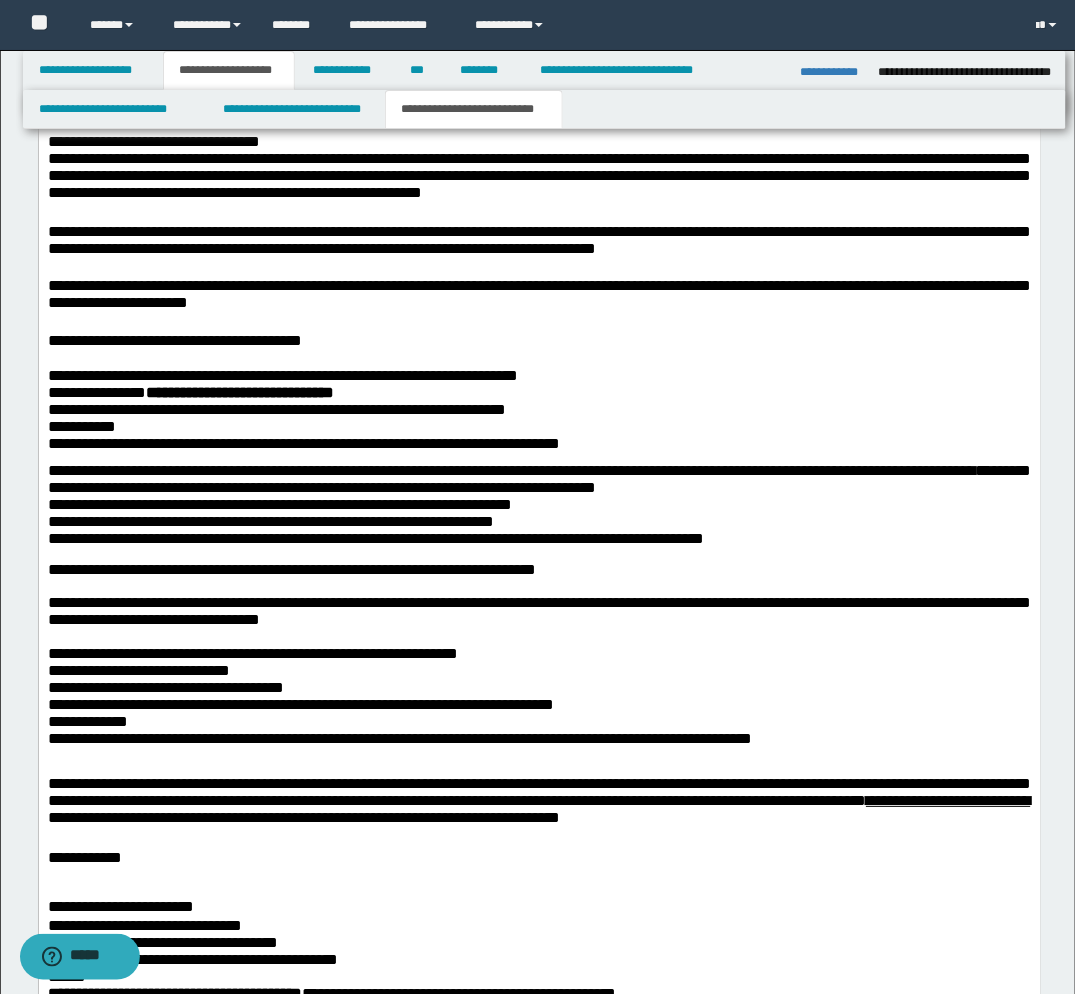 click on "**********" at bounding box center [270, 521] 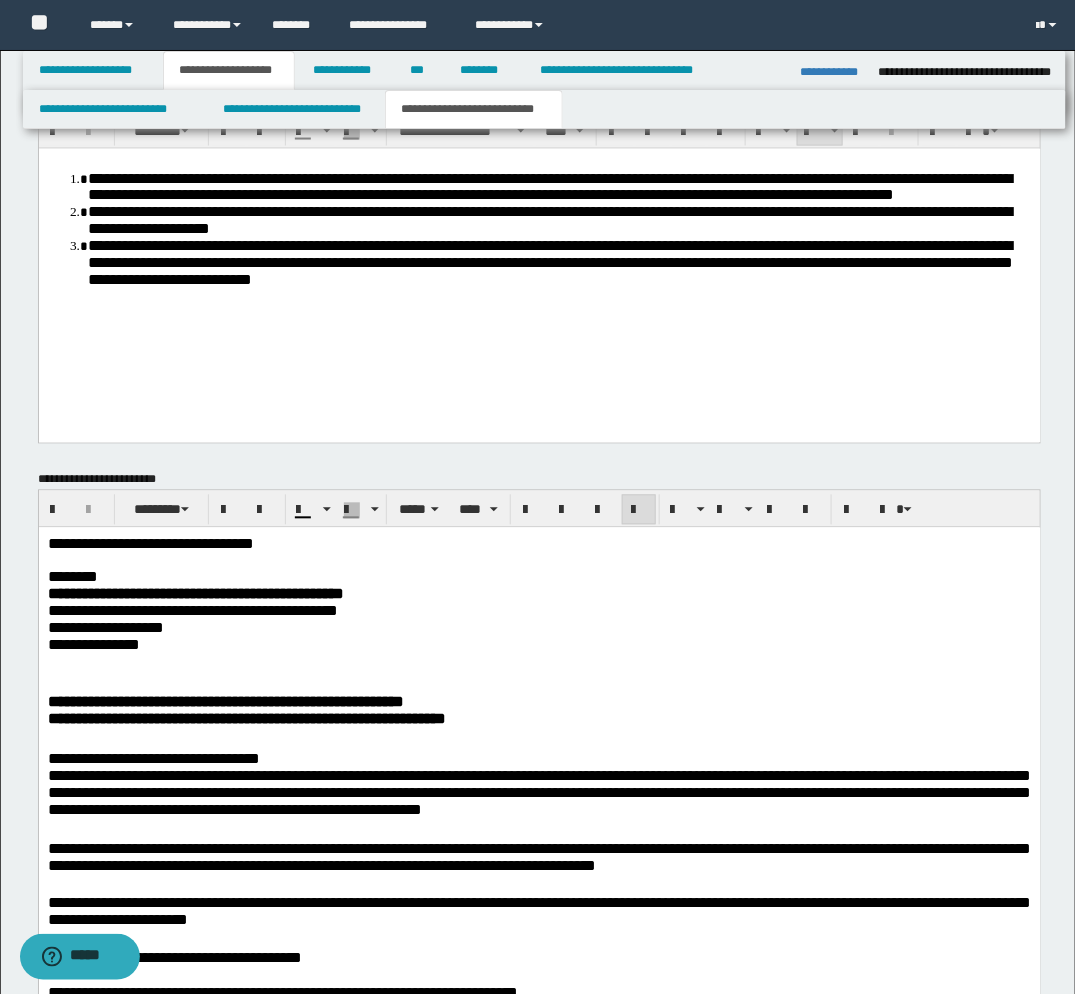 scroll, scrollTop: 512, scrollLeft: 0, axis: vertical 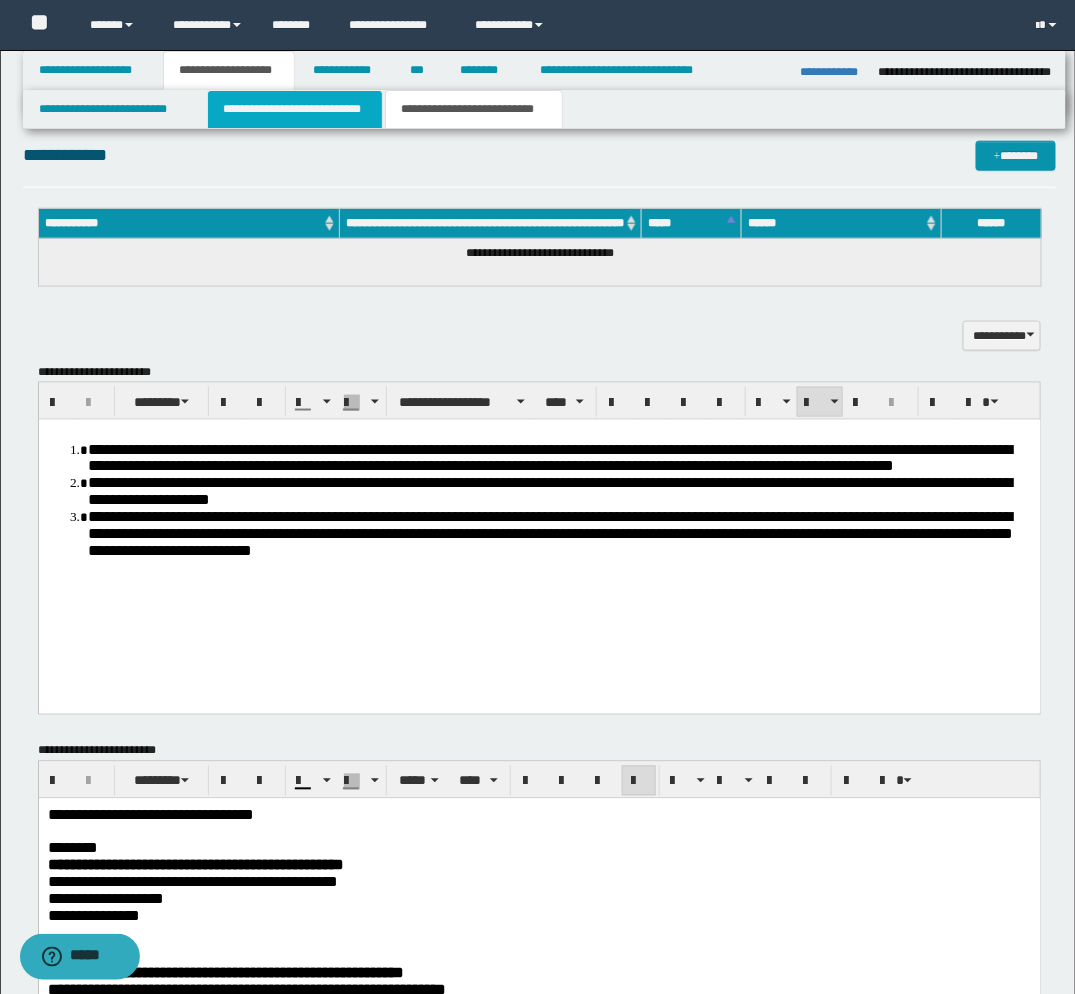 click on "**********" at bounding box center (295, 109) 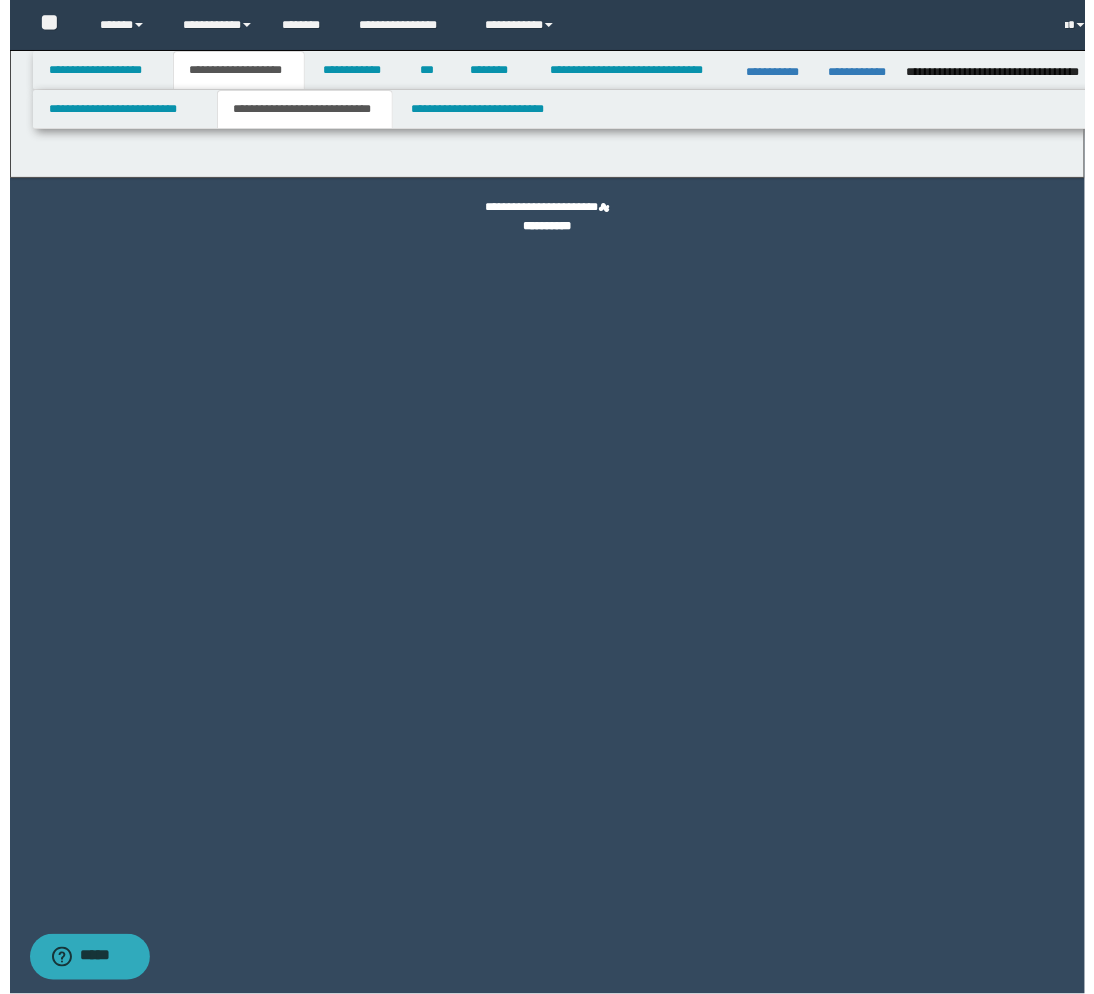 scroll, scrollTop: 0, scrollLeft: 0, axis: both 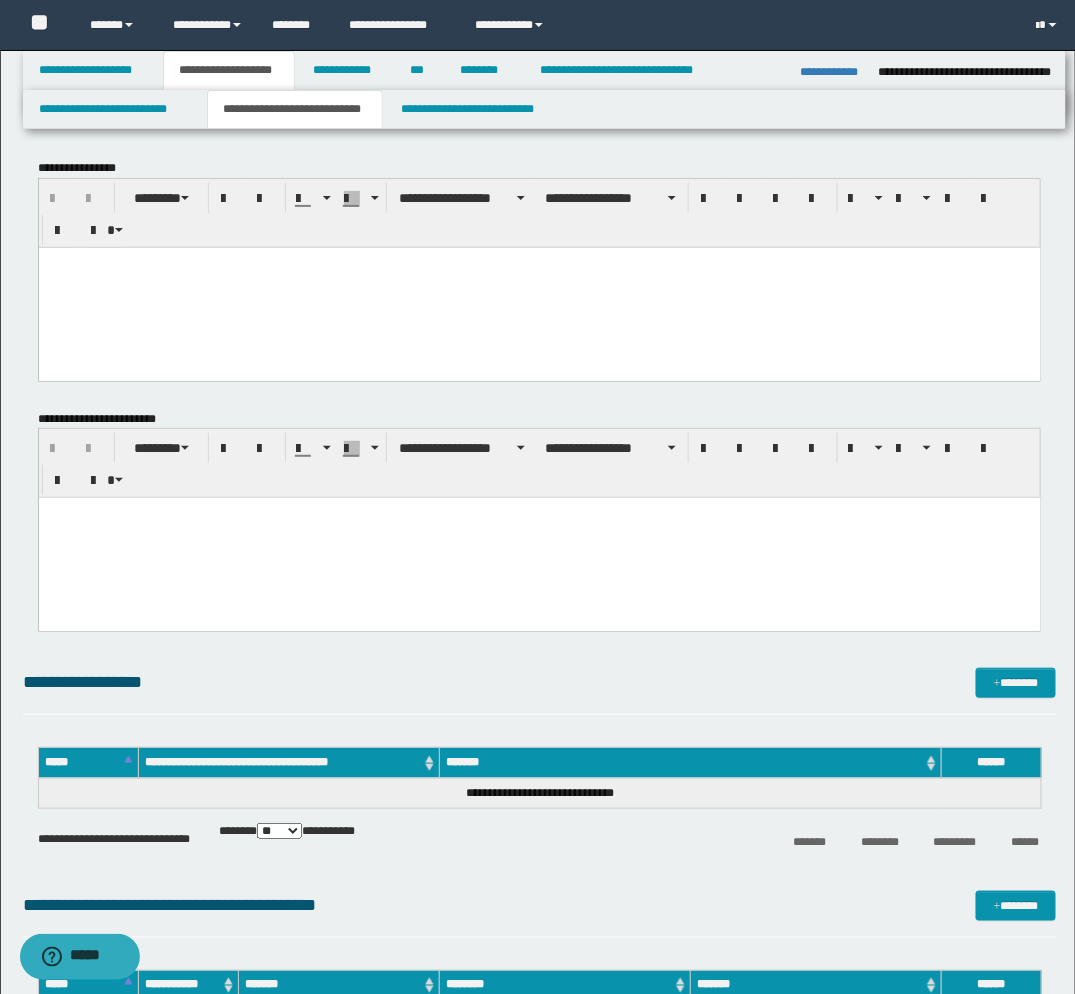 click at bounding box center (539, 287) 